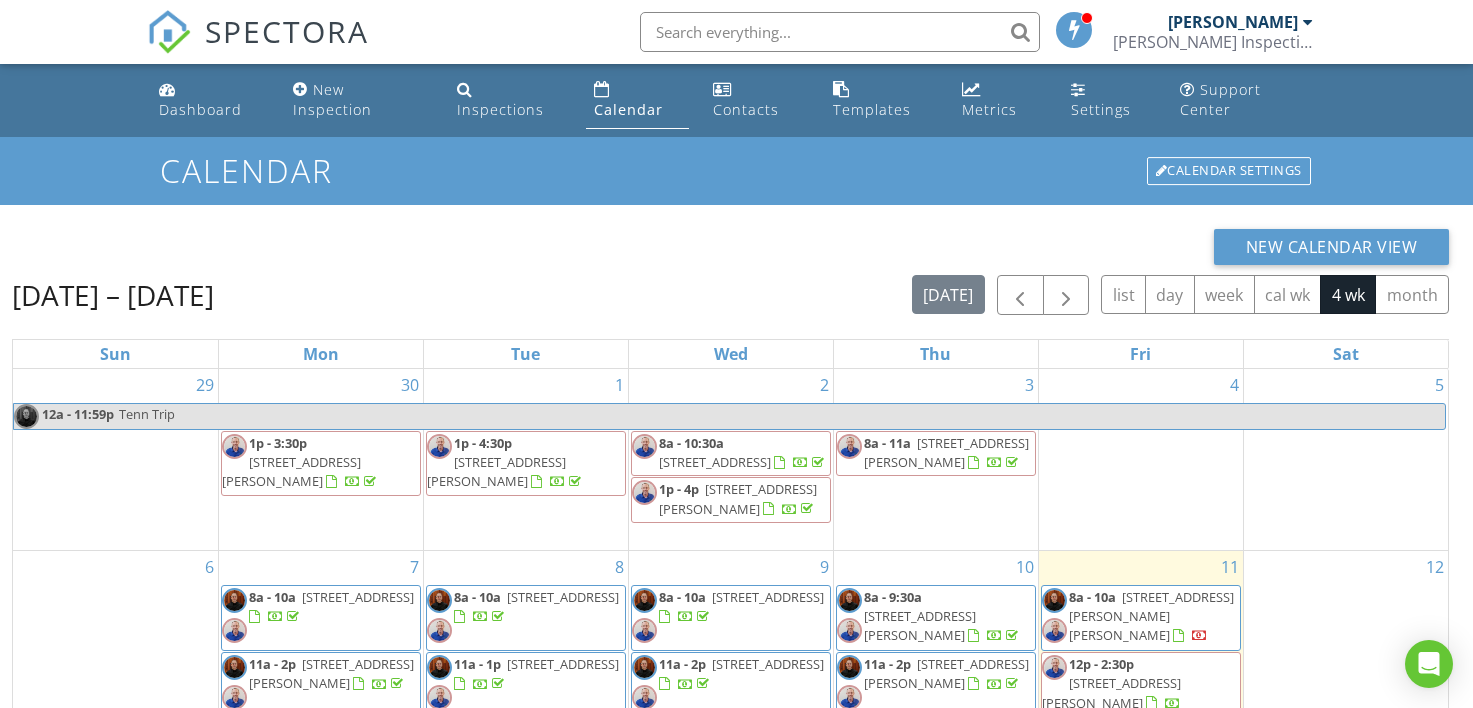 scroll, scrollTop: 286, scrollLeft: 0, axis: vertical 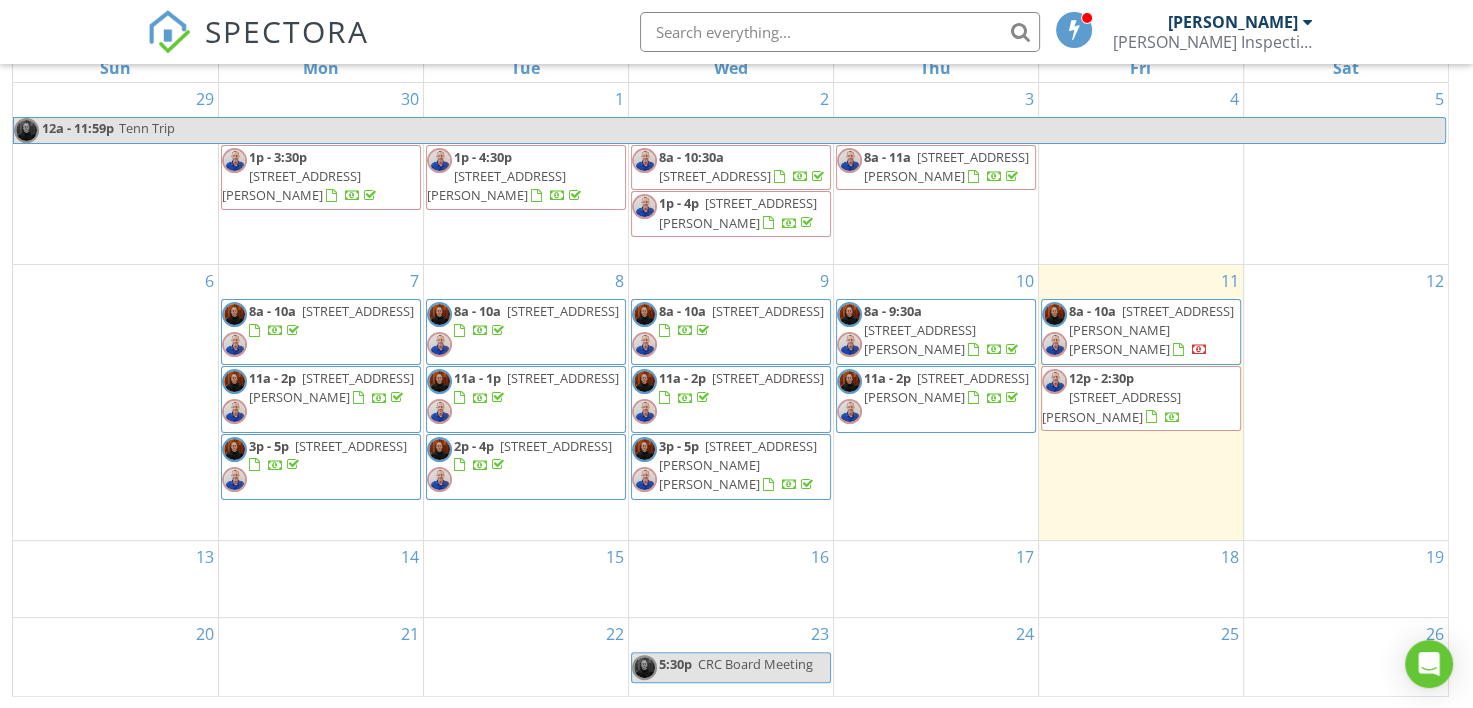 click on "SPECTORA
[PERSON_NAME] Inspection Services, LLC
Role:
Inspector
Dashboard
New Inspection
Inspections
Calendar
Template Editor
Contacts
Automations
Team
Metrics
Payments
Data Exports
Billing
Reporting
Advanced
Settings
What's New
Sign Out" at bounding box center [736, 32] 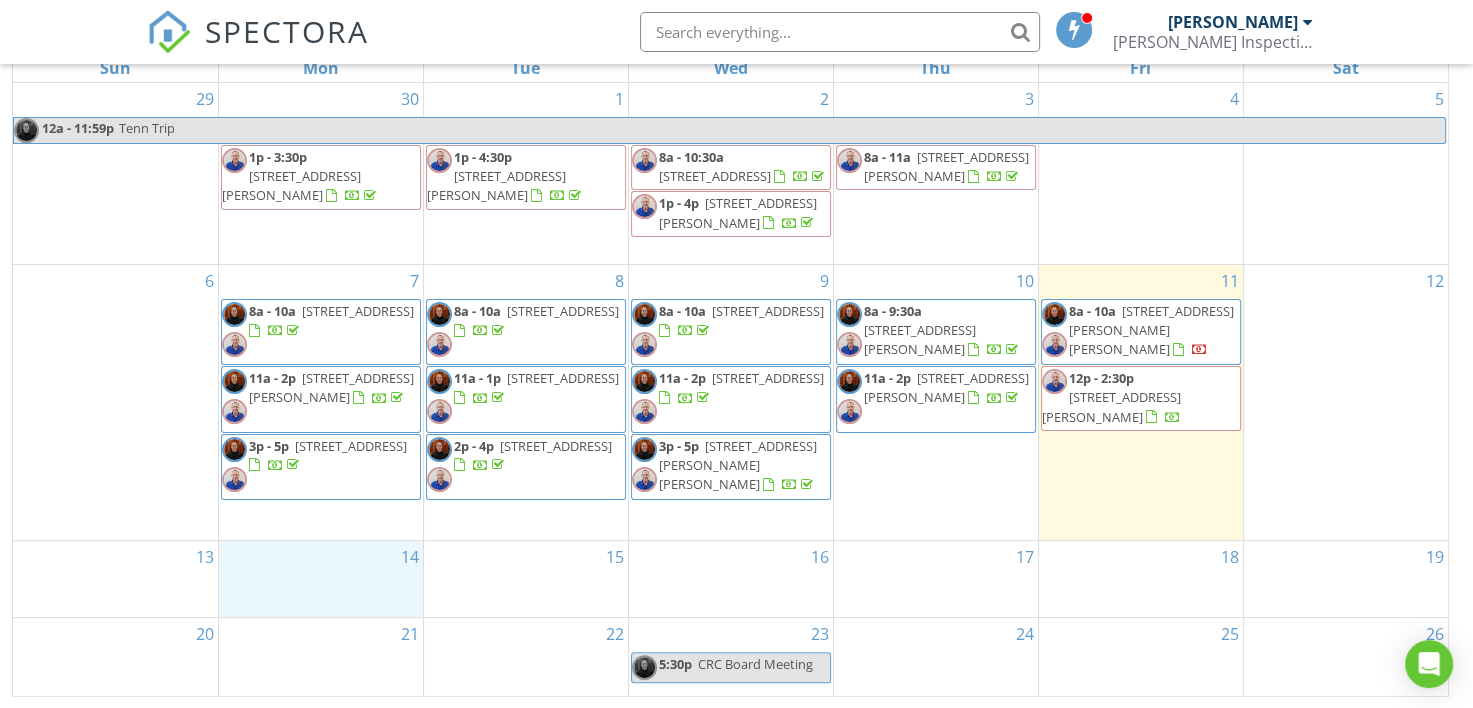 click on "14" at bounding box center [321, 579] 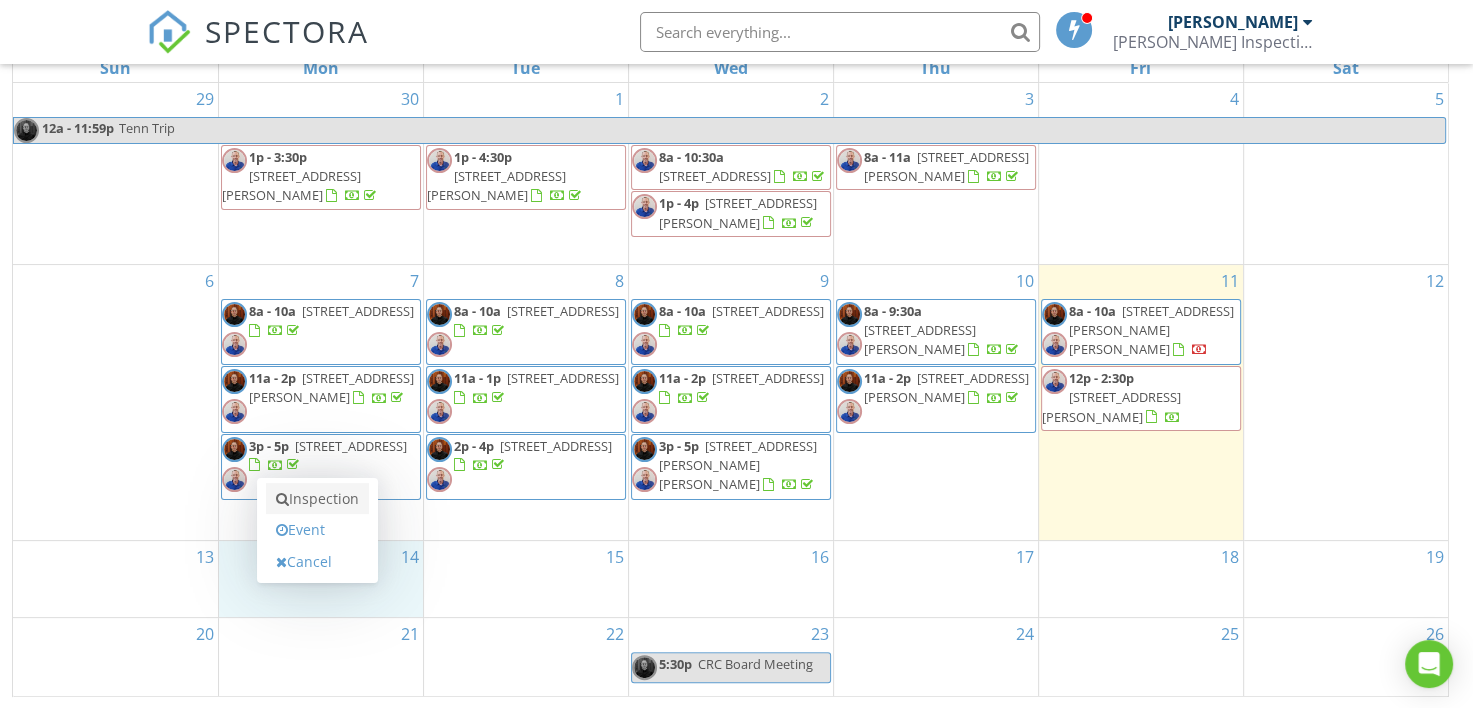 click on "Inspection" at bounding box center [317, 499] 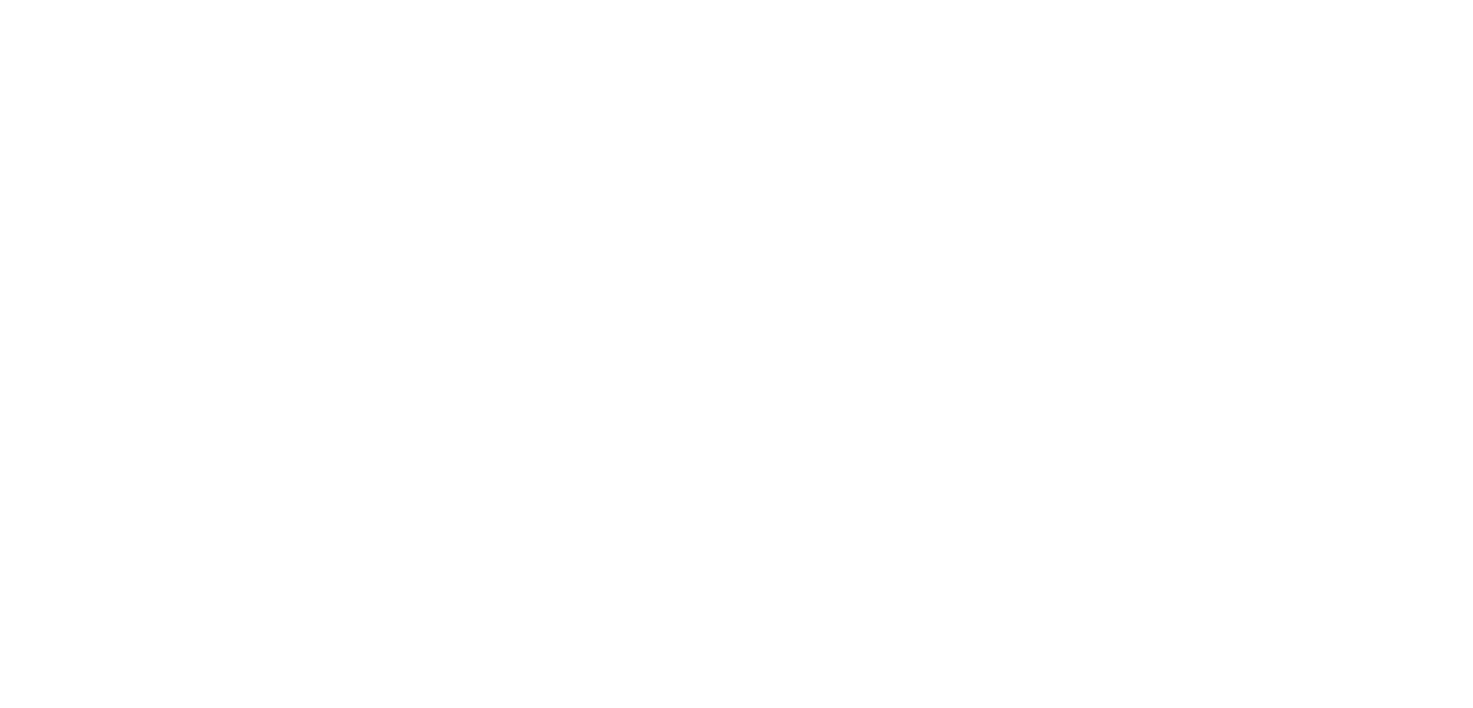 scroll, scrollTop: 0, scrollLeft: 0, axis: both 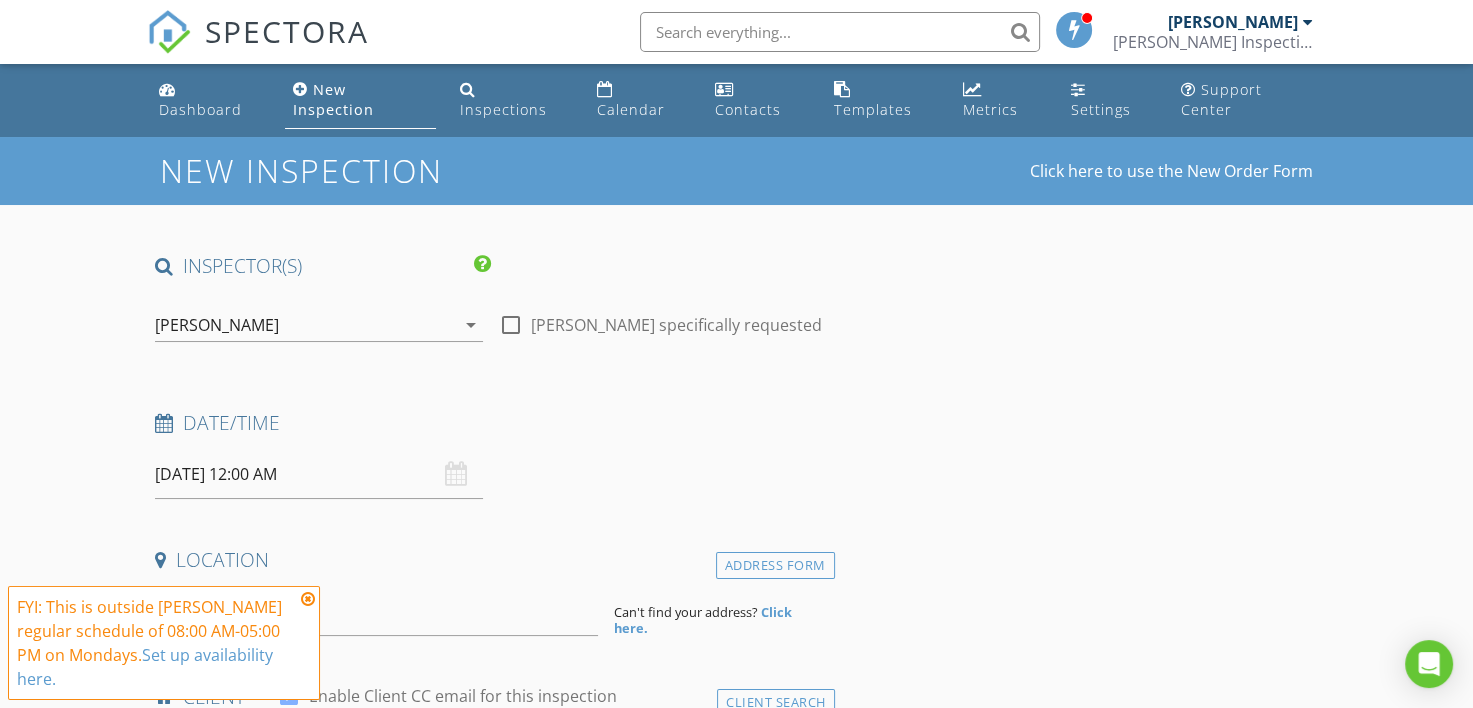 click on "[PERSON_NAME]" at bounding box center [217, 325] 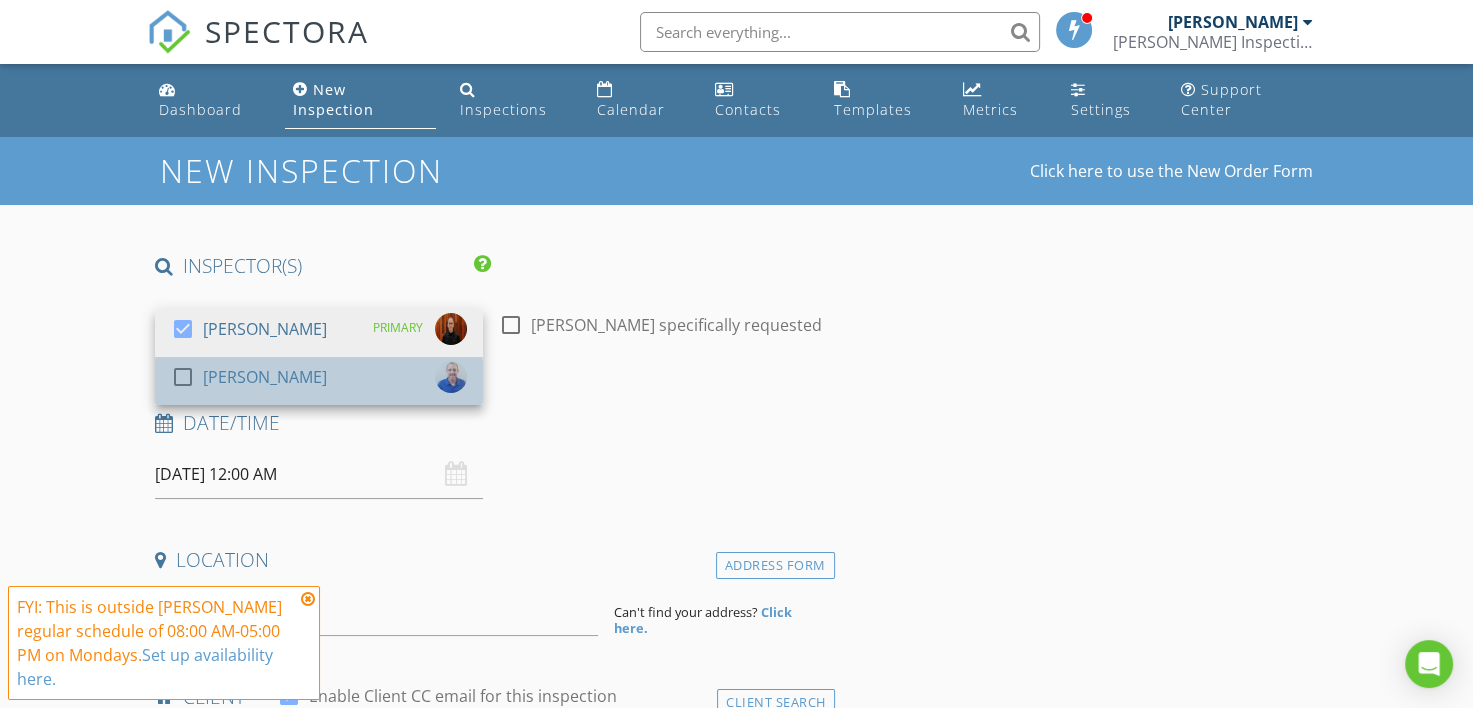 click on "[PERSON_NAME]" at bounding box center (265, 377) 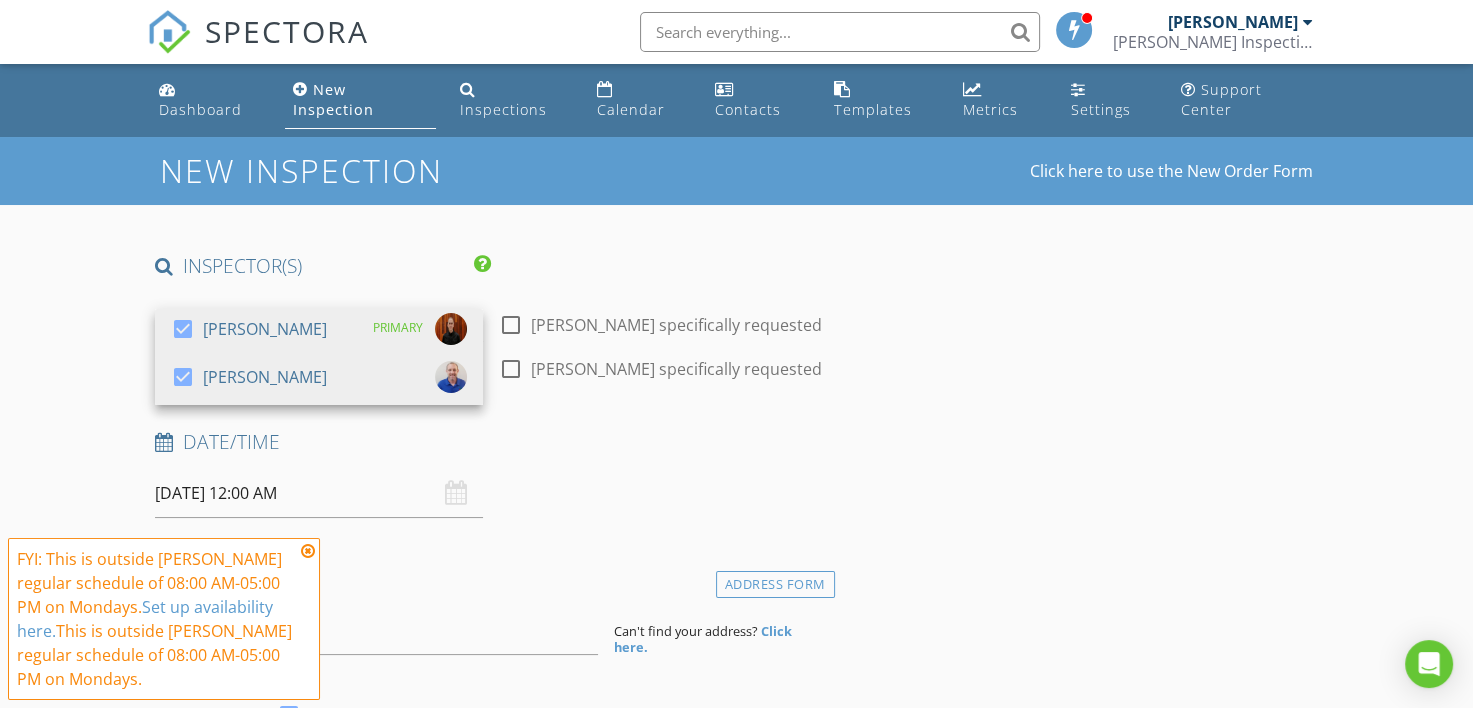 click on "Ricky Thibodeaux specifically requested" at bounding box center [676, 325] 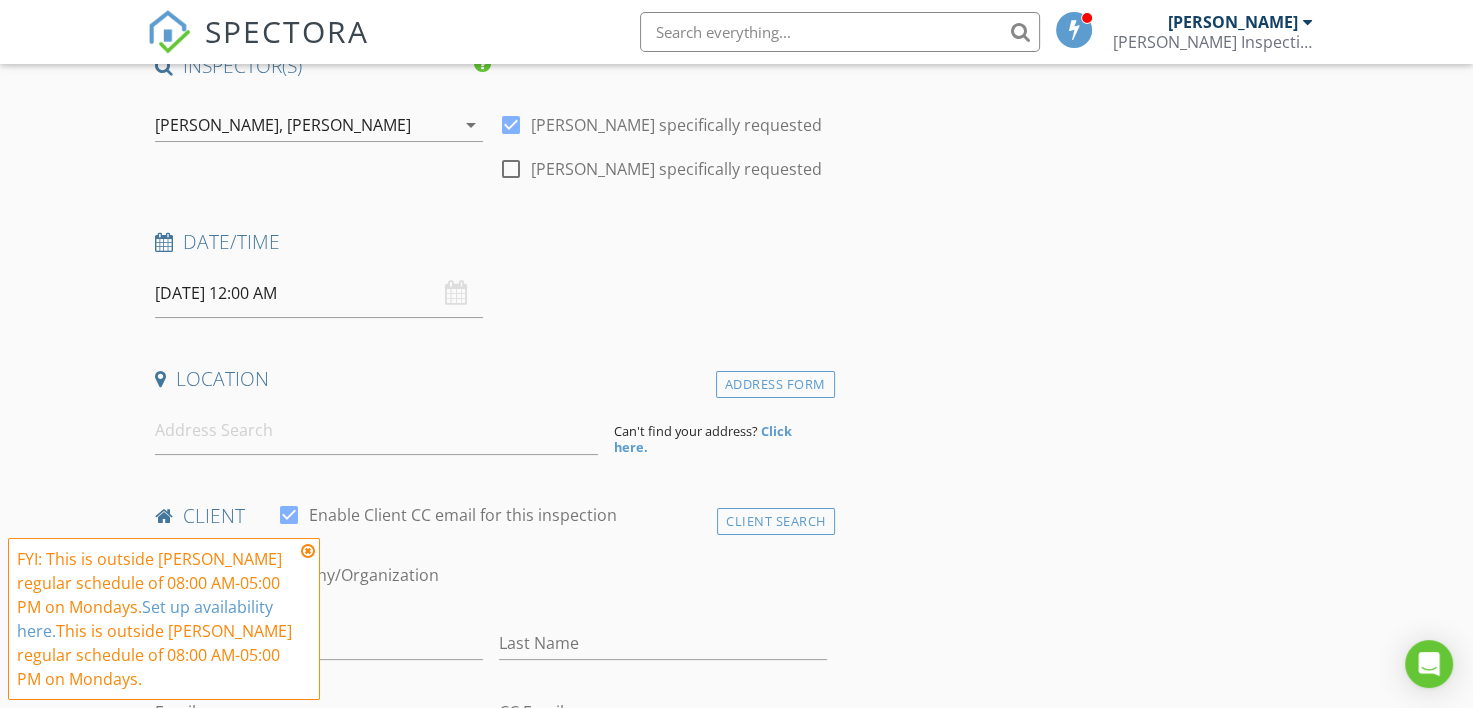 click on "07/14/2025 12:00 AM" at bounding box center [319, 293] 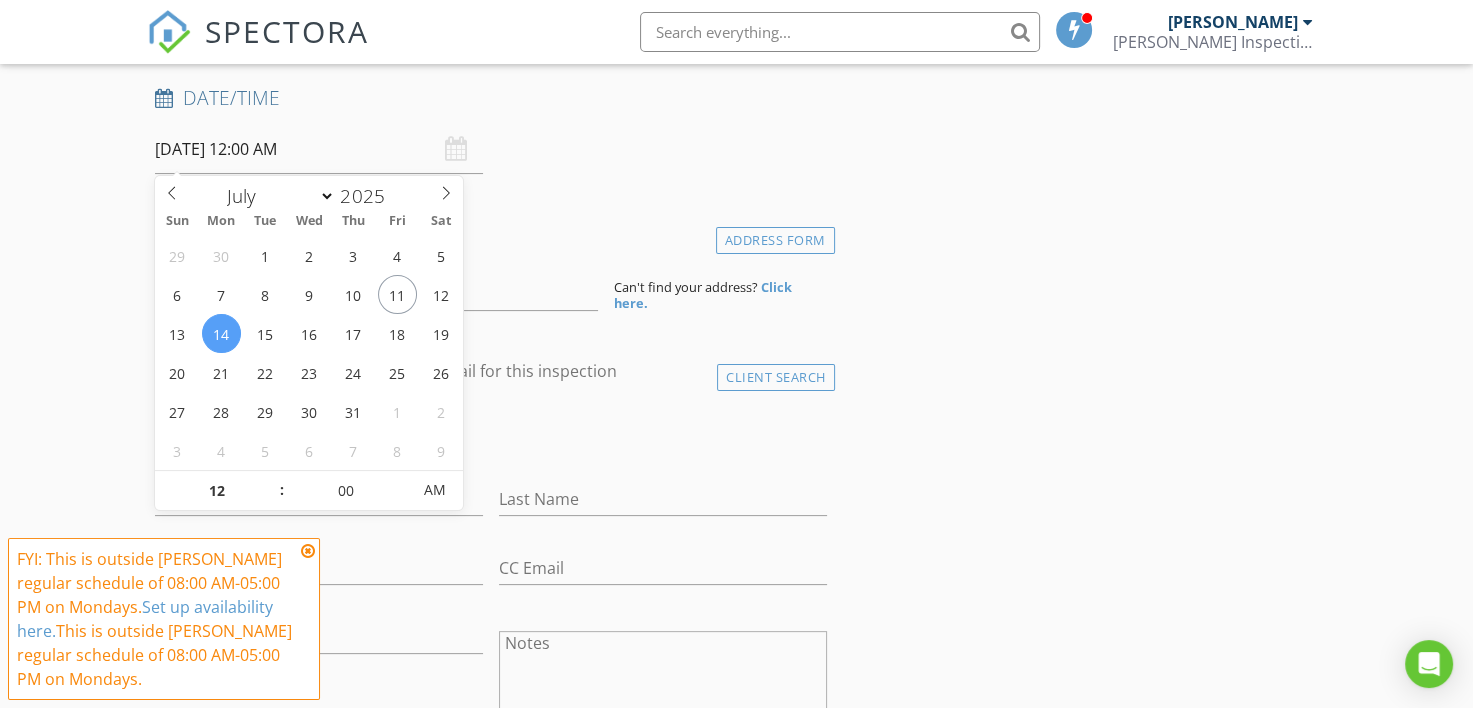 scroll, scrollTop: 400, scrollLeft: 0, axis: vertical 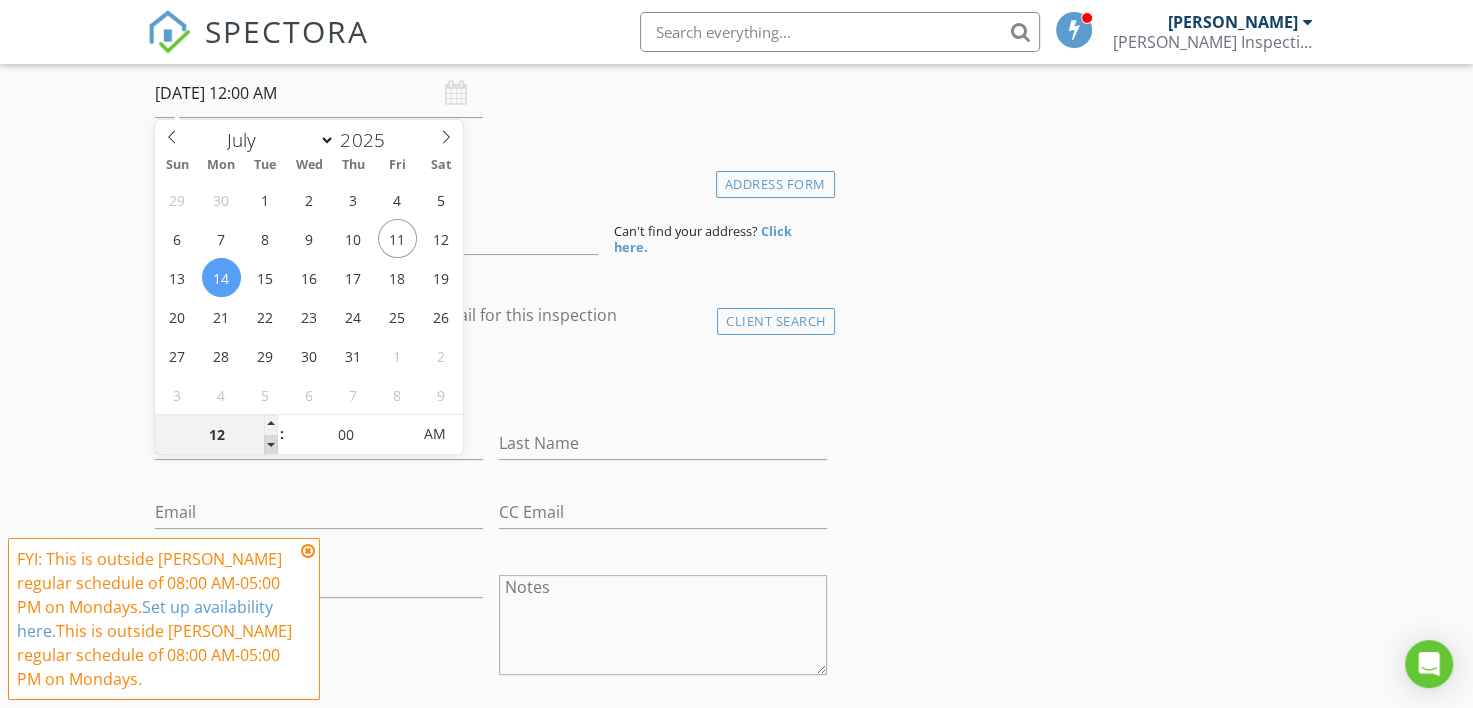 type on "11" 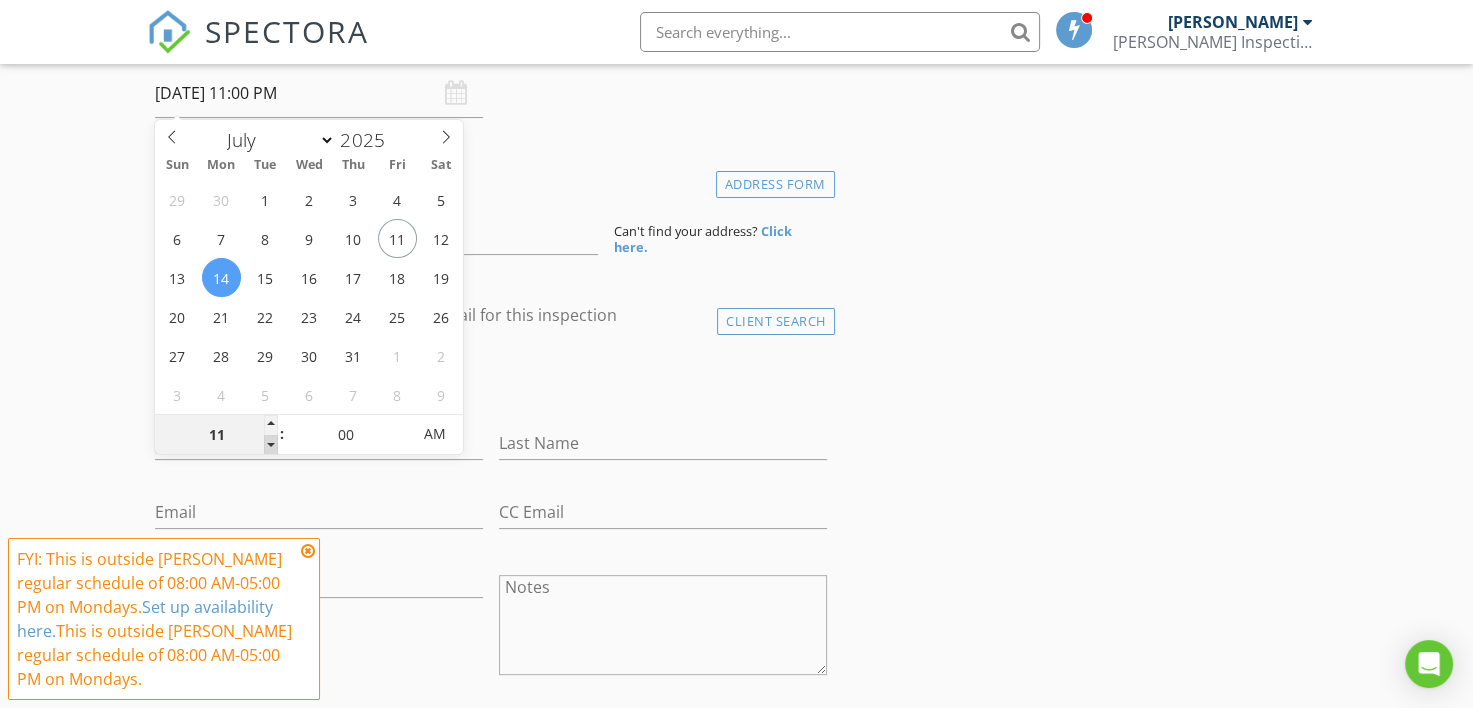 click at bounding box center [271, 445] 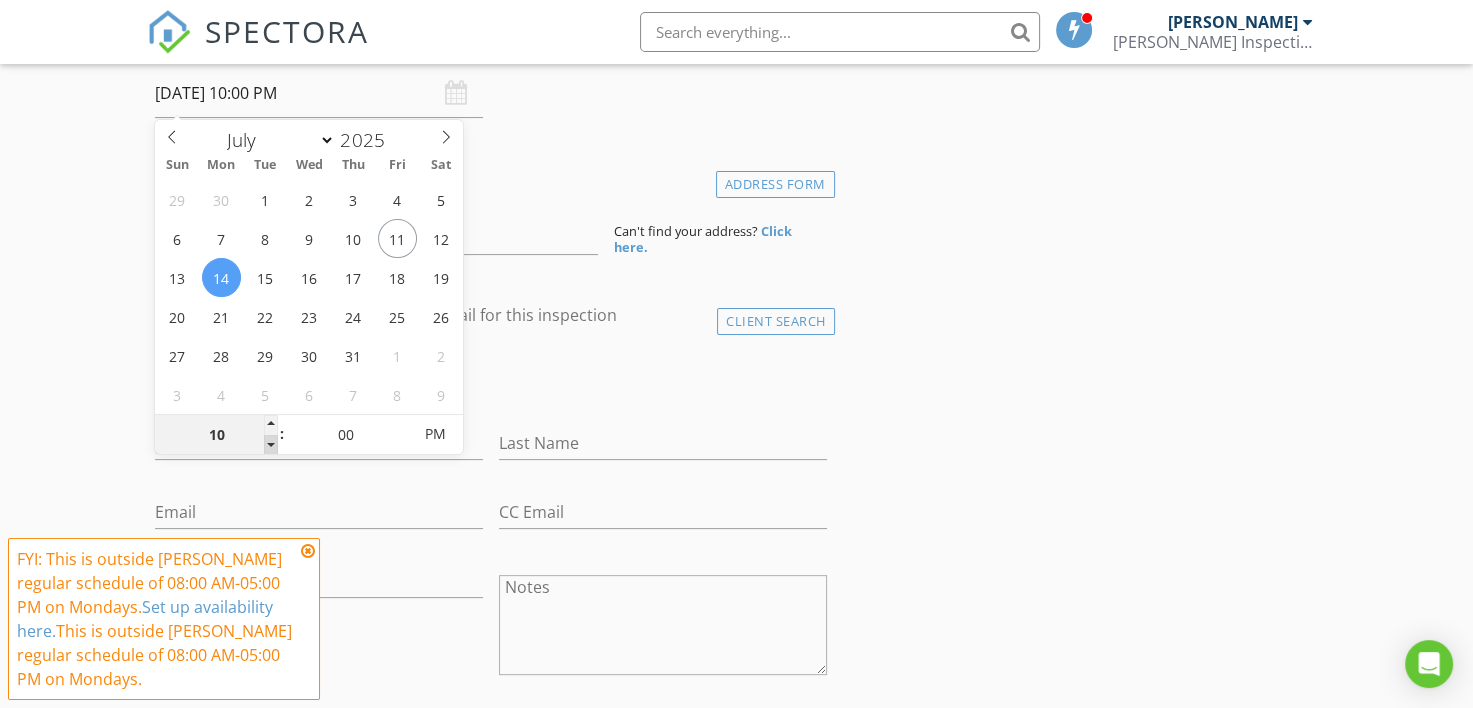 click at bounding box center [271, 445] 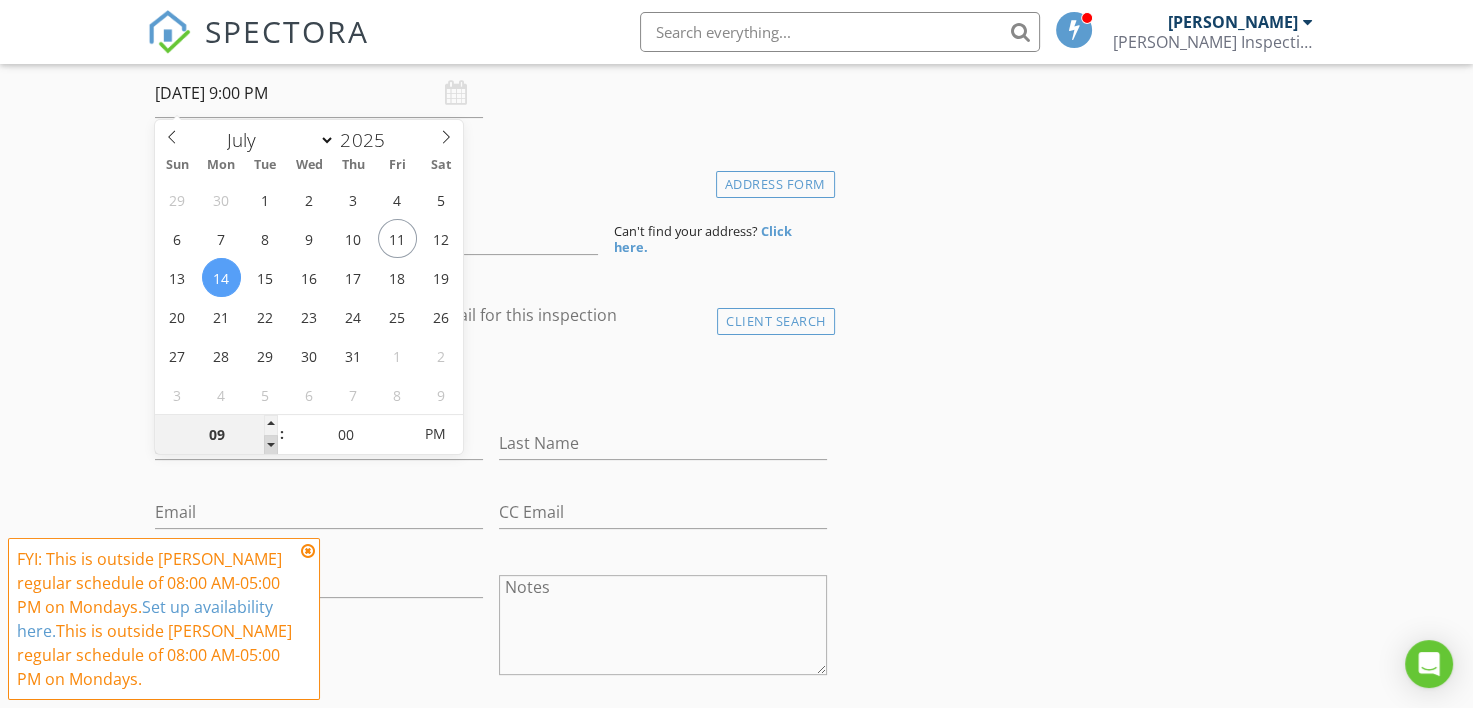click at bounding box center (271, 445) 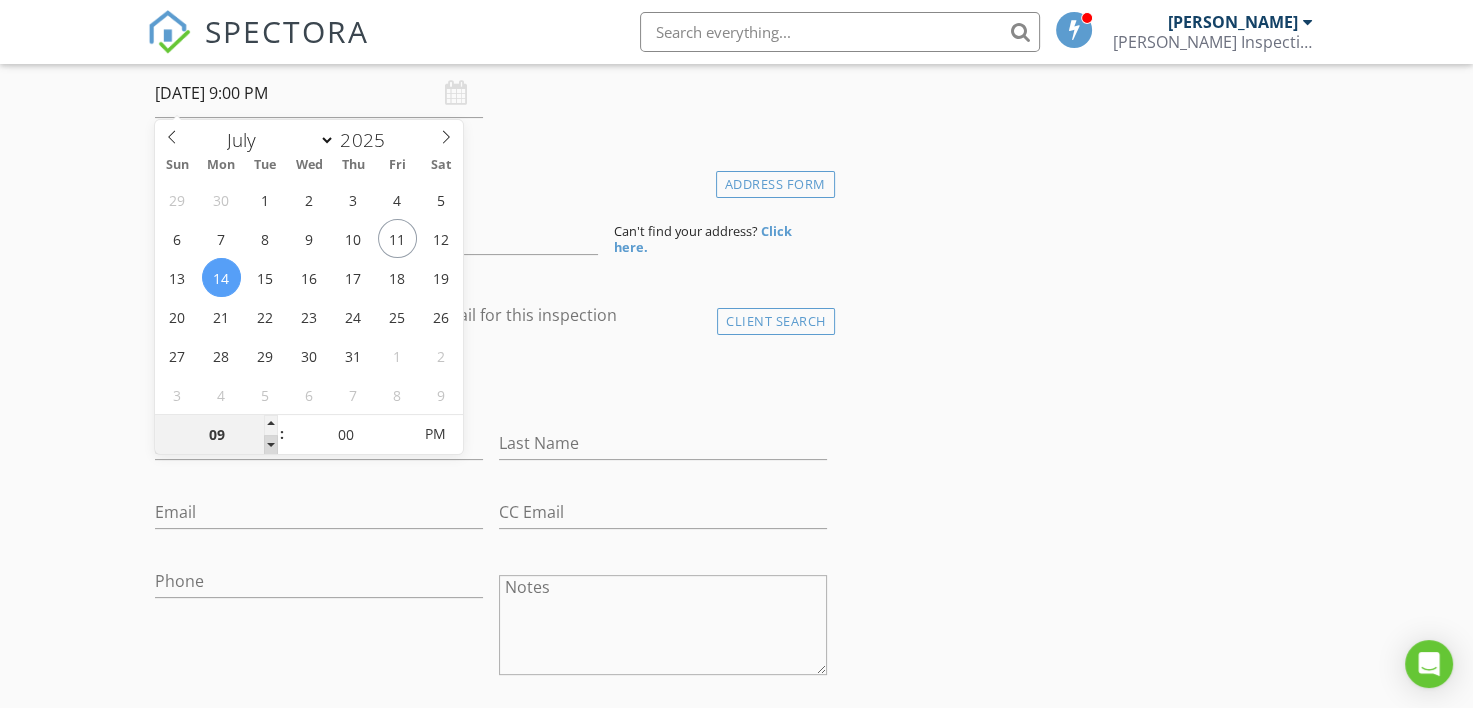 type on "08" 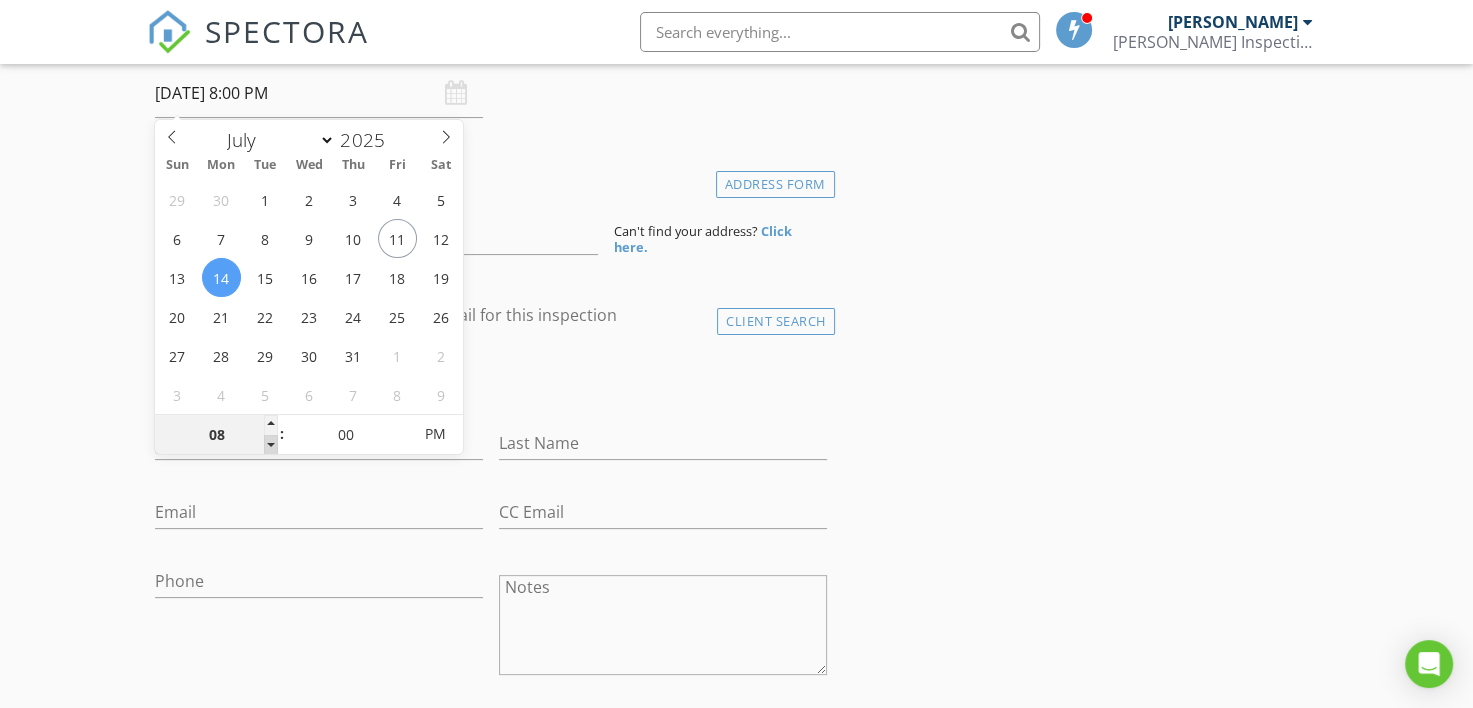 click at bounding box center (271, 445) 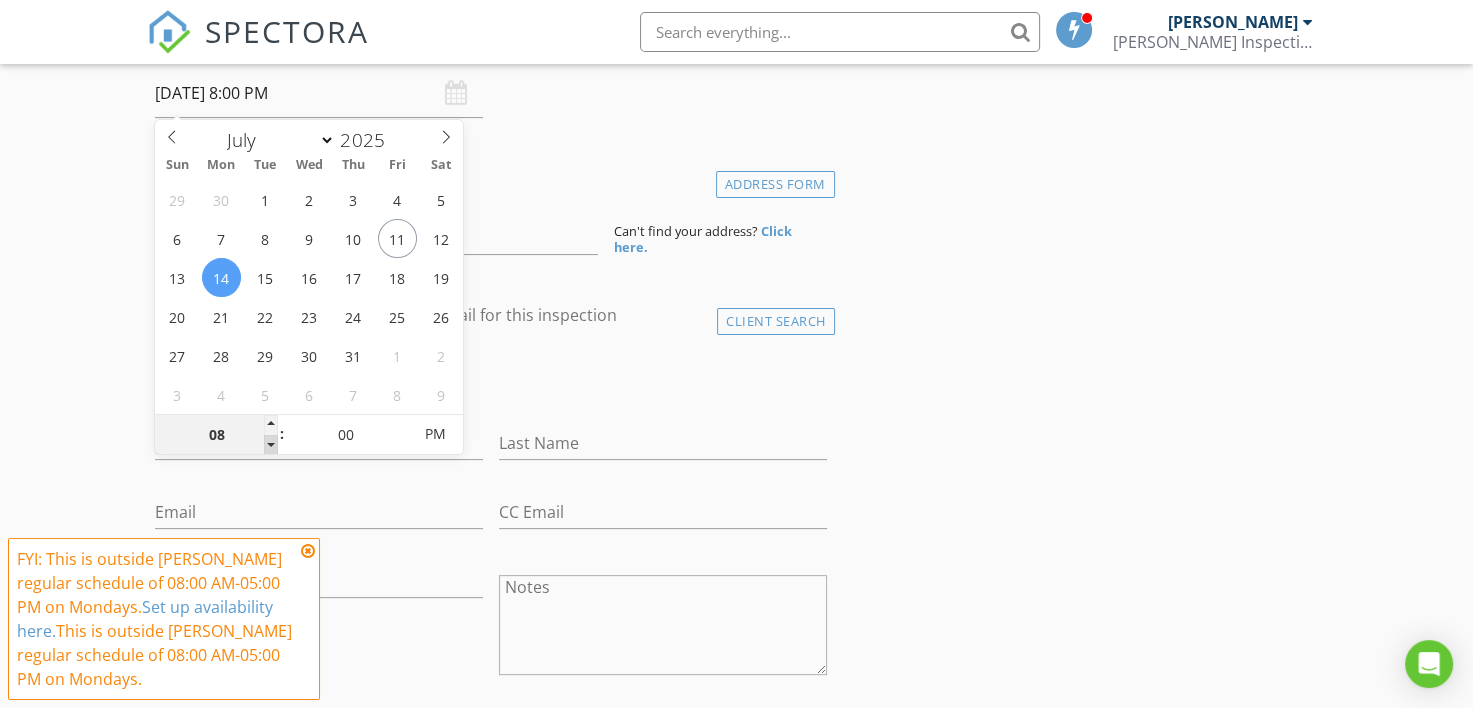 type on "[DATE] 8:00 AM" 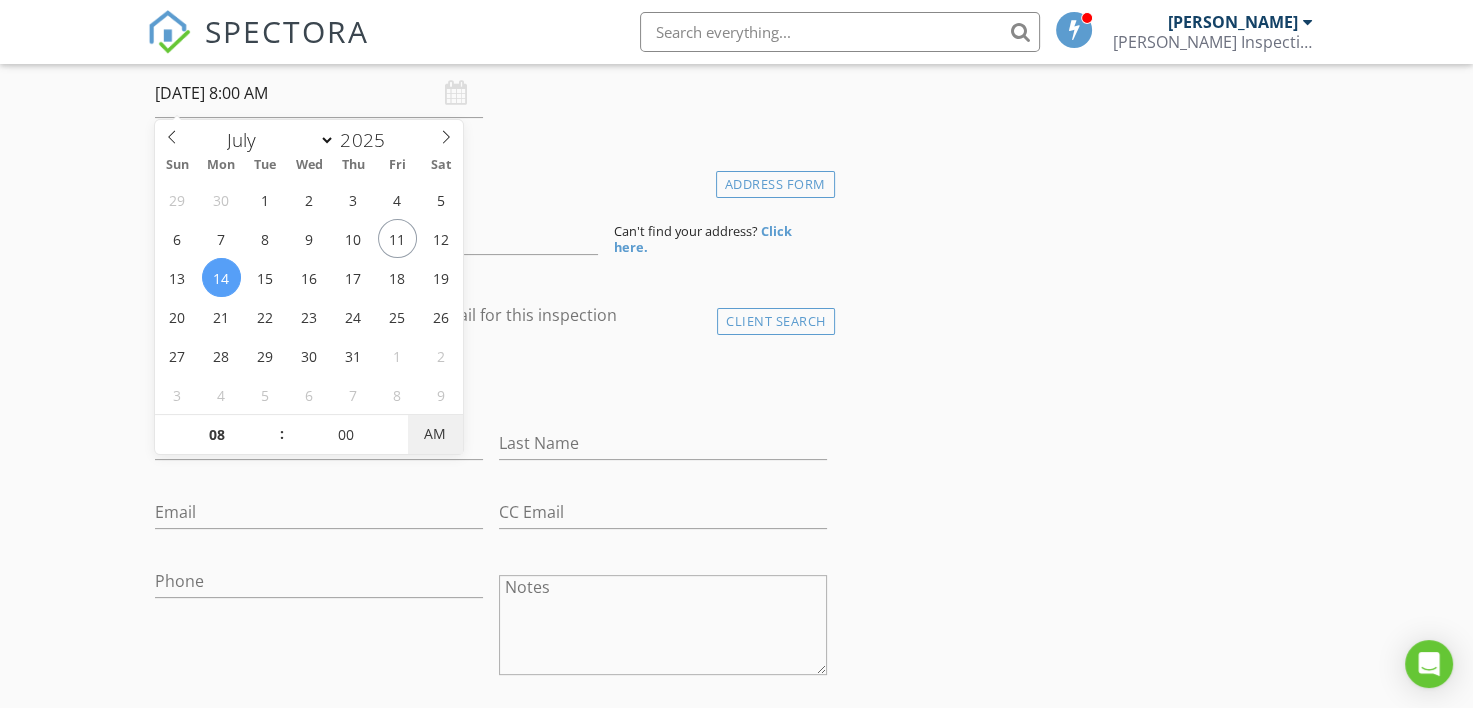 drag, startPoint x: 271, startPoint y: 447, endPoint x: 437, endPoint y: 435, distance: 166.43317 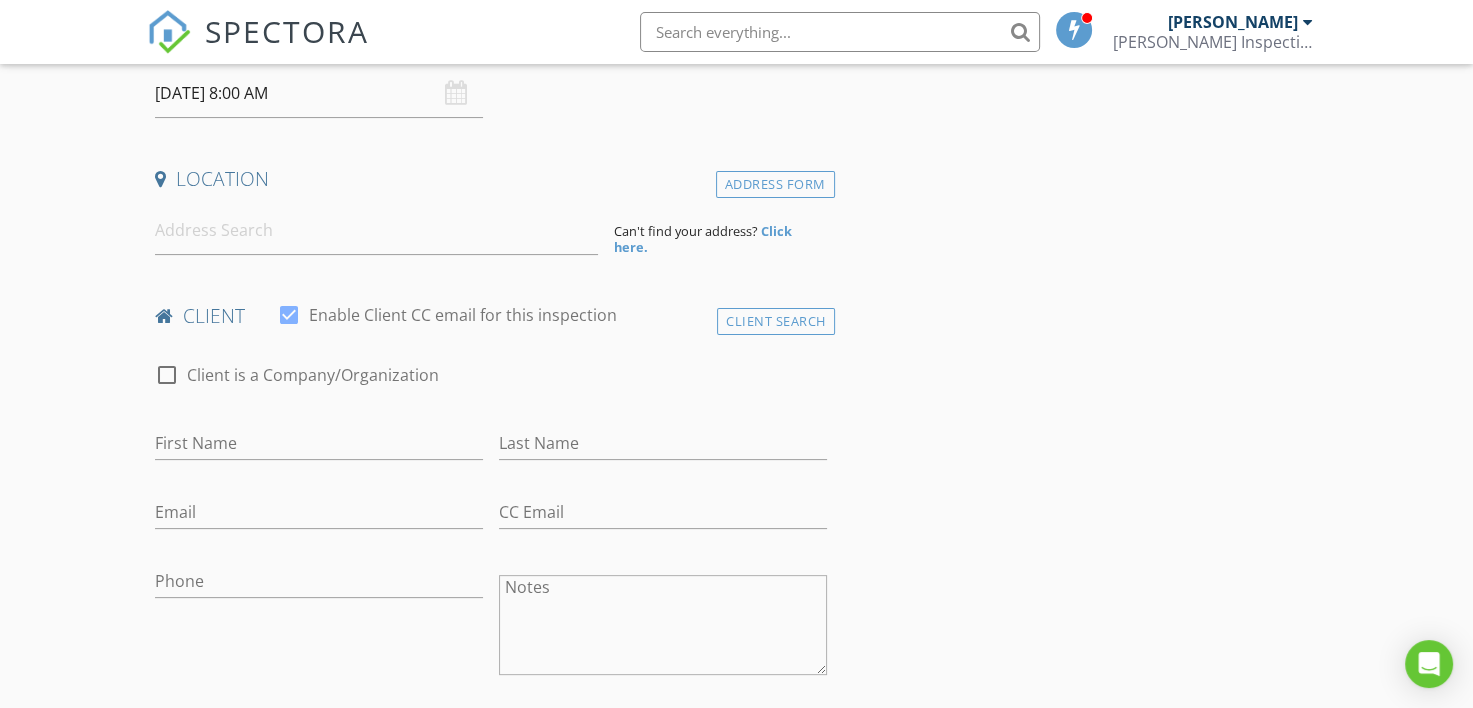 drag, startPoint x: 124, startPoint y: 372, endPoint x: 230, endPoint y: 284, distance: 137.76791 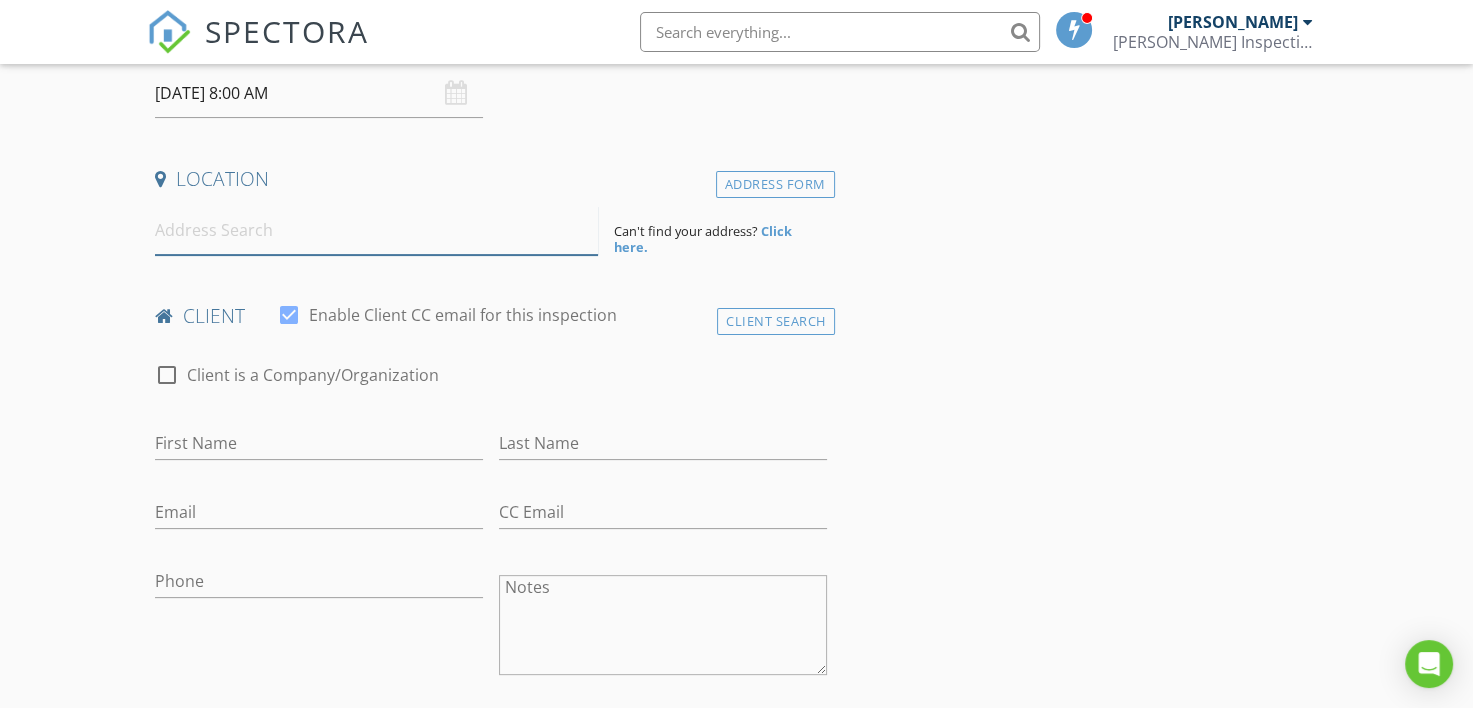 drag, startPoint x: 264, startPoint y: 242, endPoint x: 171, endPoint y: 231, distance: 93.64828 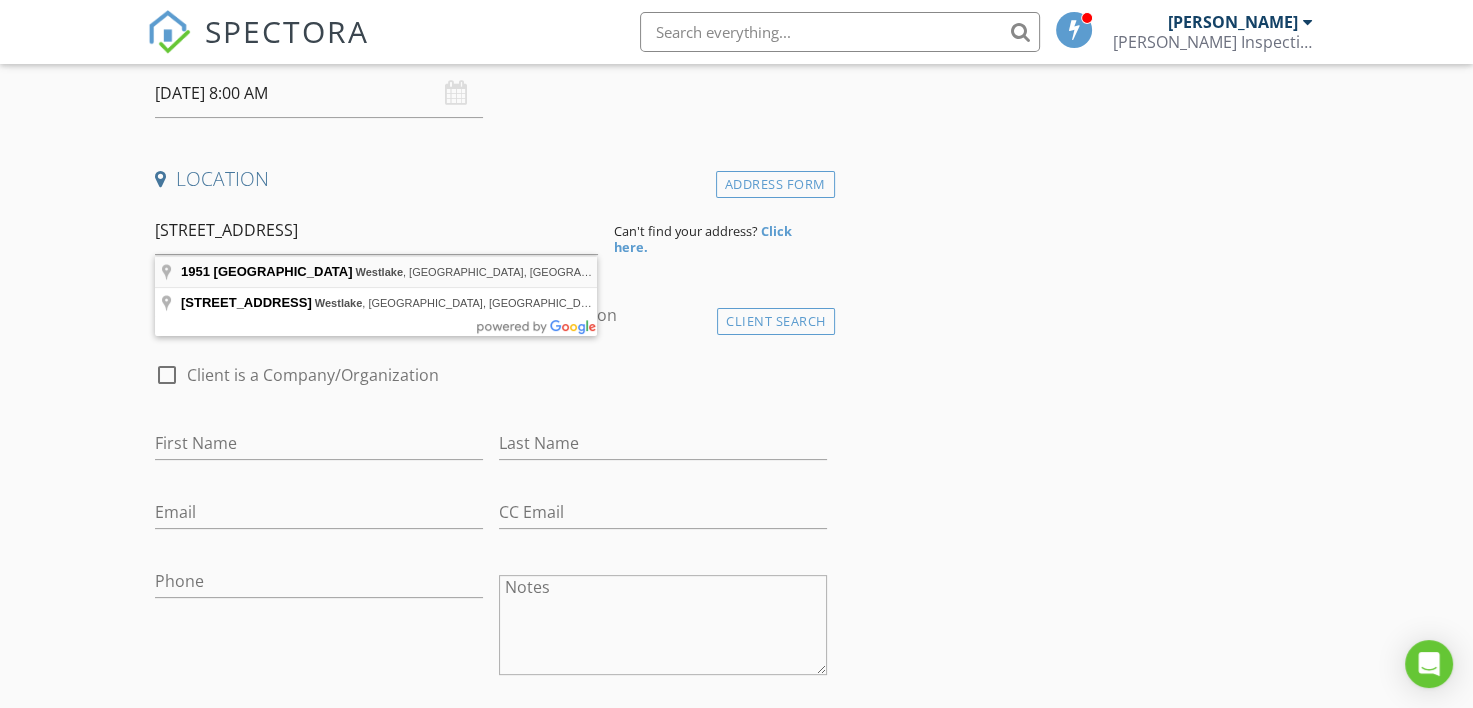 type on "1951 Riviera Drive, Westlake, LA, USA" 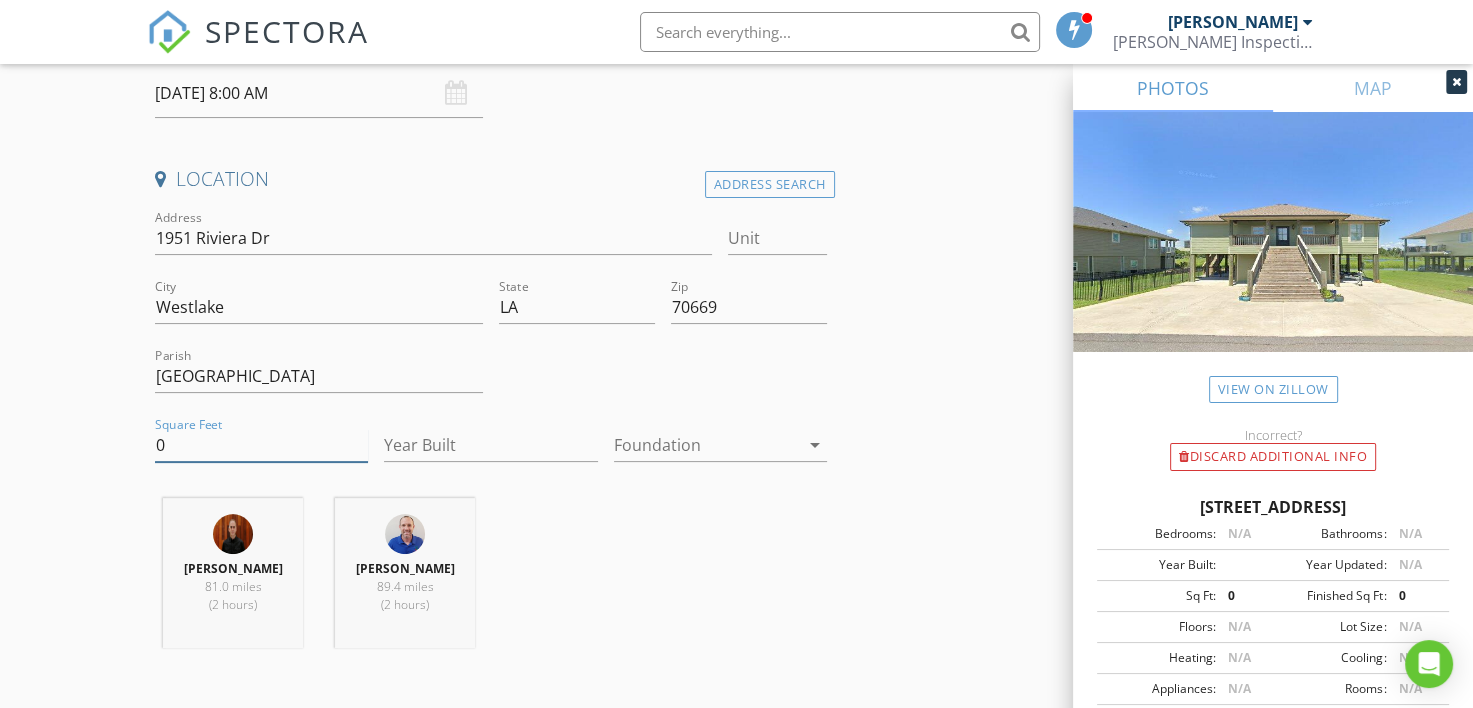drag, startPoint x: 156, startPoint y: 438, endPoint x: 104, endPoint y: 448, distance: 52.95281 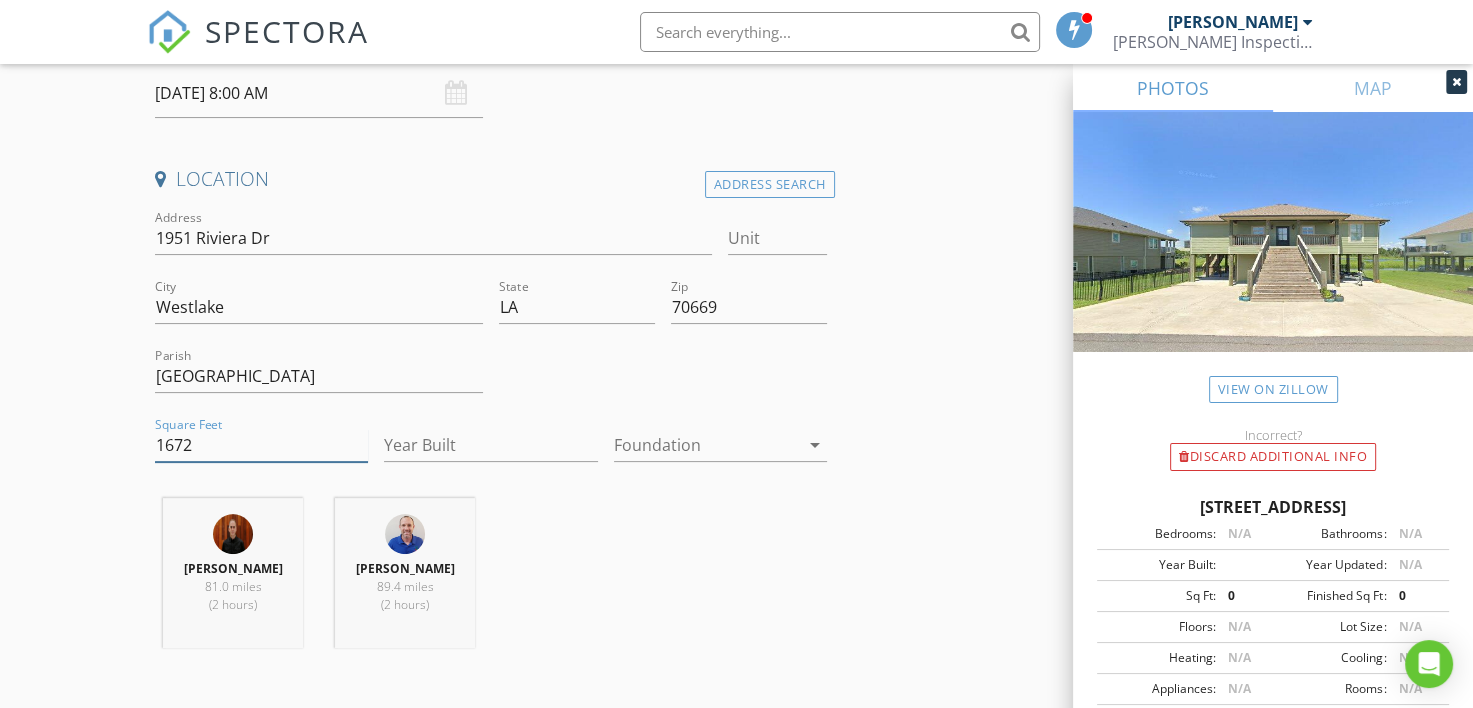 type on "1672" 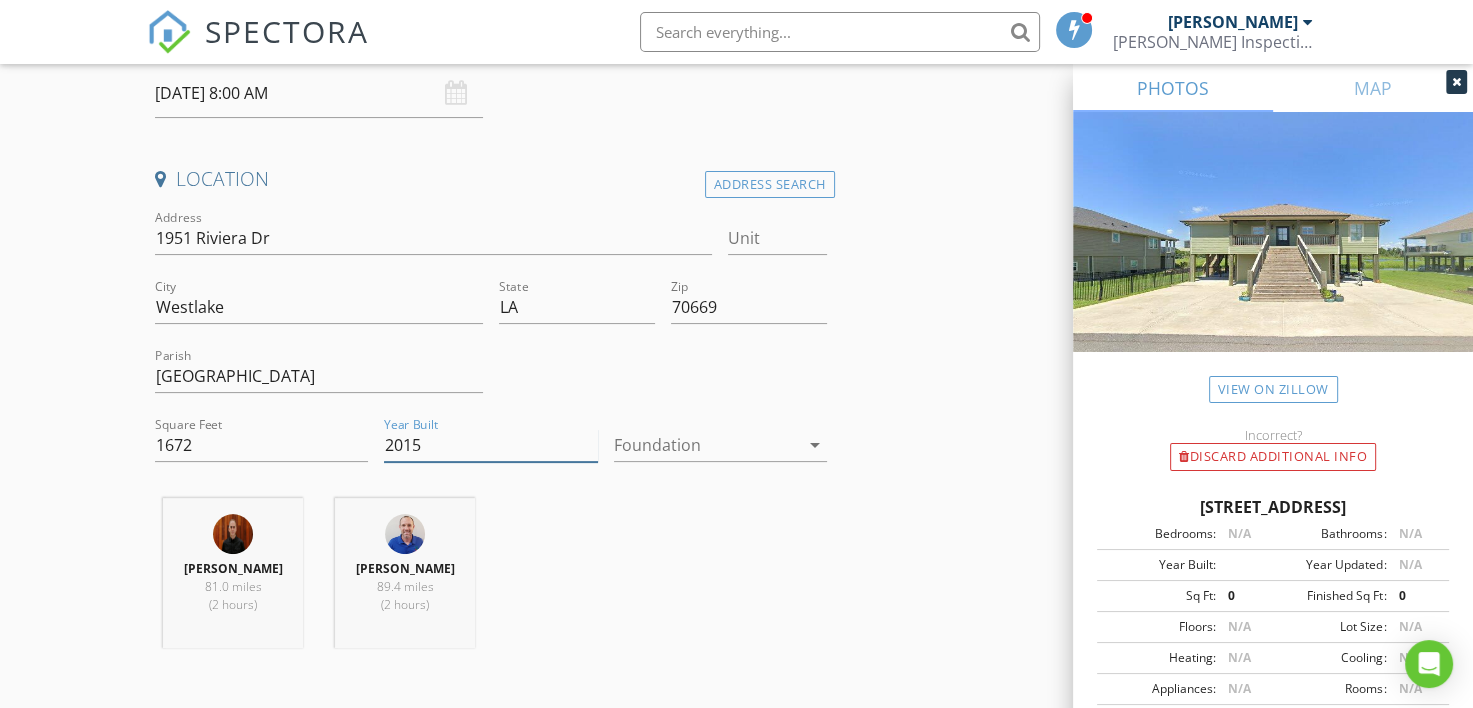 type on "2015" 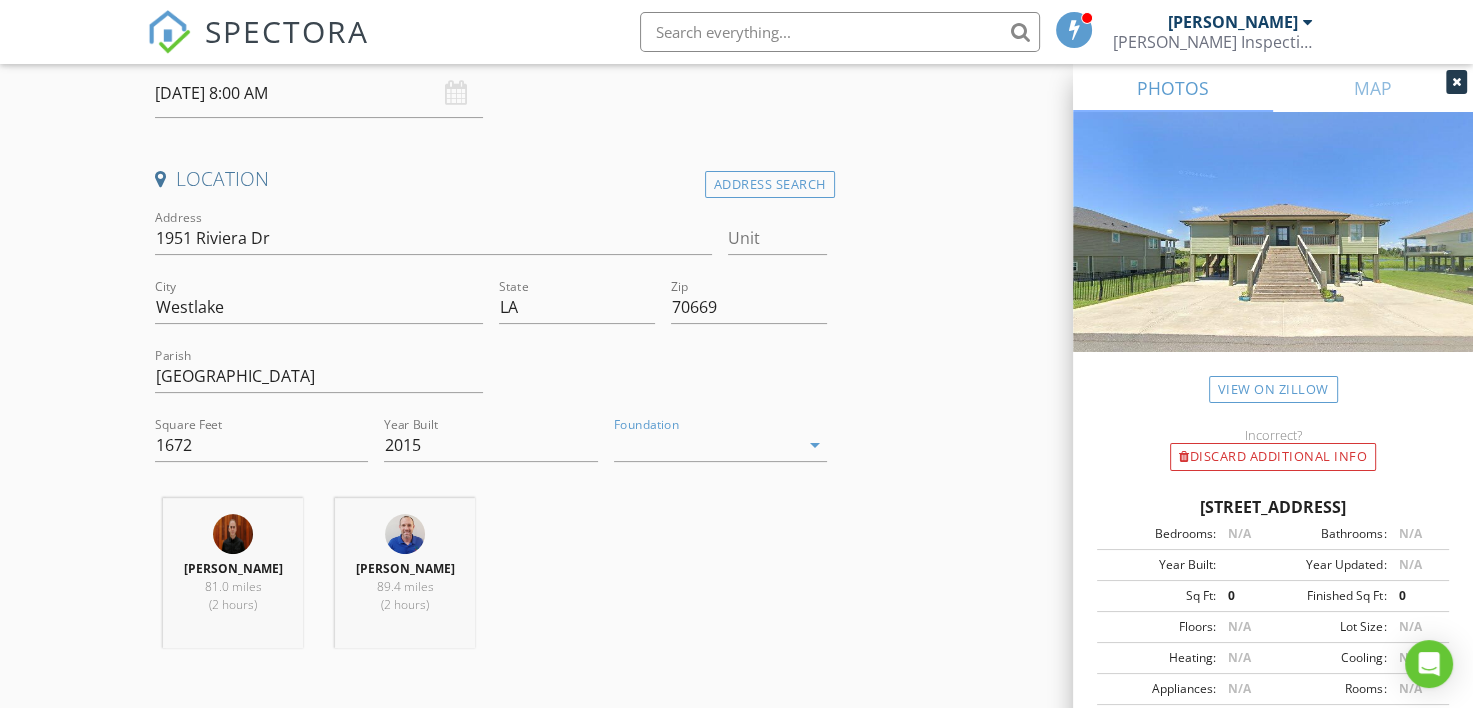 click at bounding box center (706, 445) 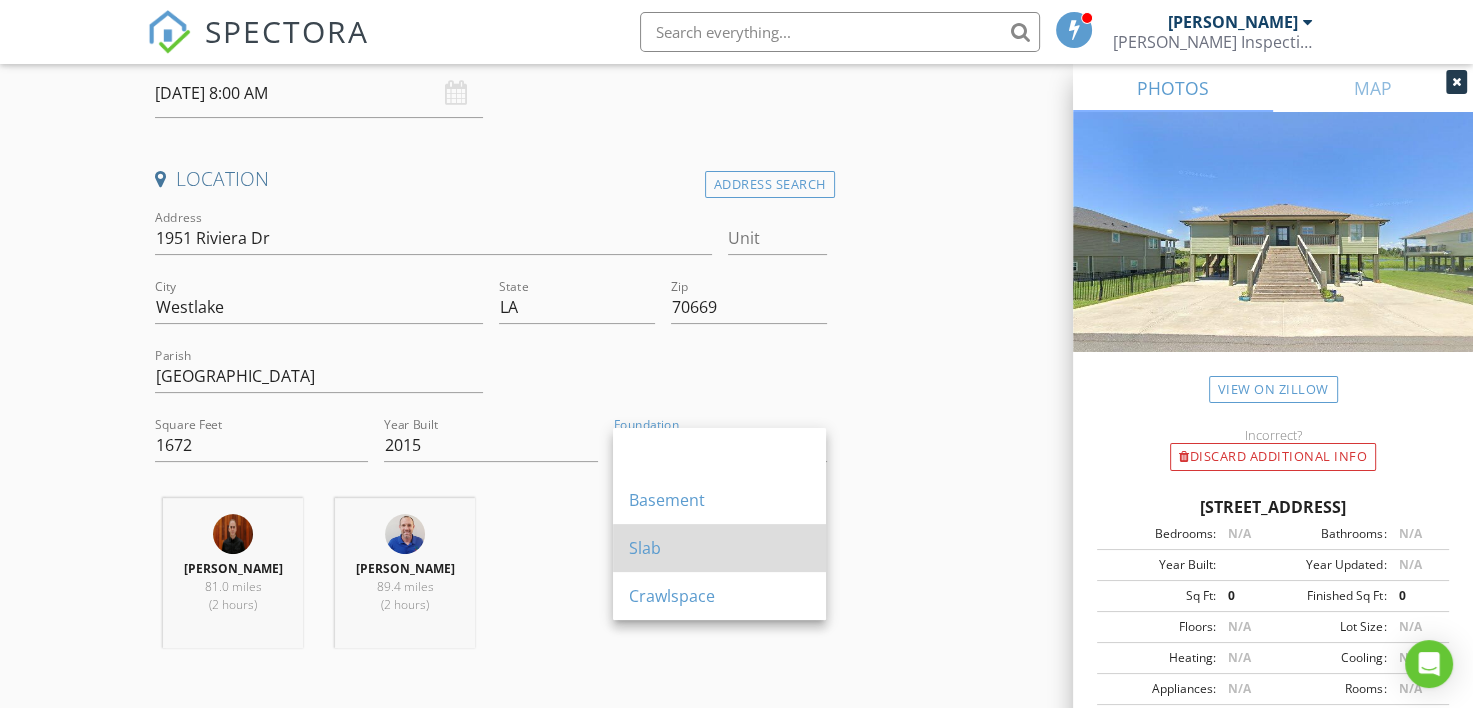 click on "Slab" at bounding box center [719, 548] 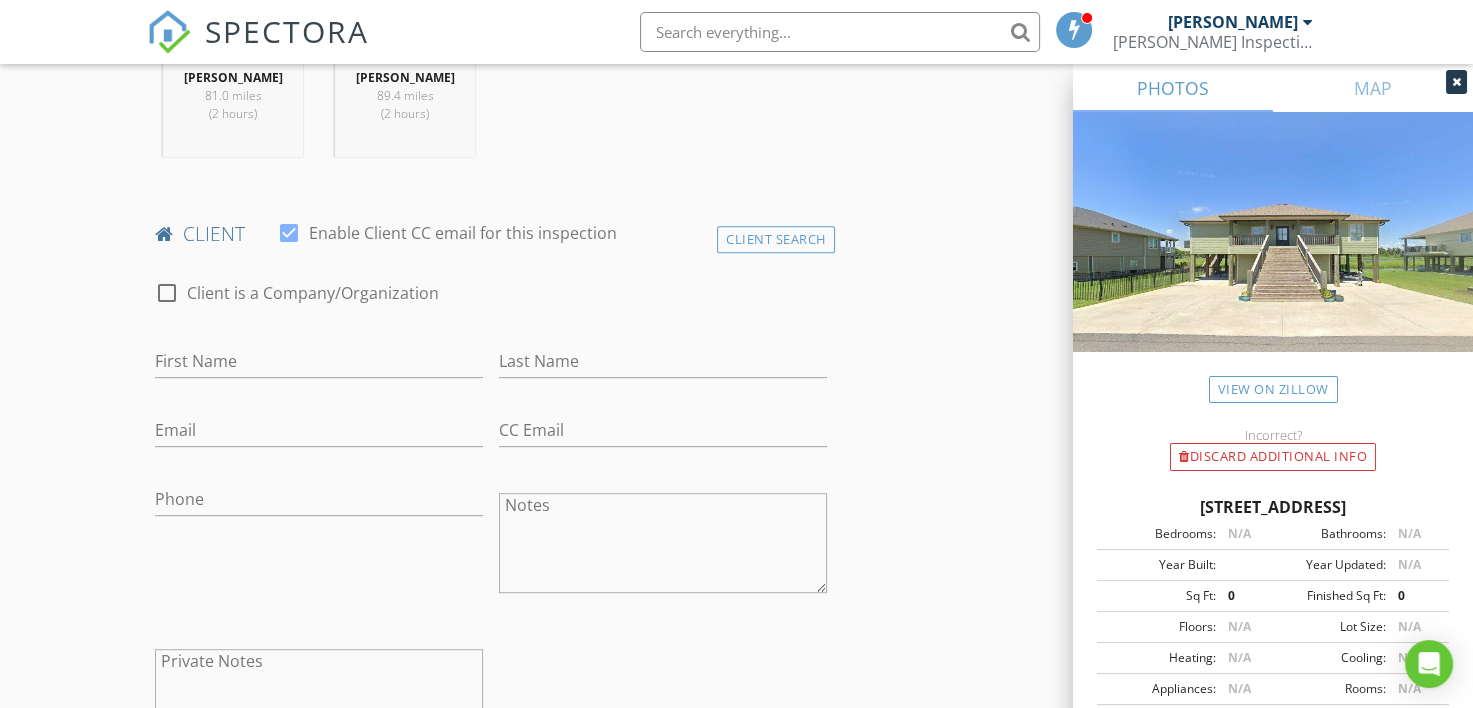 scroll, scrollTop: 1000, scrollLeft: 0, axis: vertical 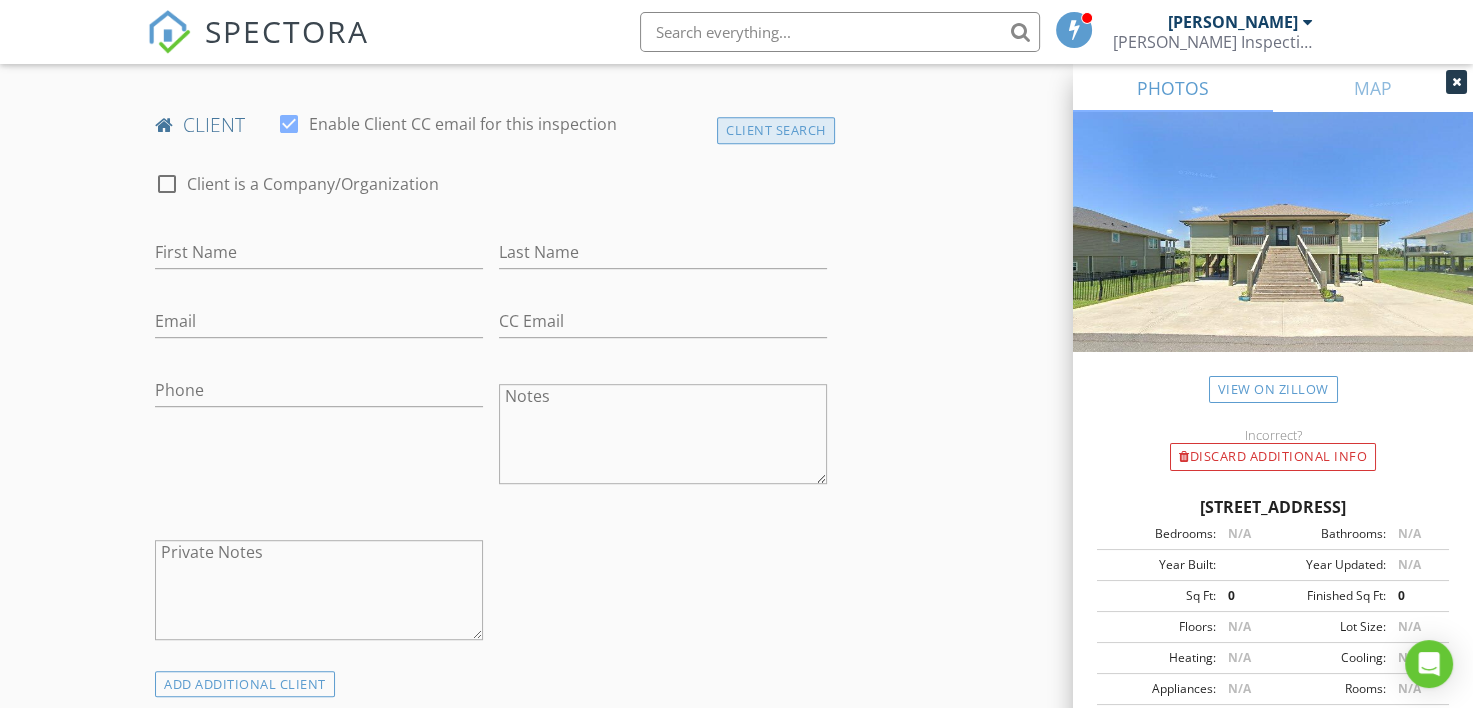 click on "Client Search" at bounding box center (776, 130) 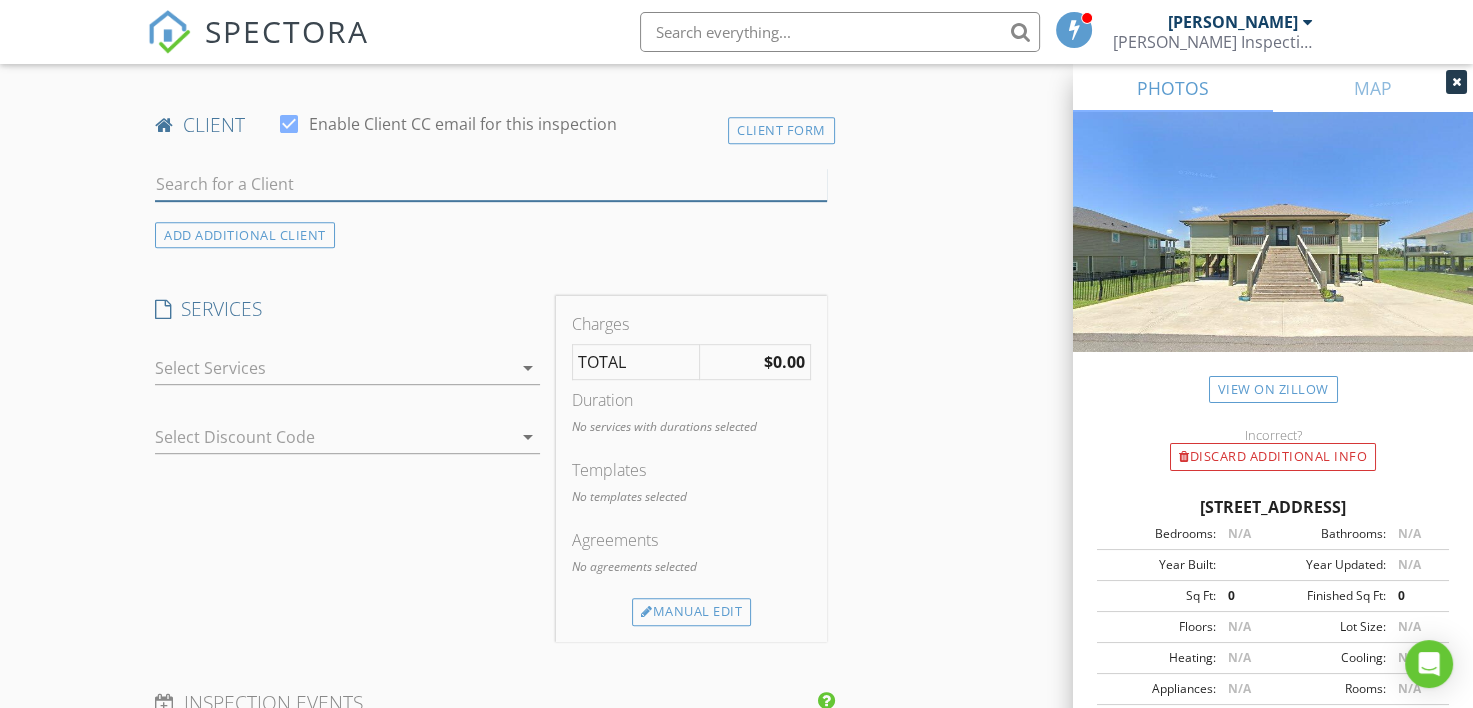 click at bounding box center [490, 184] 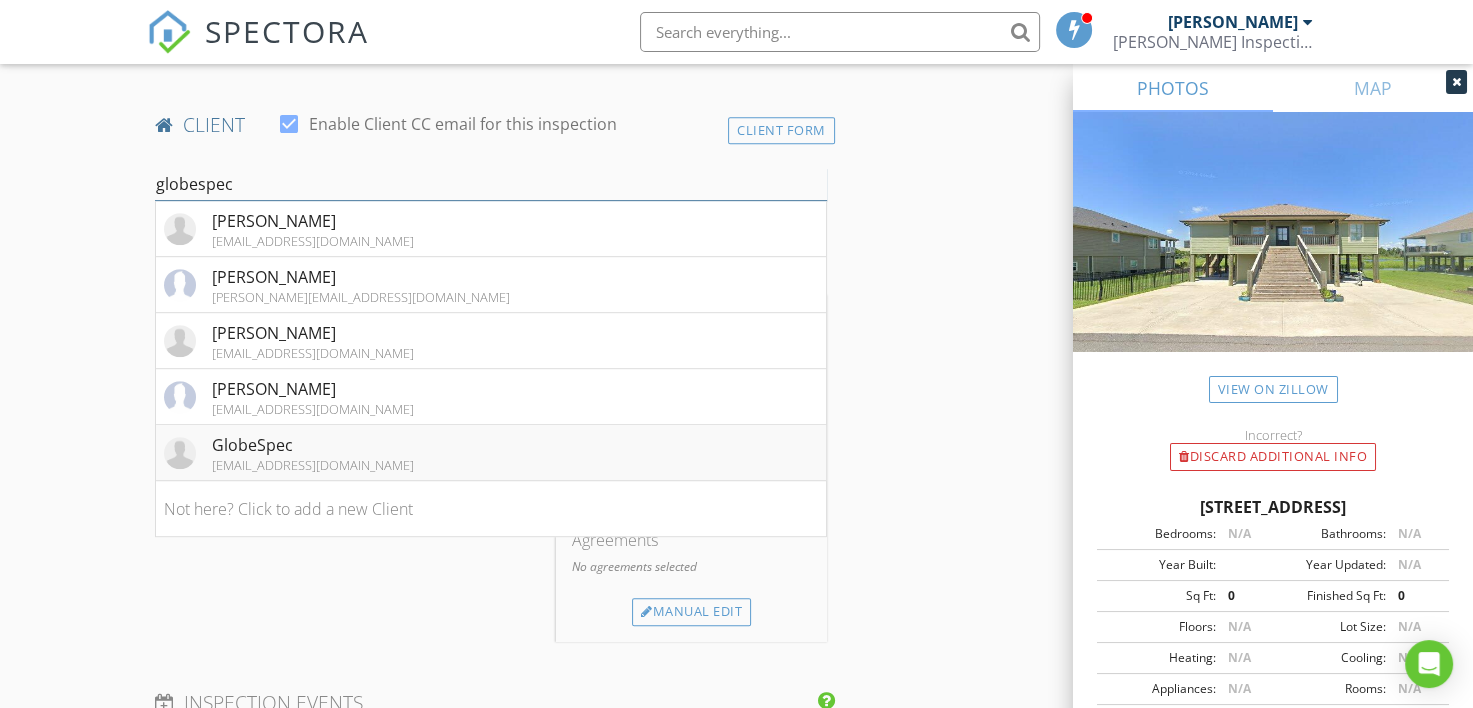 type on "globespec" 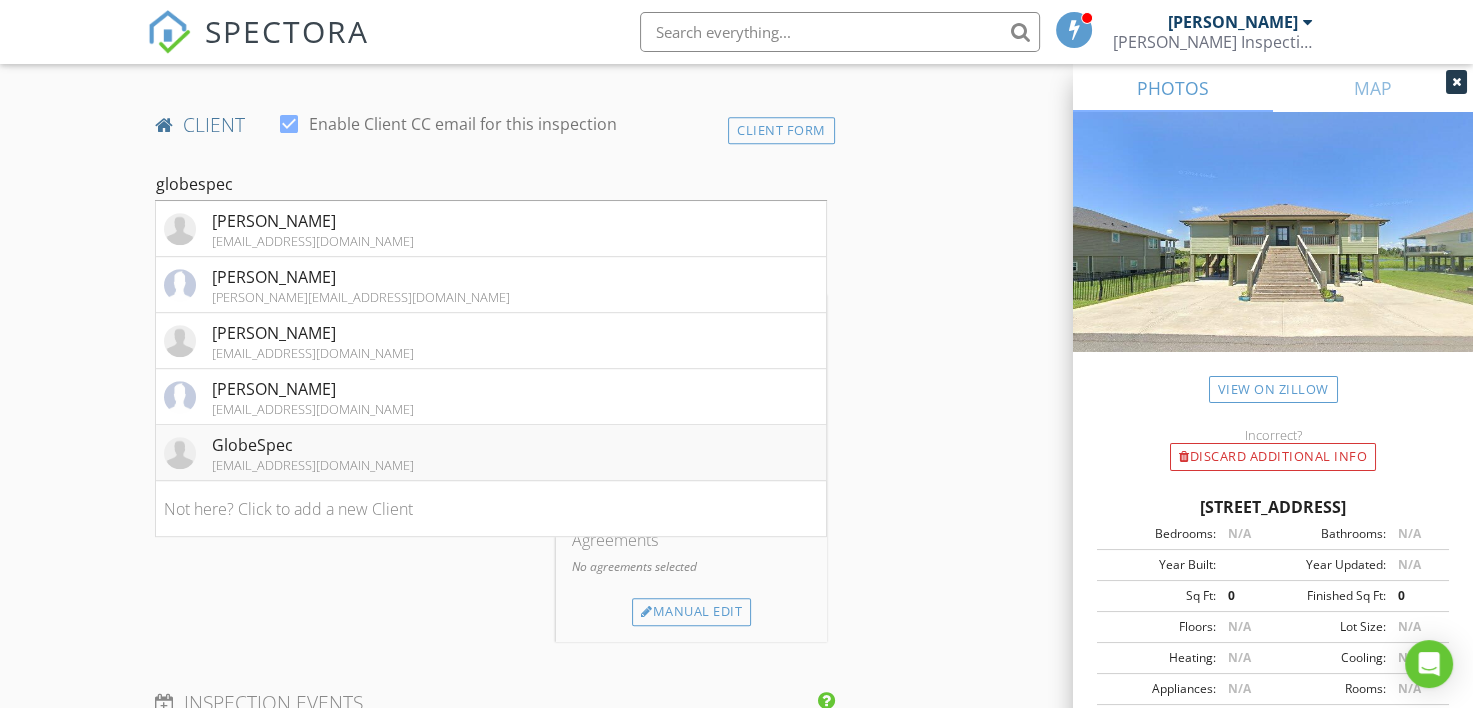 click at bounding box center (180, 453) 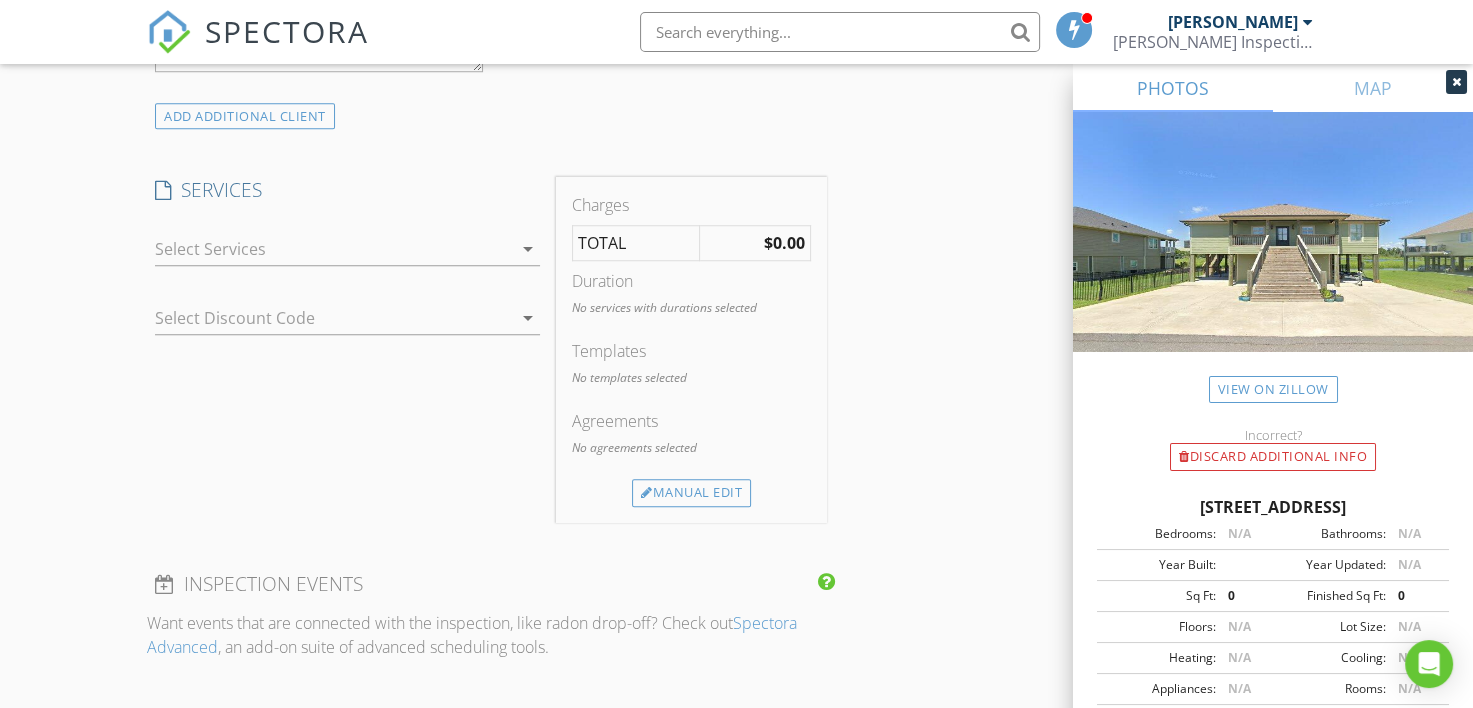 scroll, scrollTop: 1600, scrollLeft: 0, axis: vertical 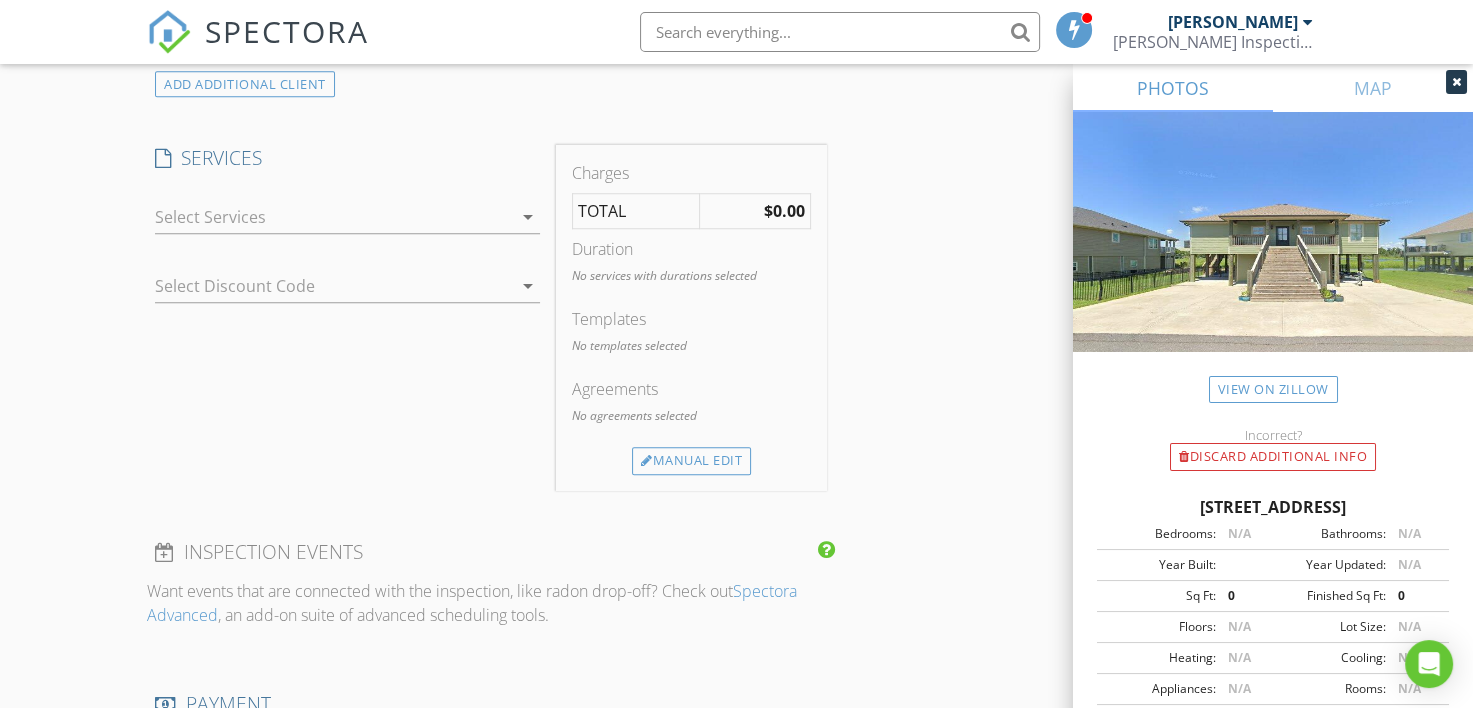 click at bounding box center [333, 217] 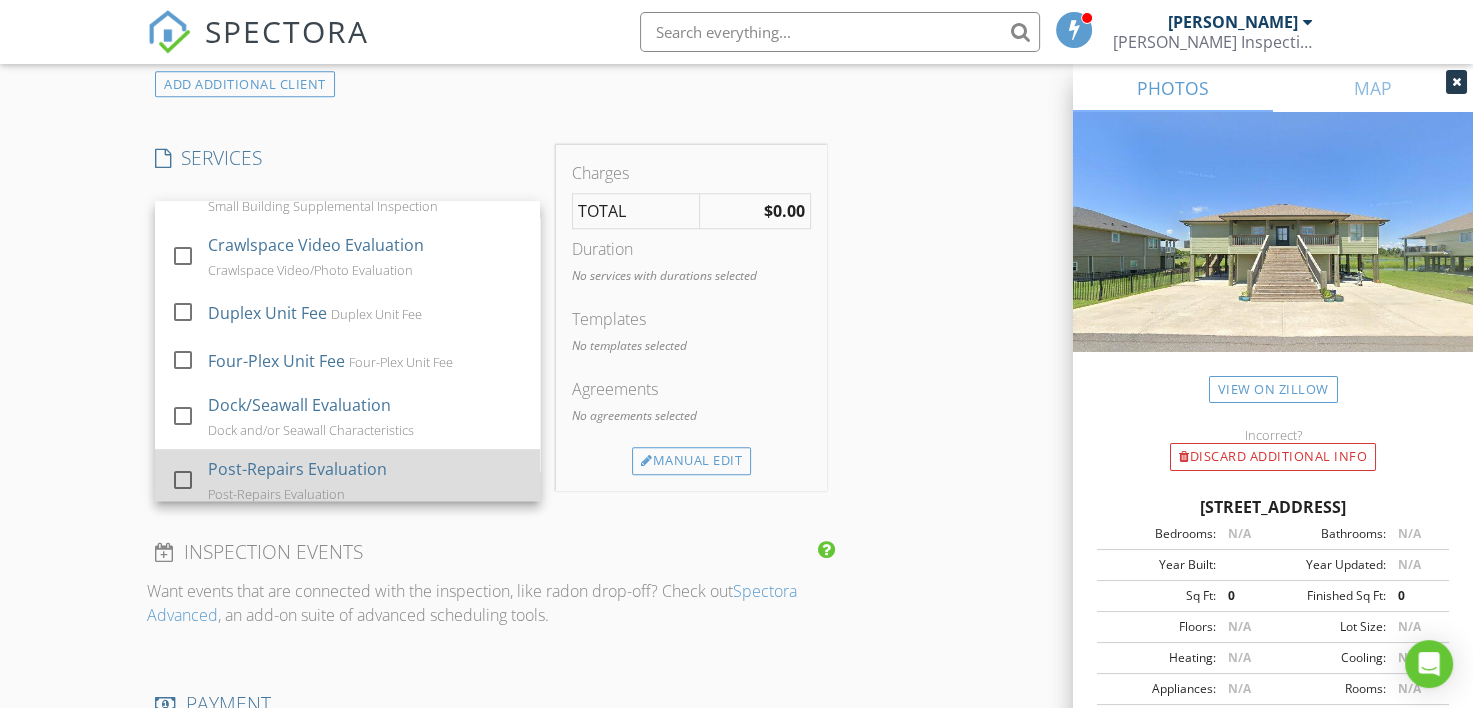 scroll, scrollTop: 1200, scrollLeft: 0, axis: vertical 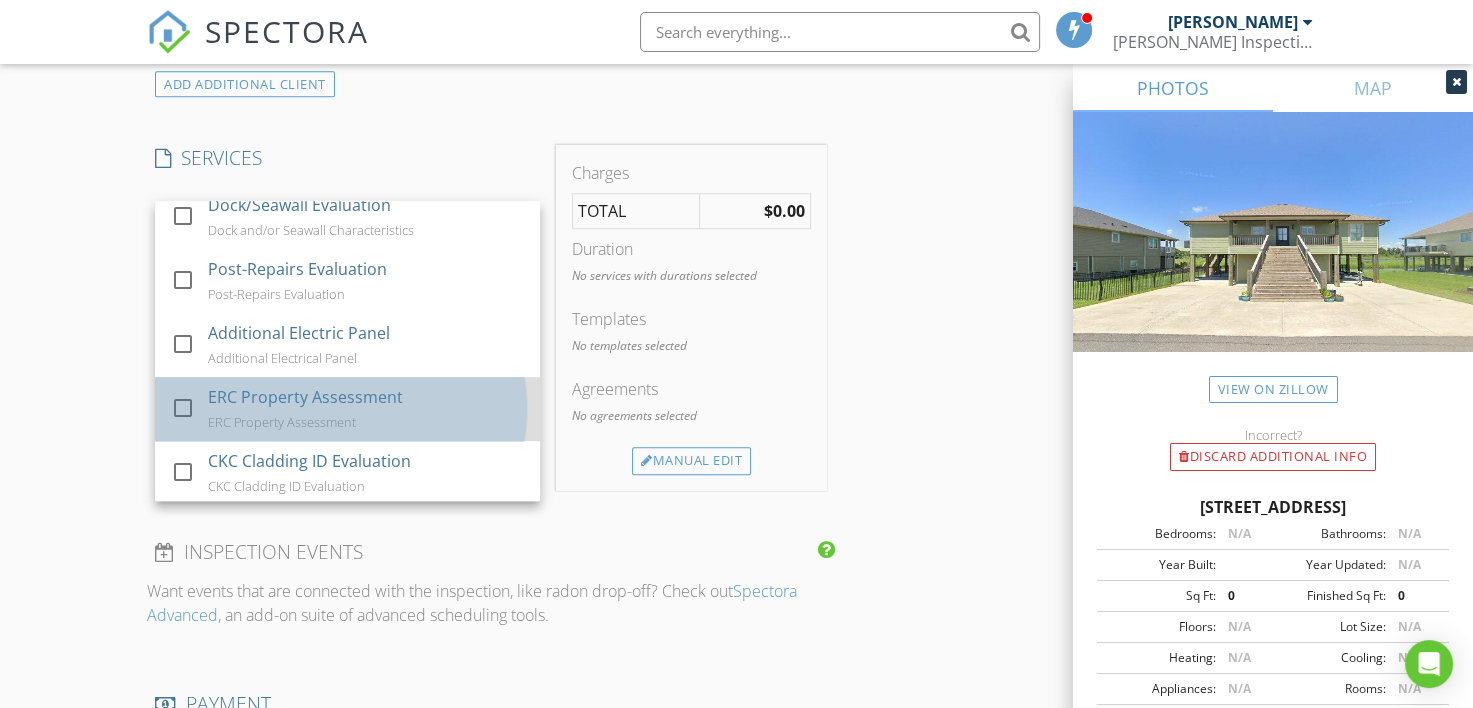 click on "ERC Property Assessment" at bounding box center [306, 397] 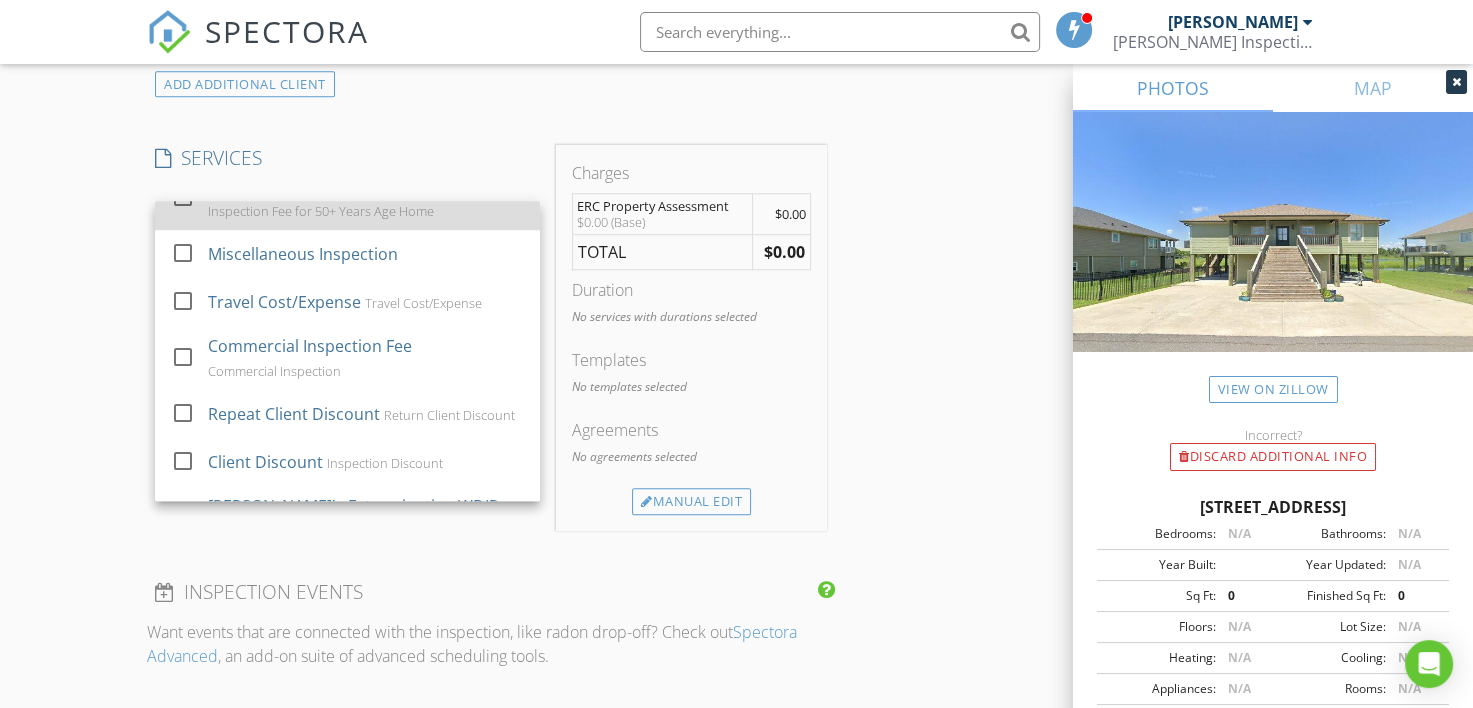 scroll, scrollTop: 1600, scrollLeft: 0, axis: vertical 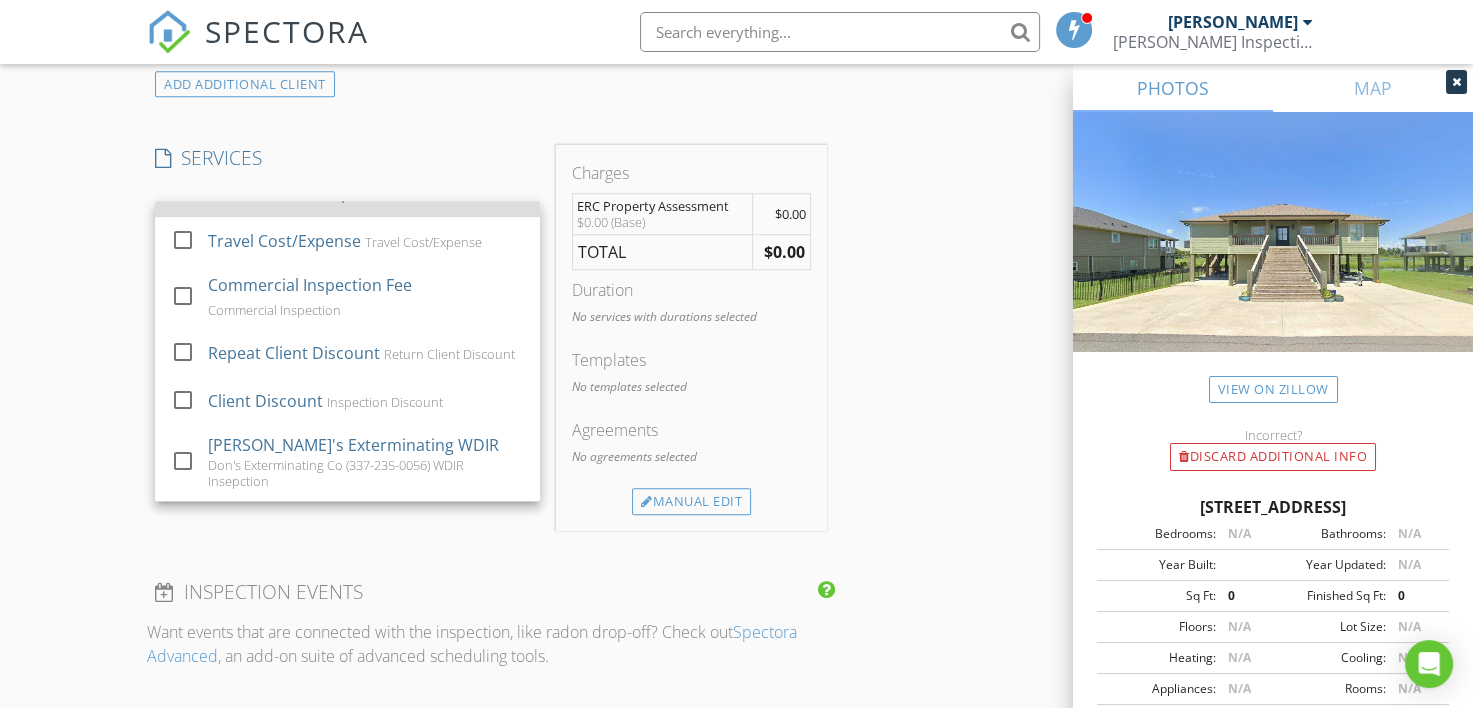 click on "Miscellaneous Inspection" at bounding box center (304, 193) 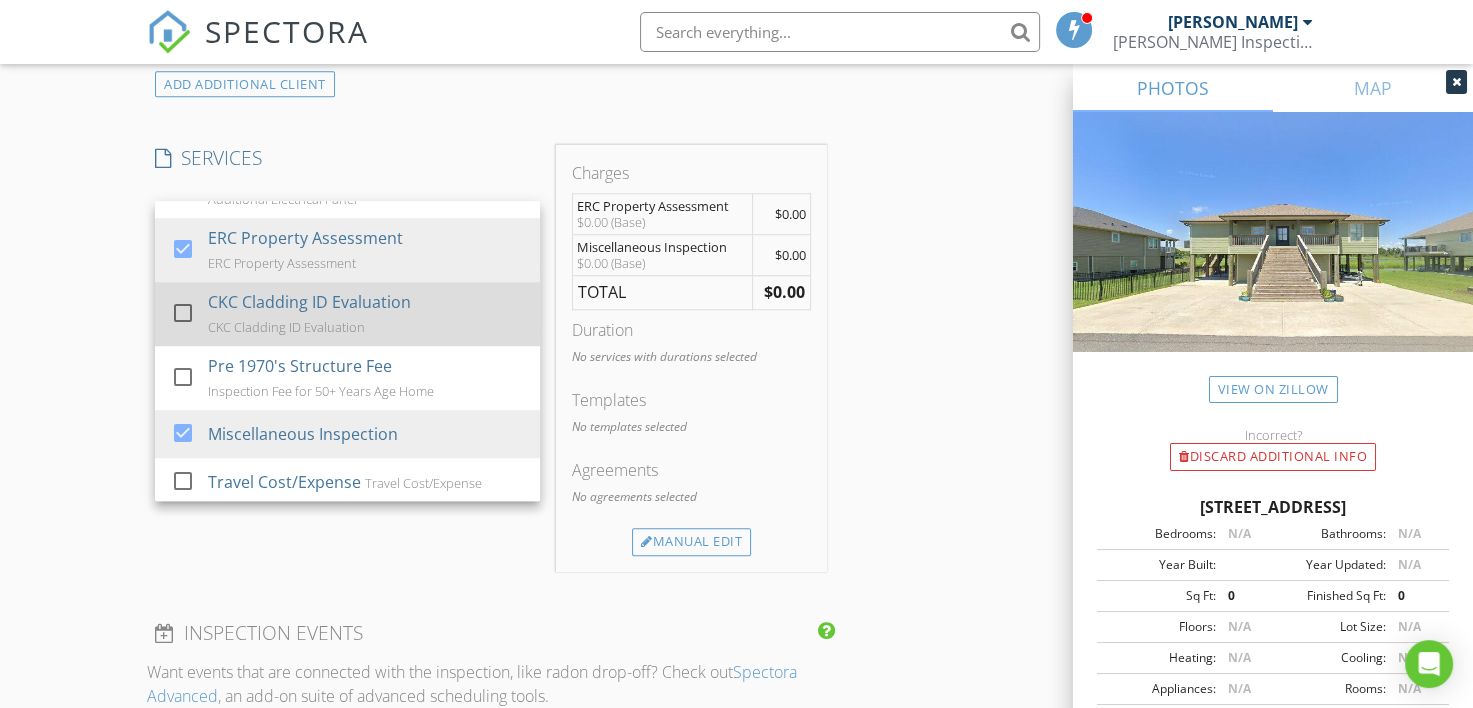 scroll, scrollTop: 1559, scrollLeft: 0, axis: vertical 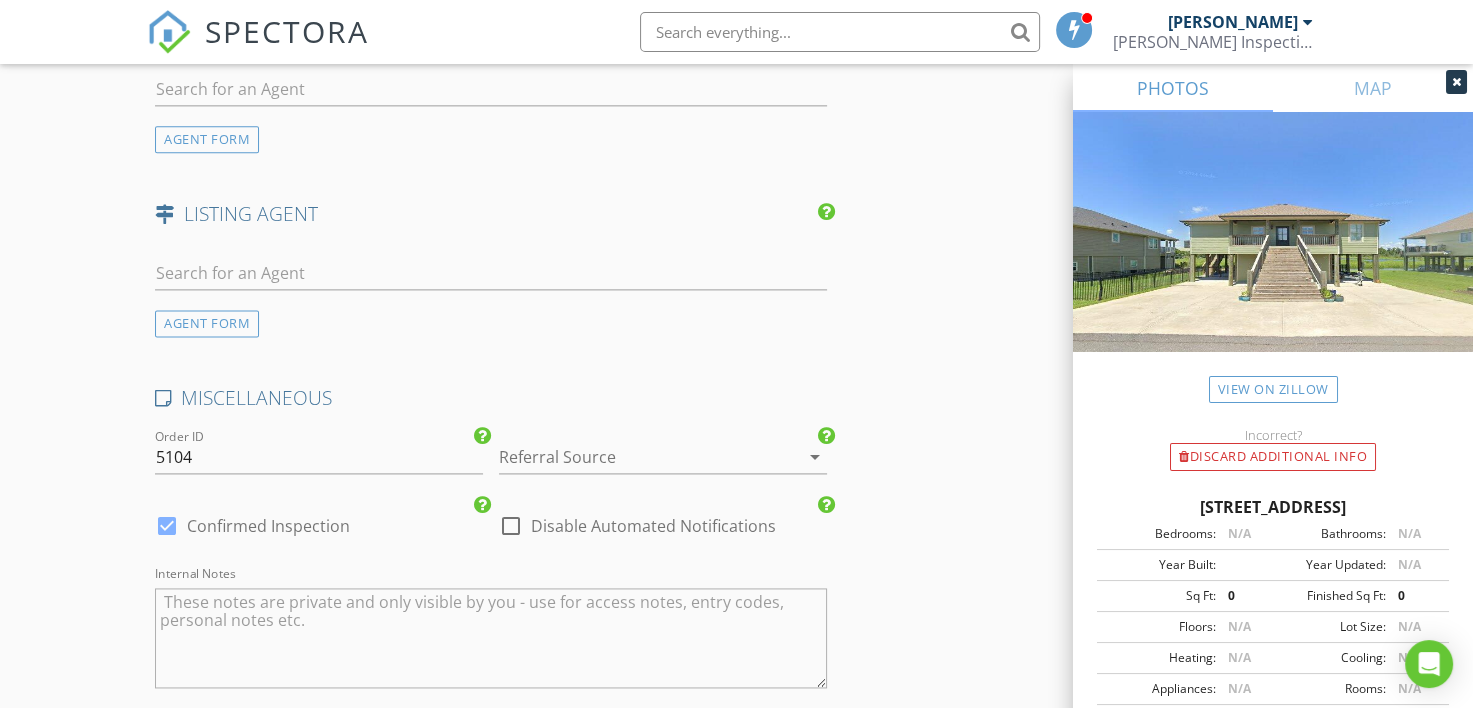 click on "Confirmed Inspection" at bounding box center (268, 526) 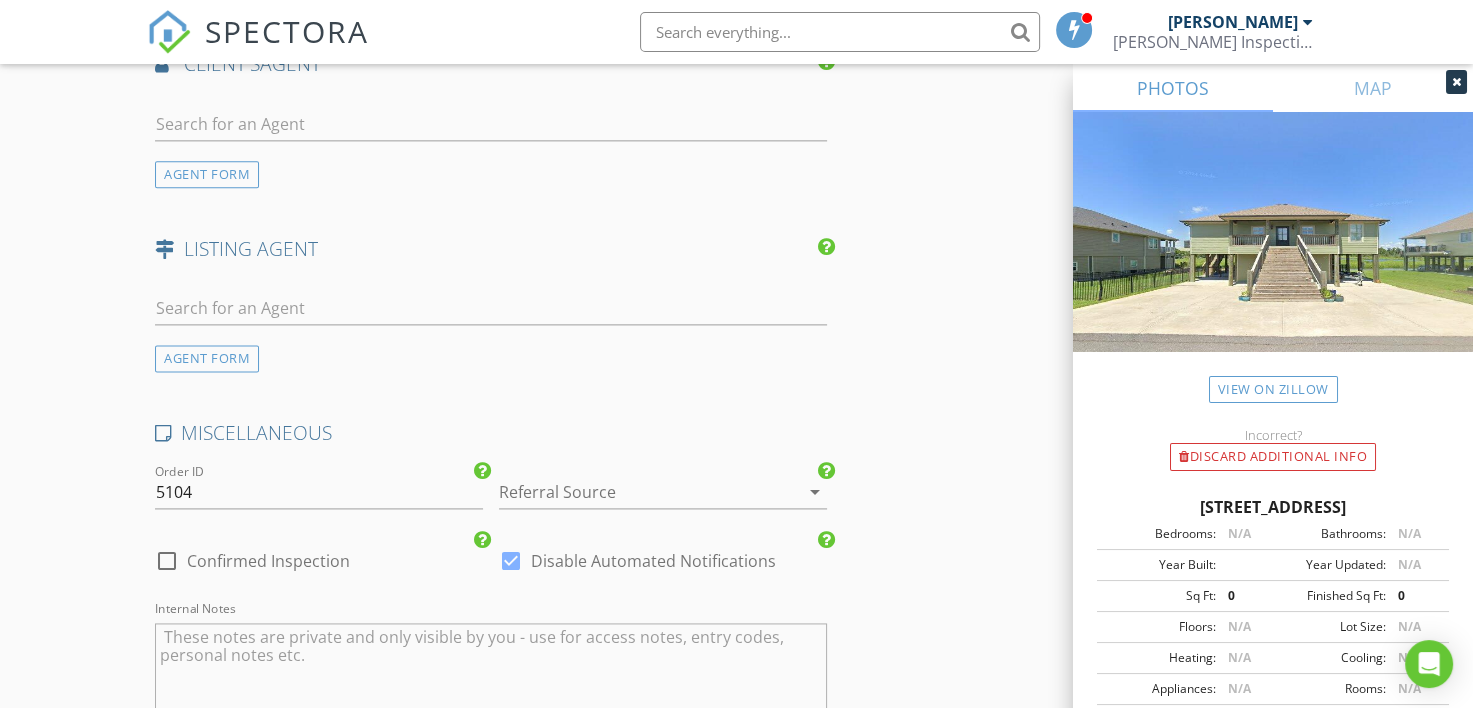 scroll, scrollTop: 2365, scrollLeft: 0, axis: vertical 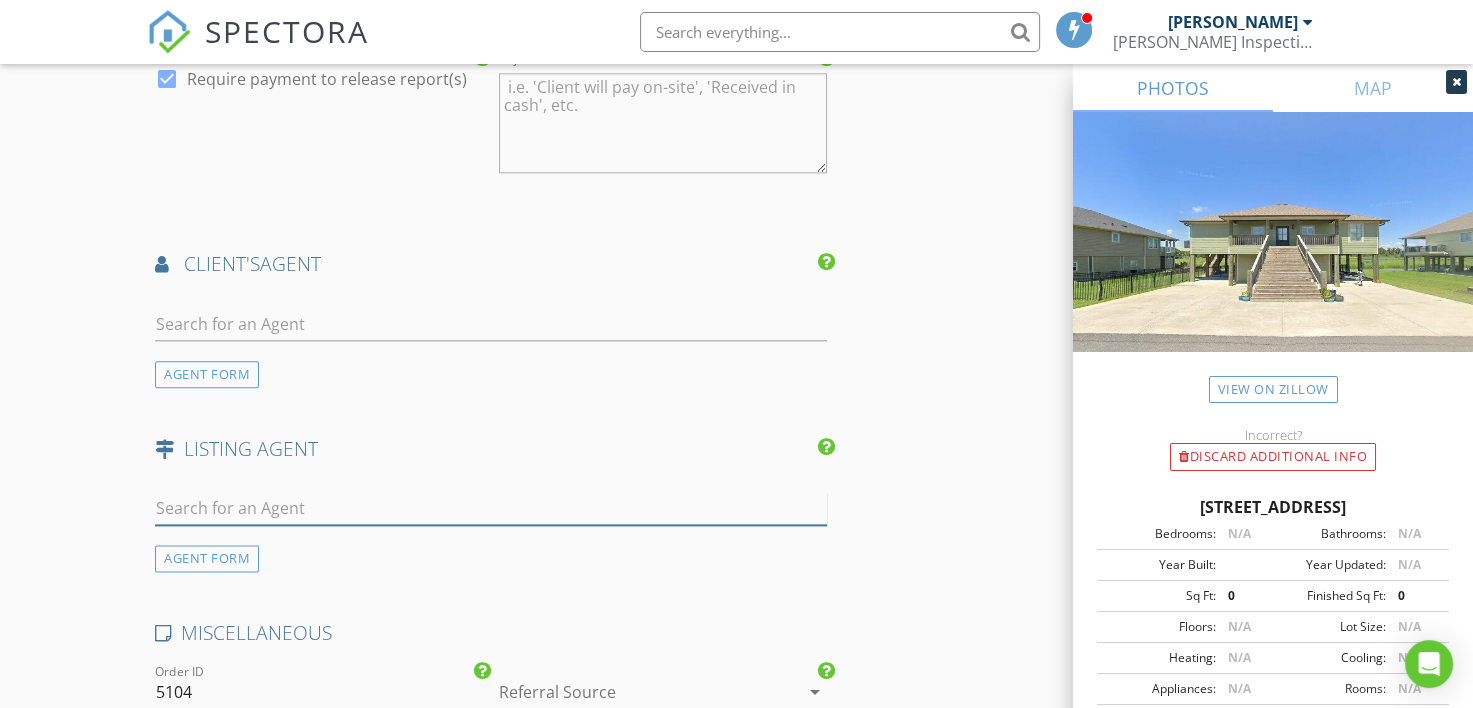 click at bounding box center [490, 508] 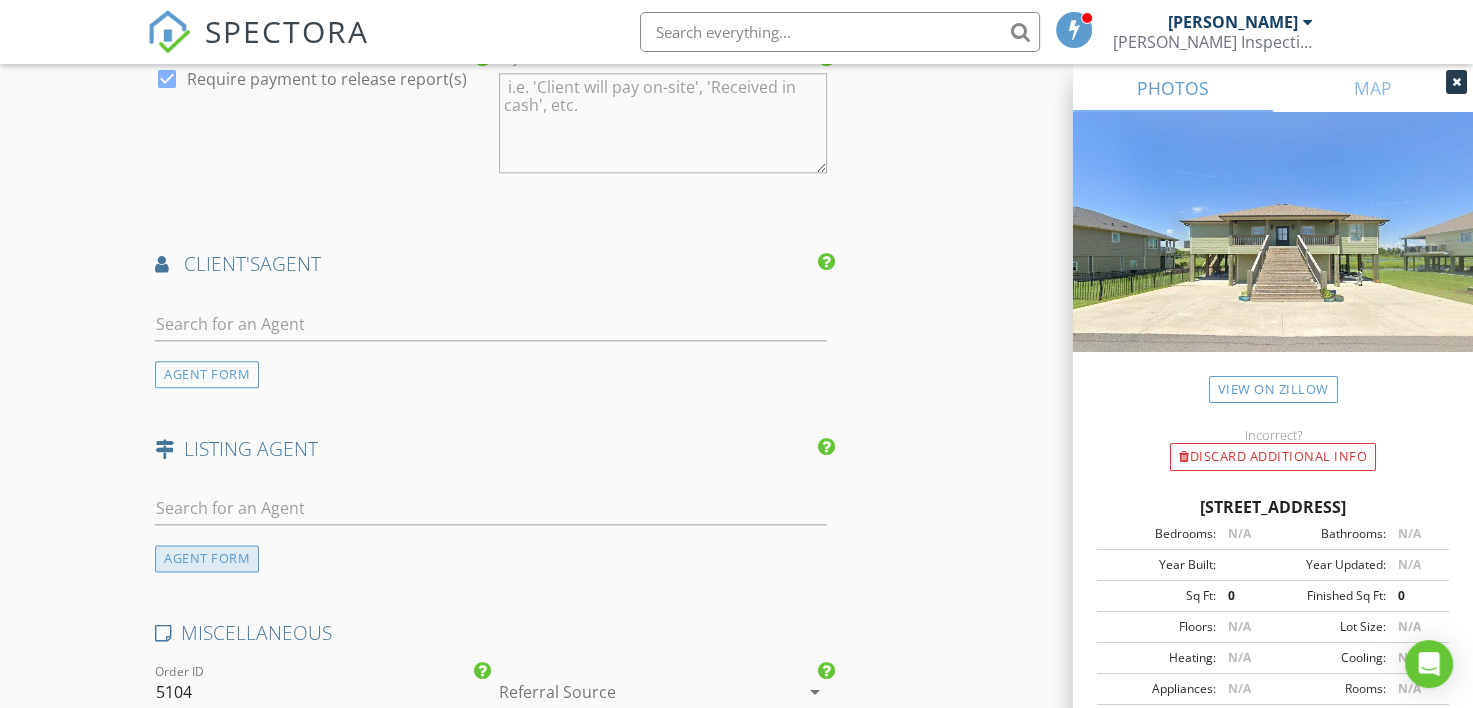 click on "AGENT FORM" at bounding box center (207, 558) 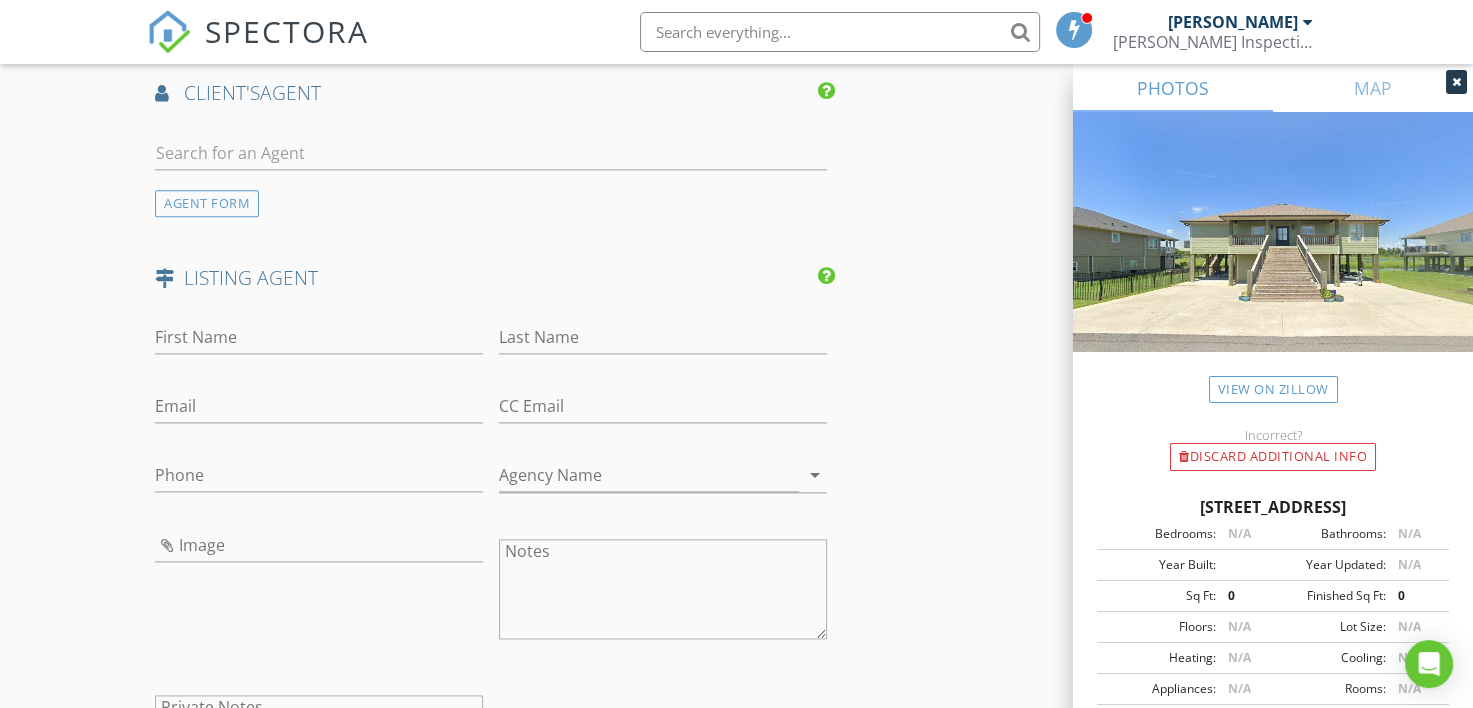 scroll, scrollTop: 2565, scrollLeft: 0, axis: vertical 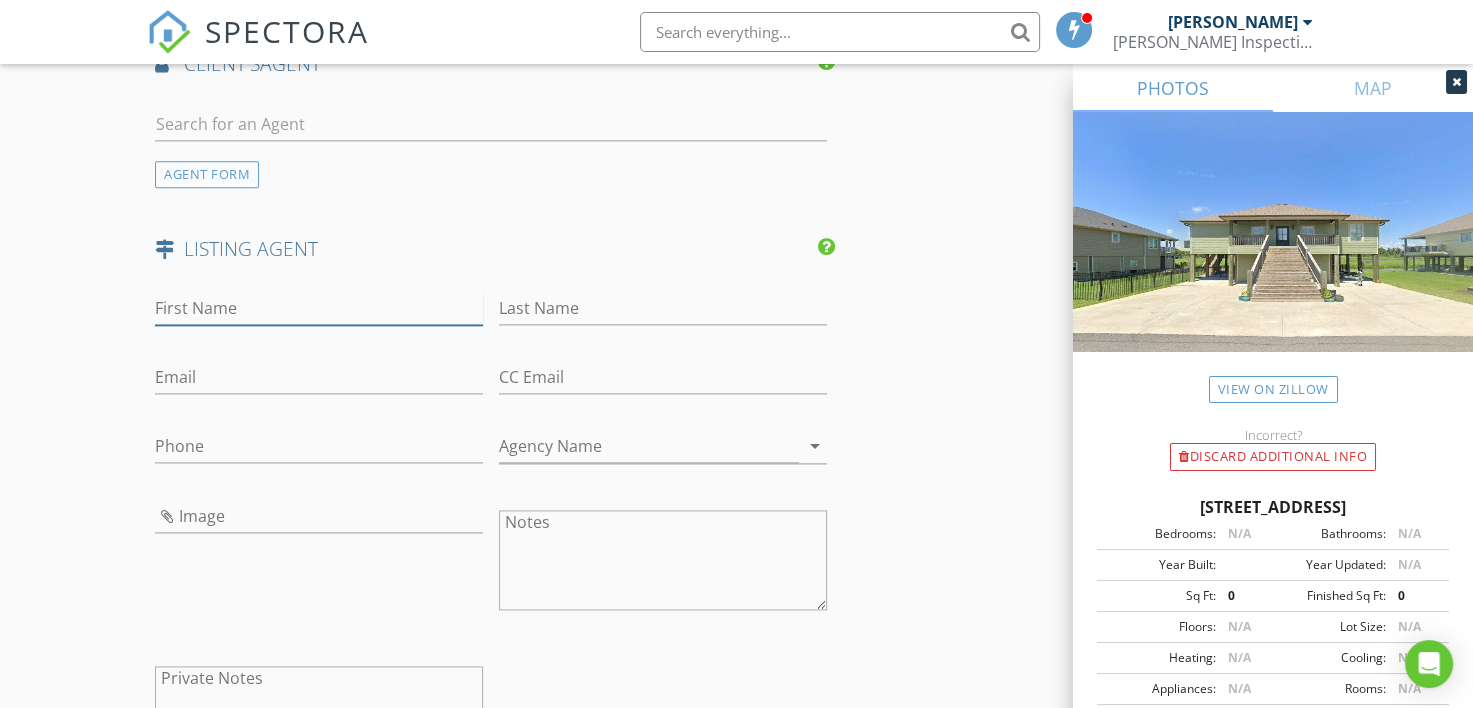 drag, startPoint x: 256, startPoint y: 302, endPoint x: 216, endPoint y: 304, distance: 40.04997 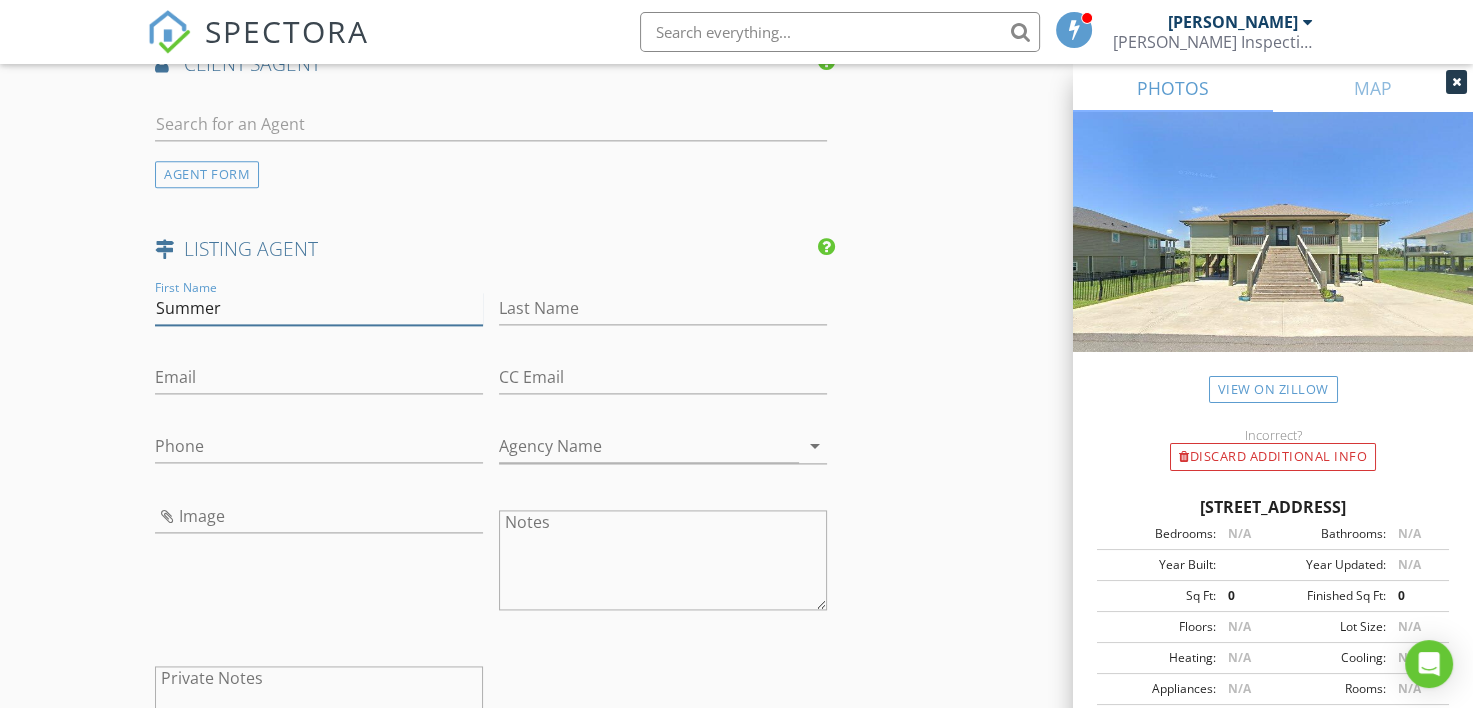 type on "Summer" 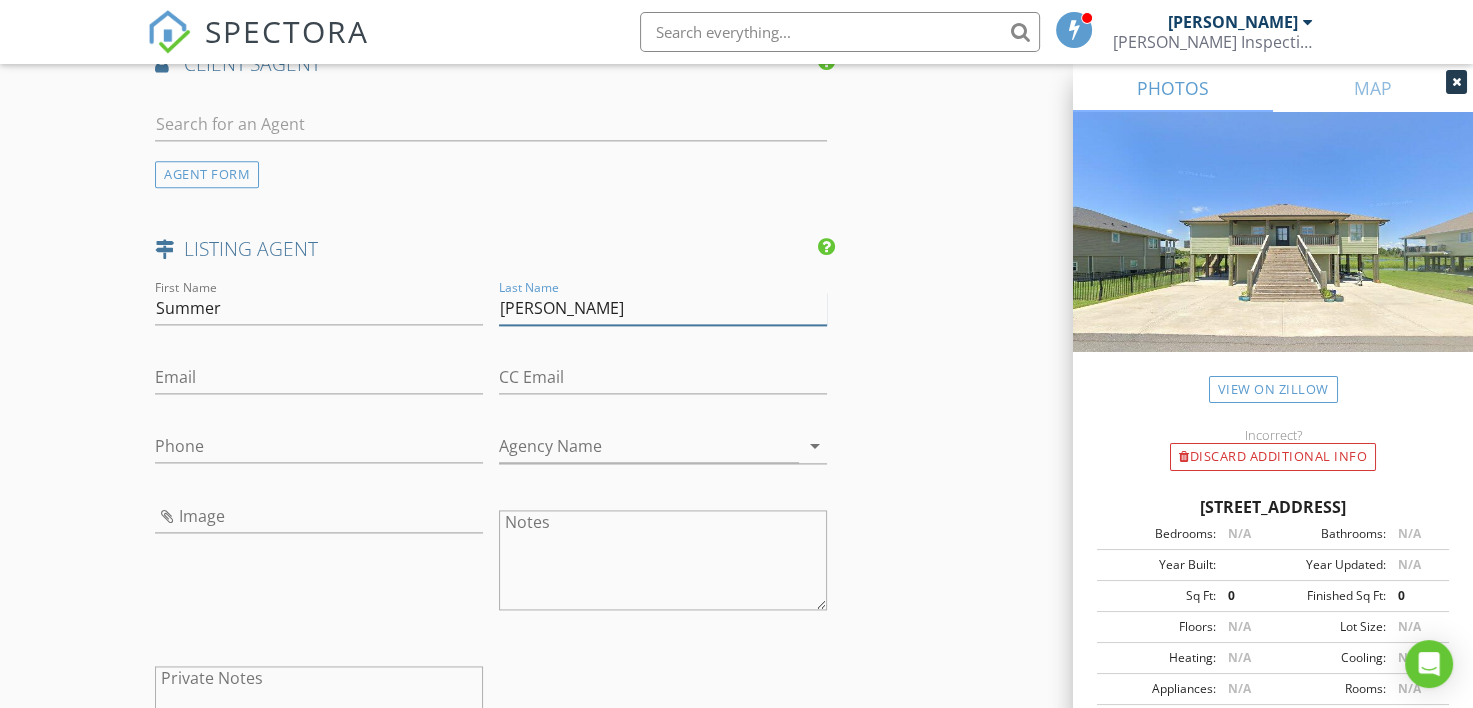 type on "Richard-Boudreaux" 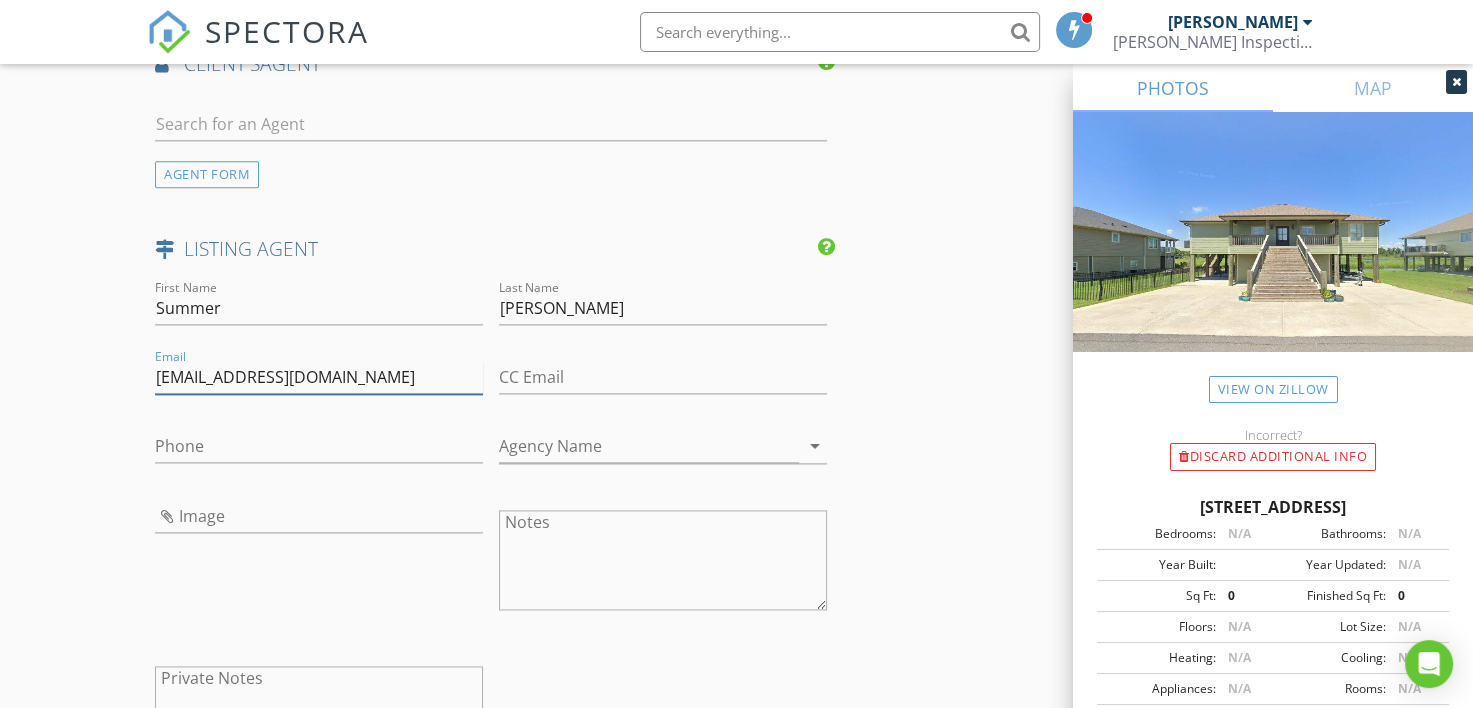 type on "[EMAIL_ADDRESS][DOMAIN_NAME]" 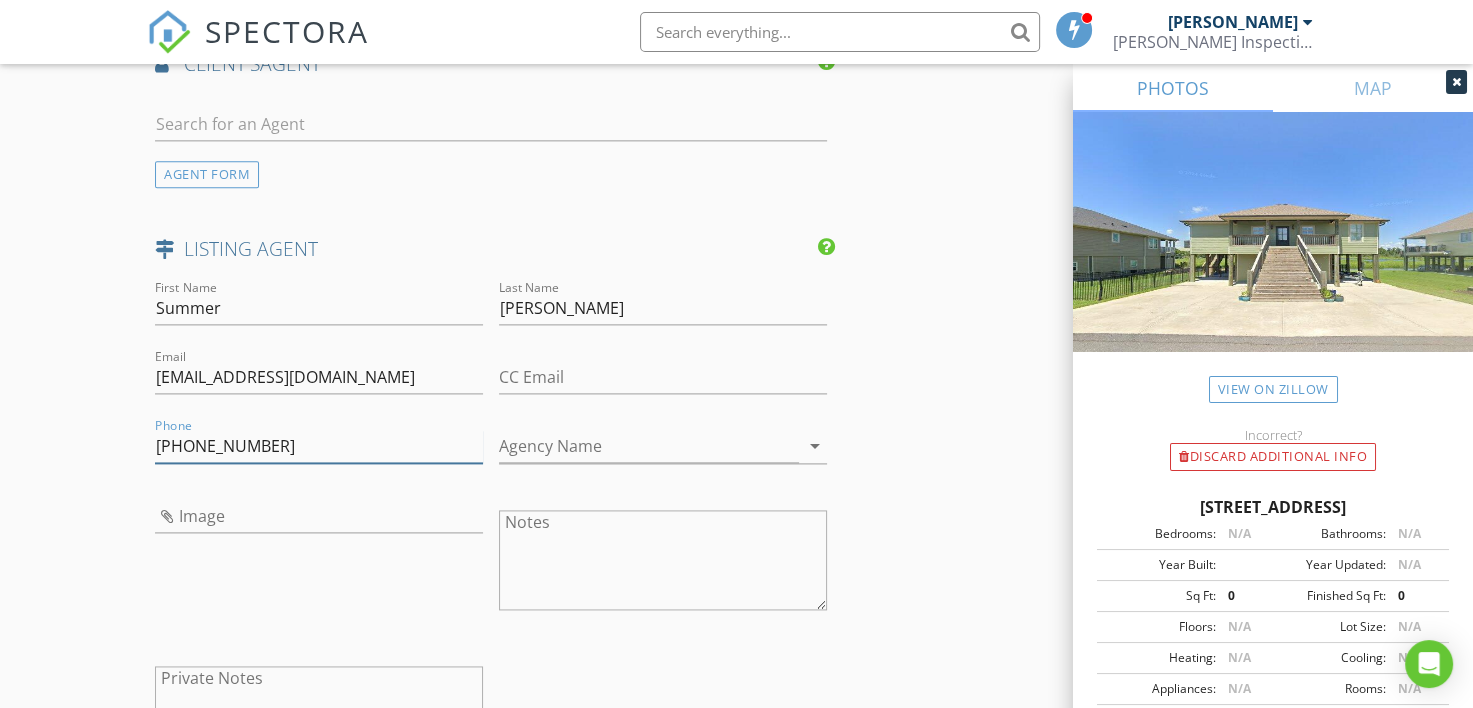 type on "[PHONE_NUMBER]" 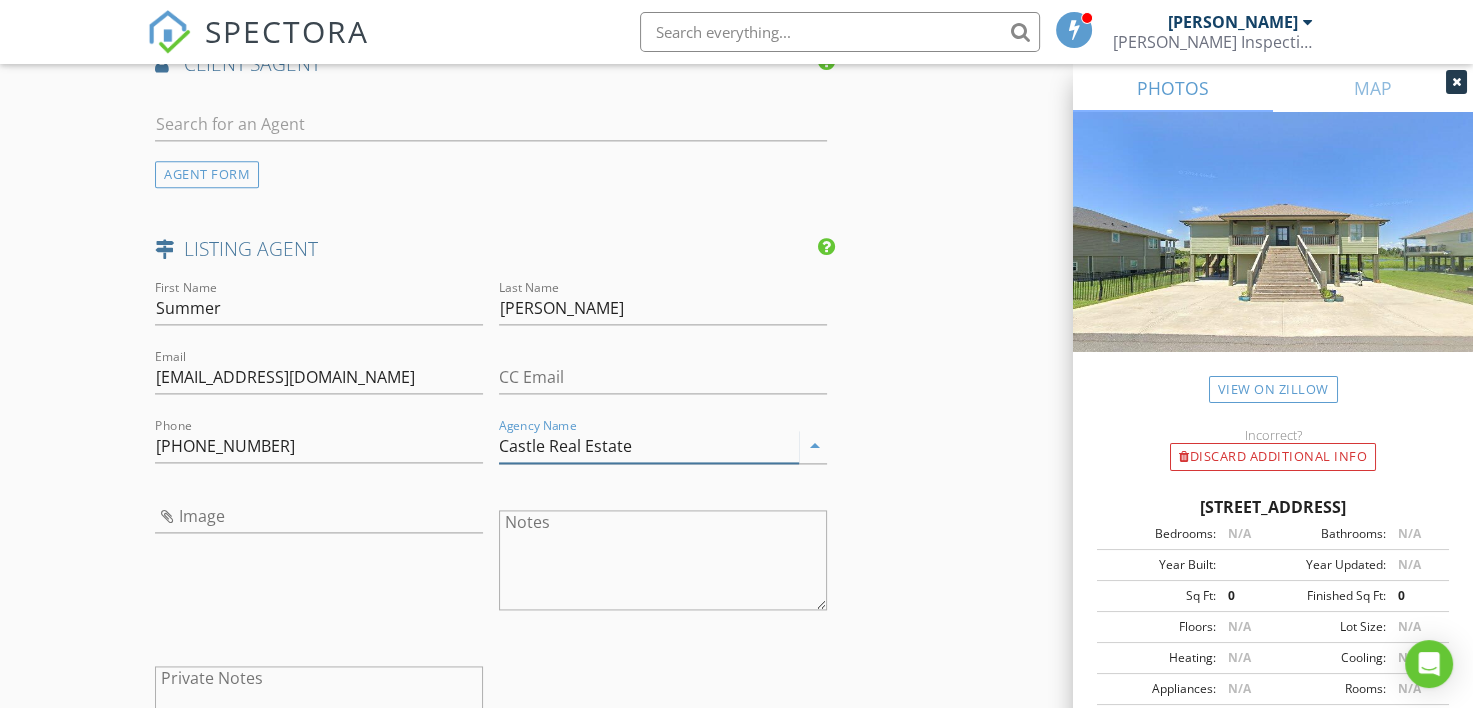 type on "Castle Real Estate" 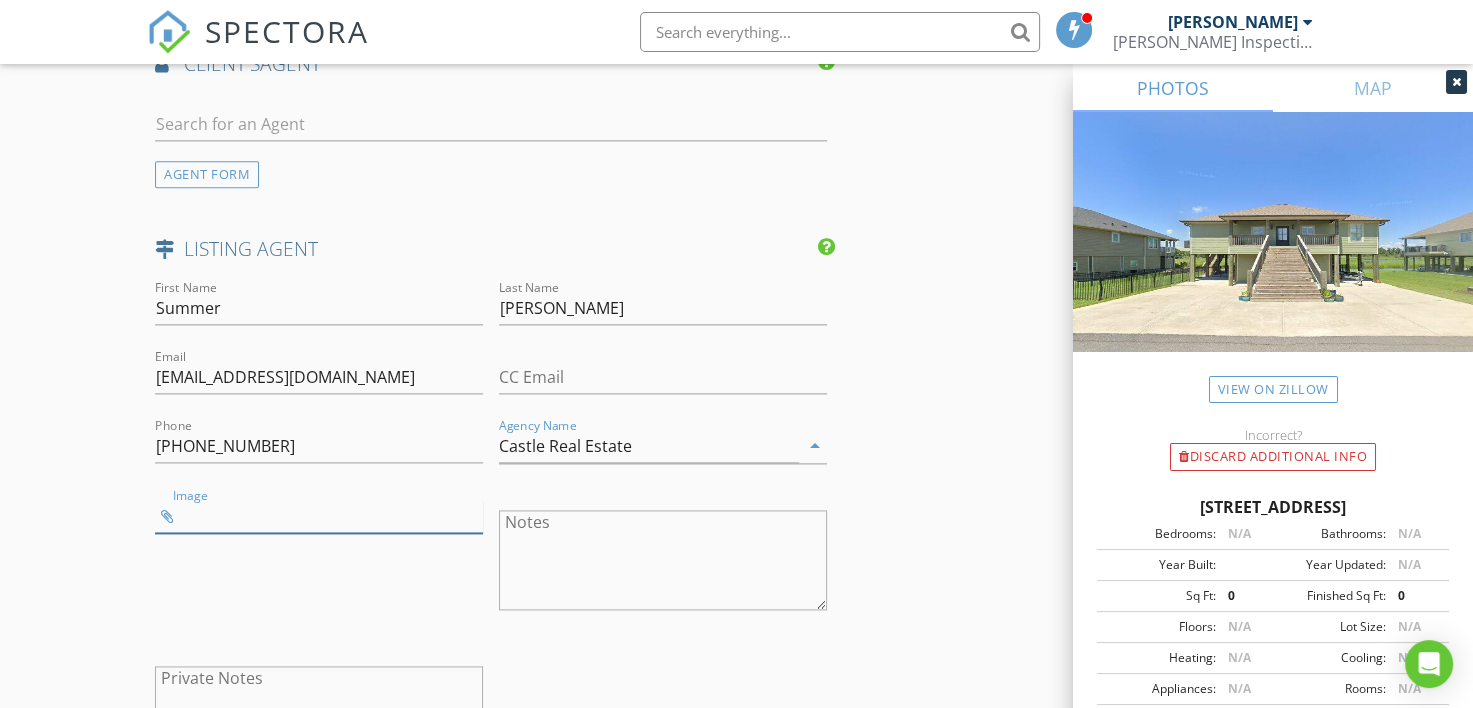 click at bounding box center (319, 516) 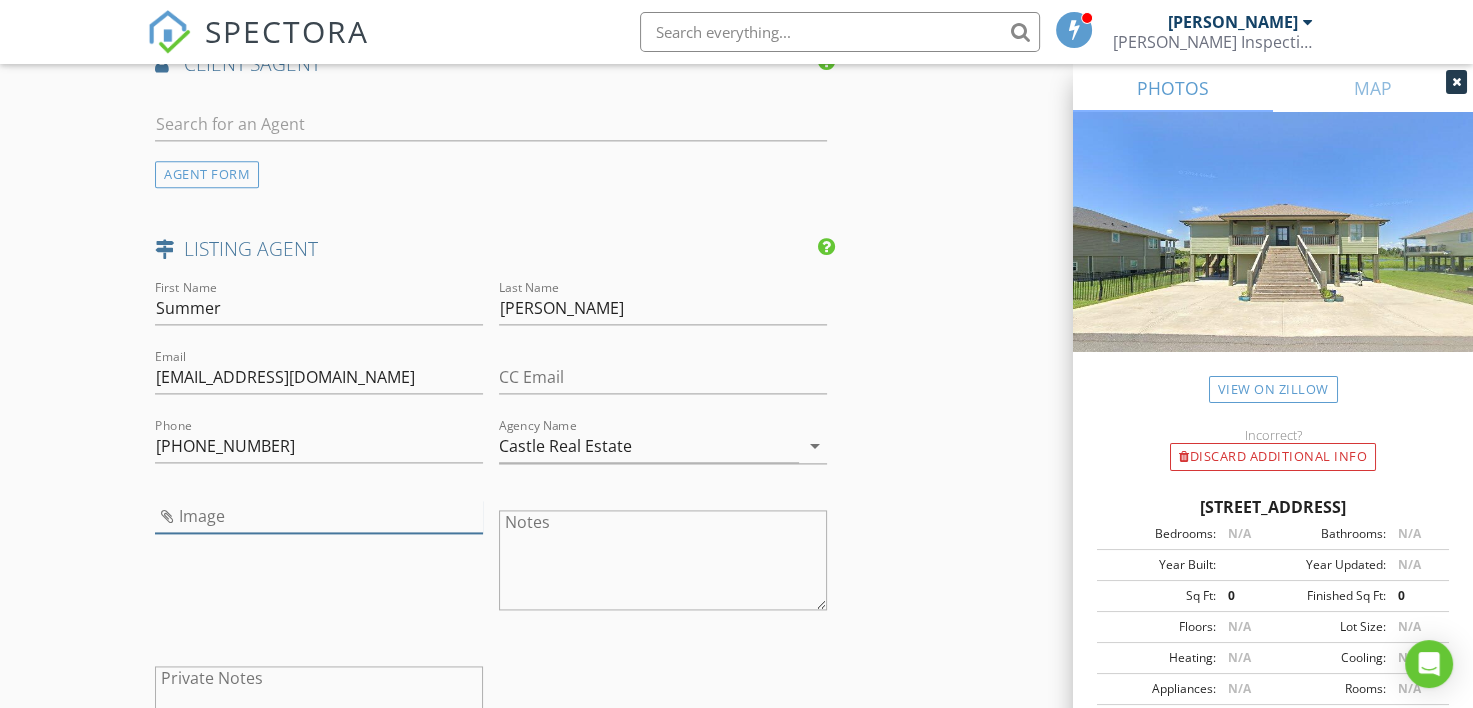 type on "summer broudreaux.jpg" 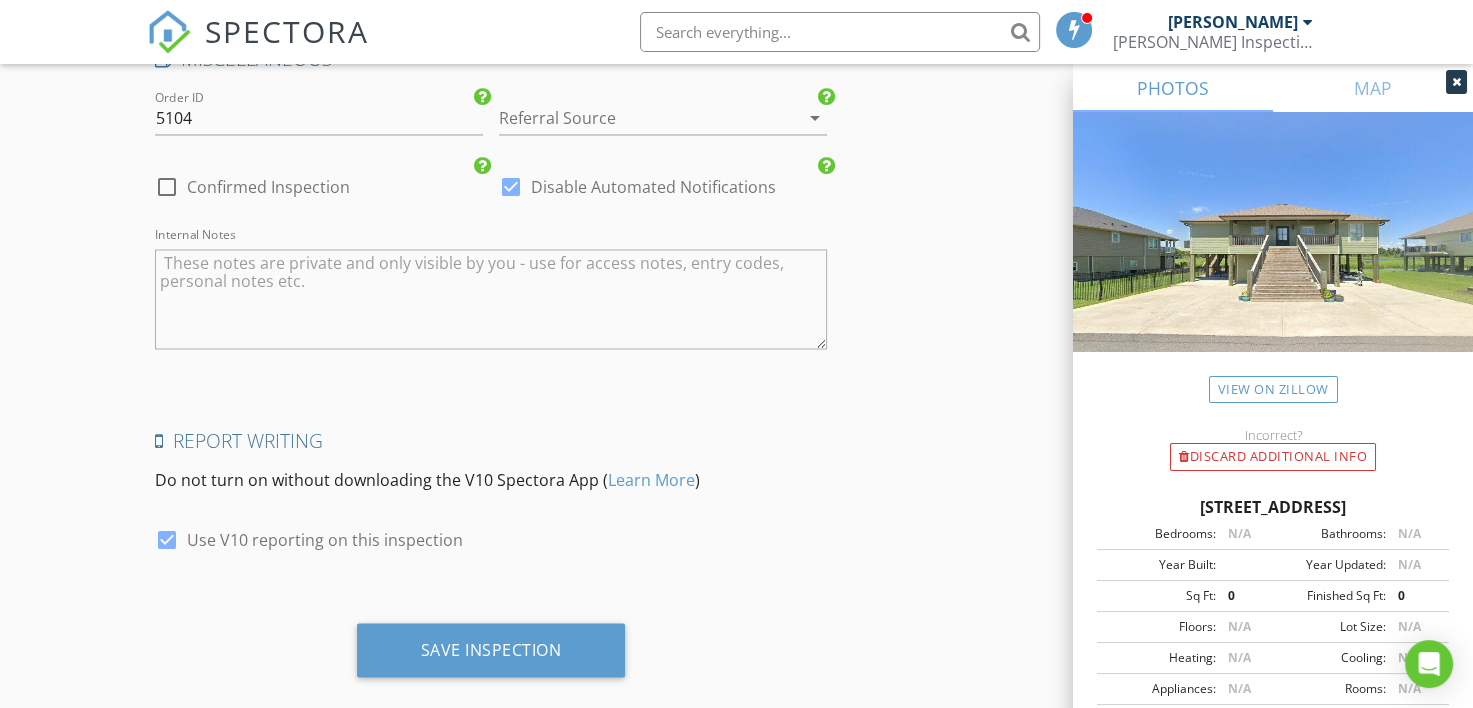 scroll, scrollTop: 3416, scrollLeft: 0, axis: vertical 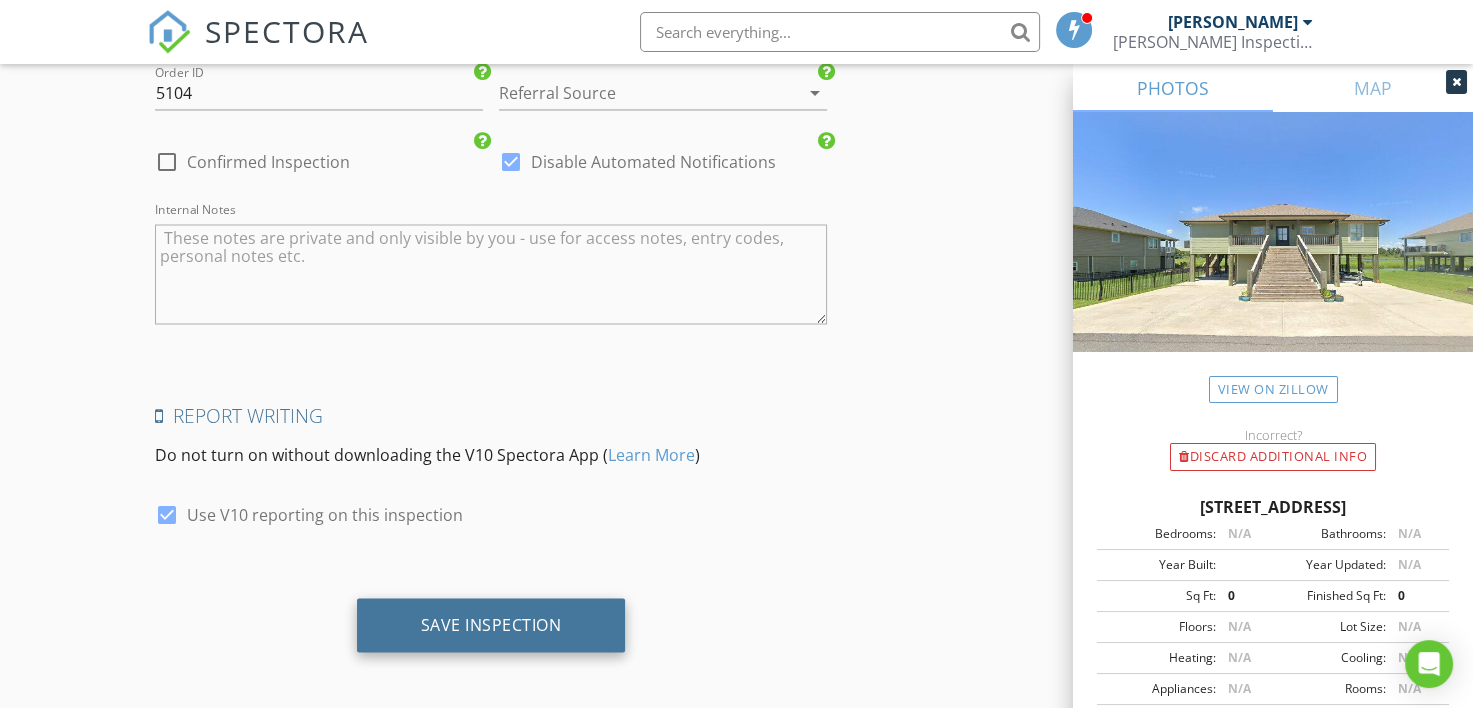 click on "Save Inspection" at bounding box center (491, 624) 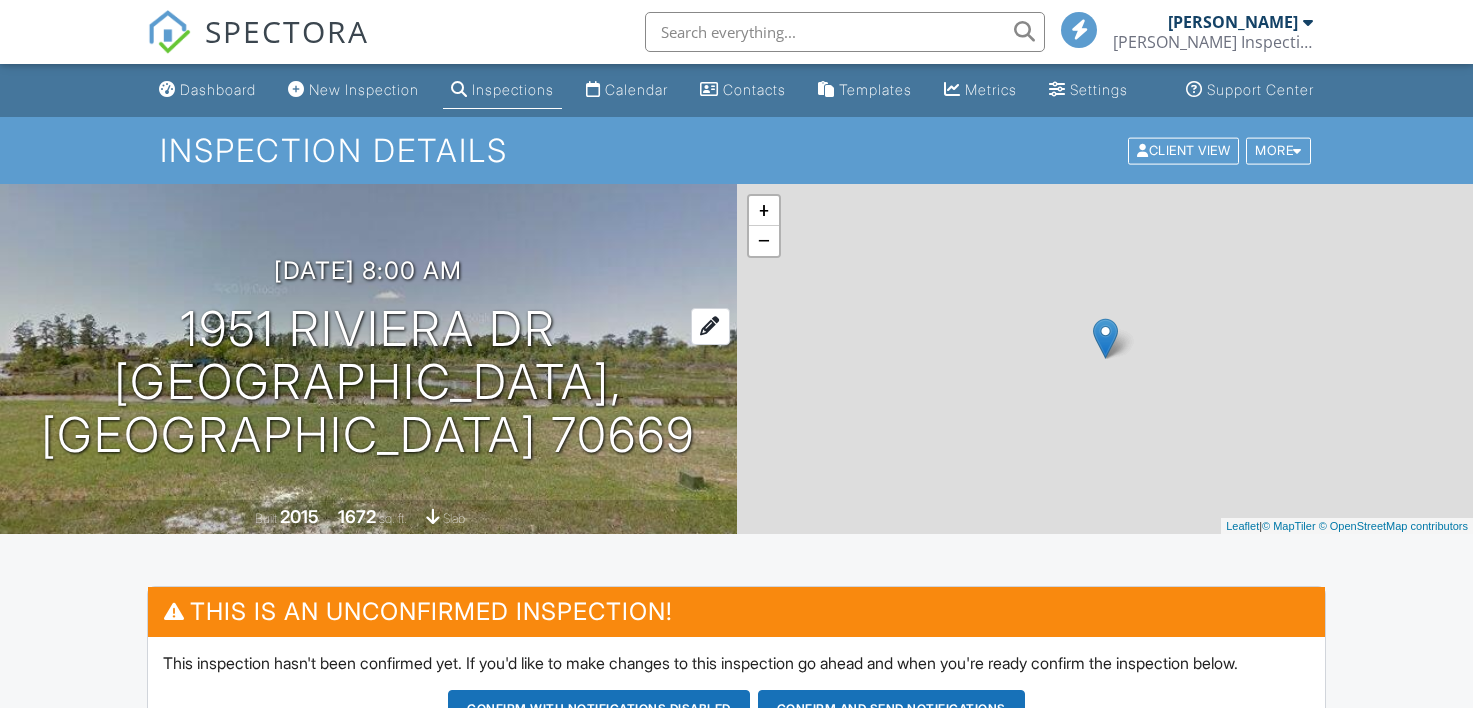 scroll, scrollTop: 0, scrollLeft: 0, axis: both 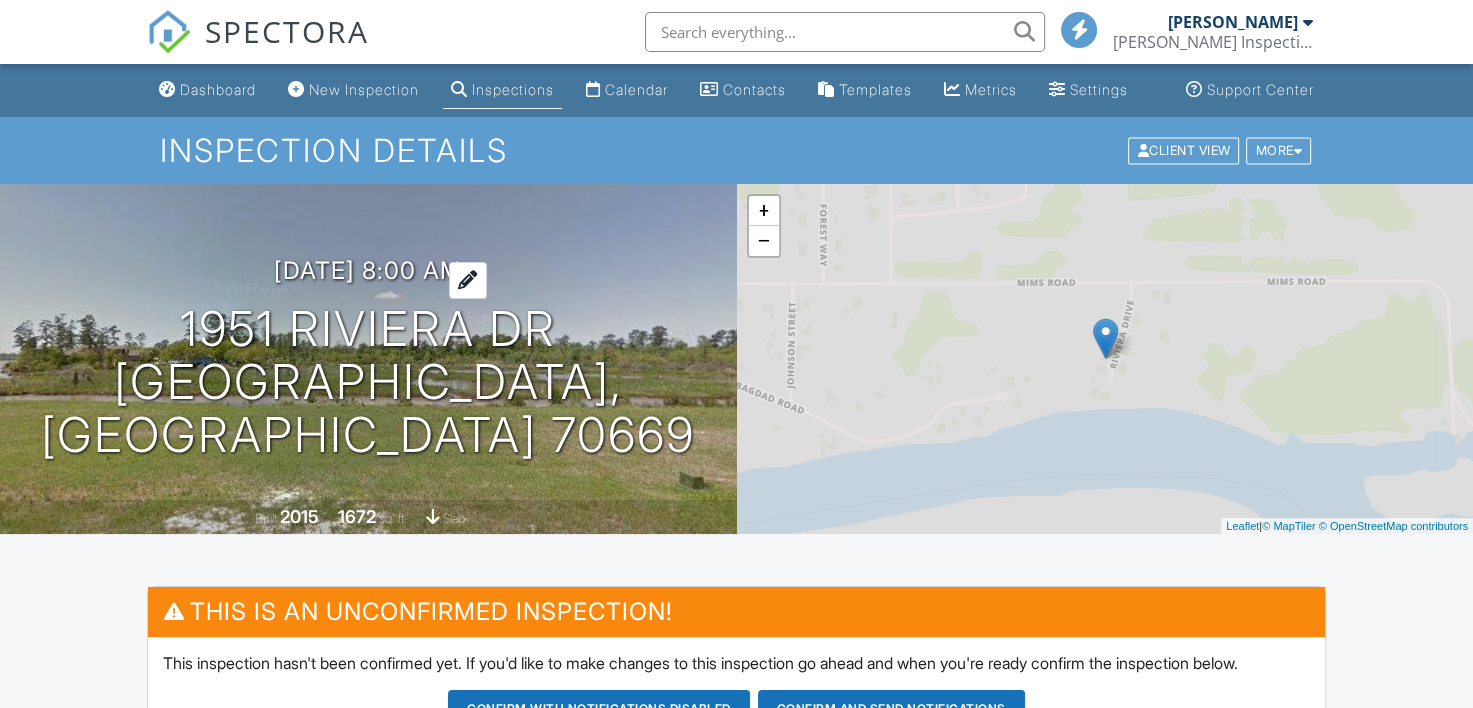 click on "07/14/2025  8:00 am" at bounding box center [368, 270] 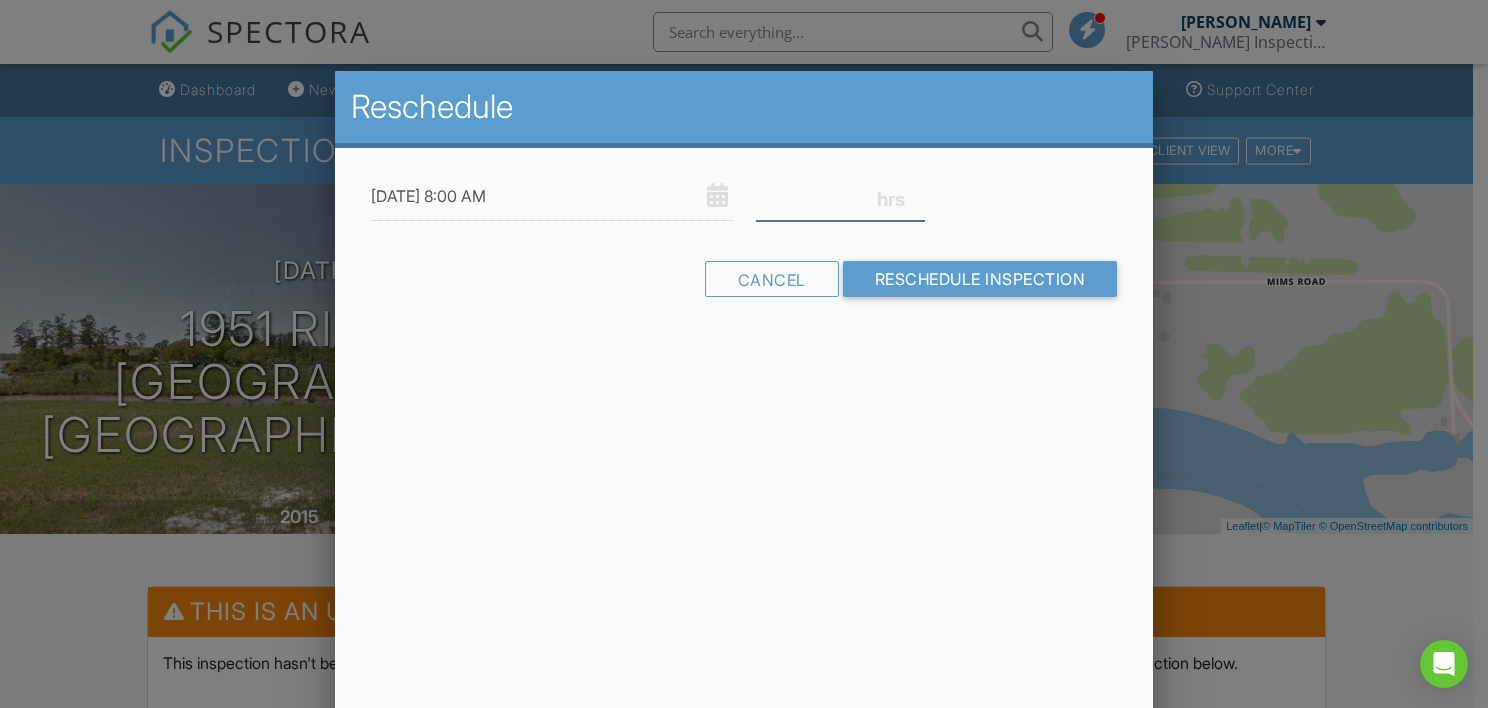 click at bounding box center [840, 196] 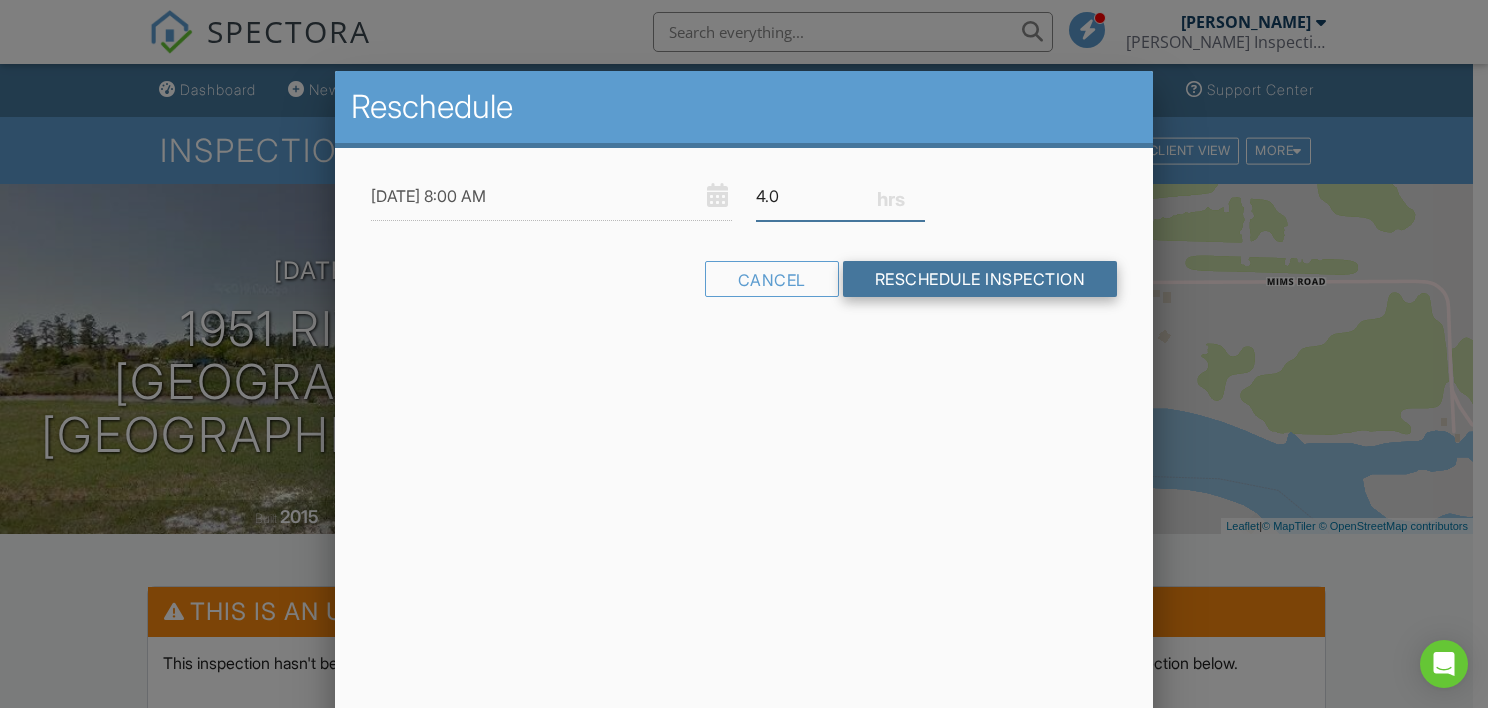 type on "4.0" 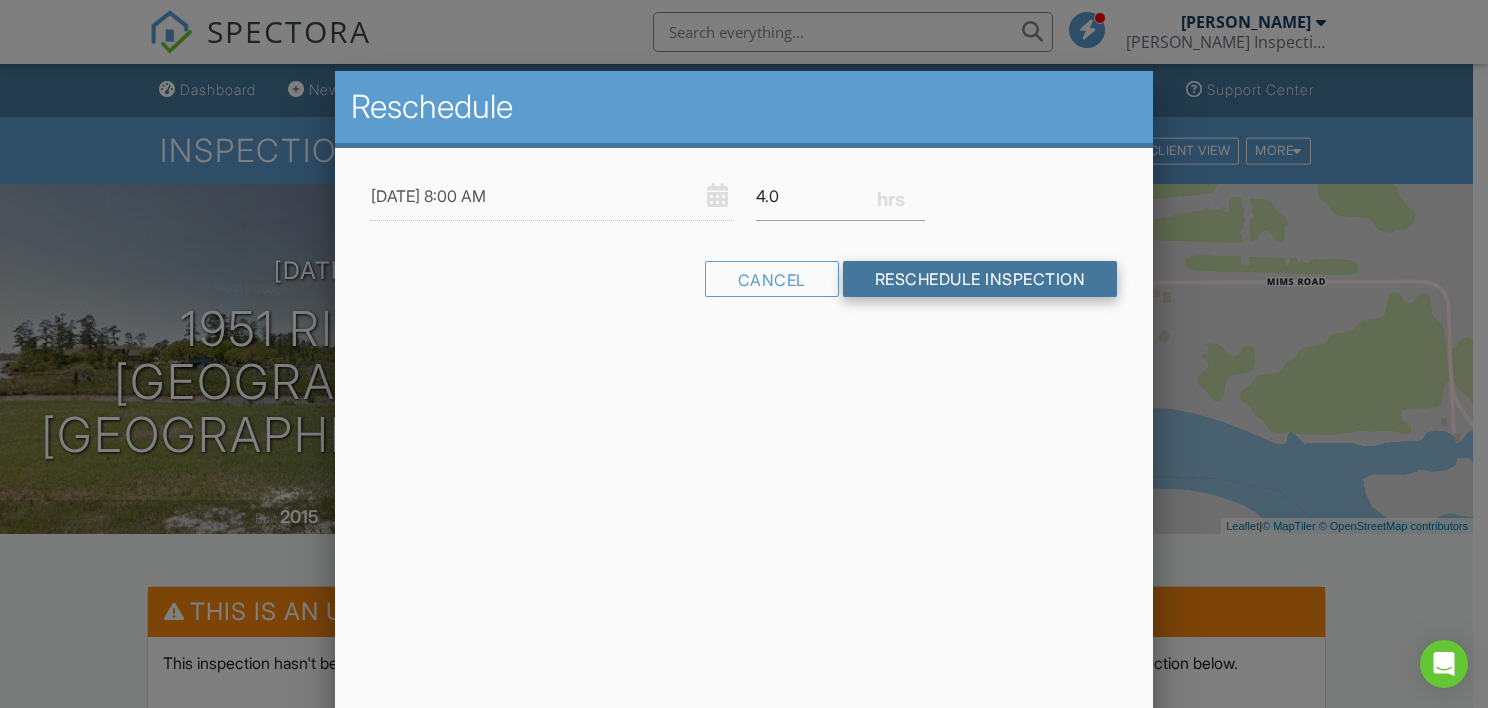 click on "Reschedule Inspection" at bounding box center [980, 279] 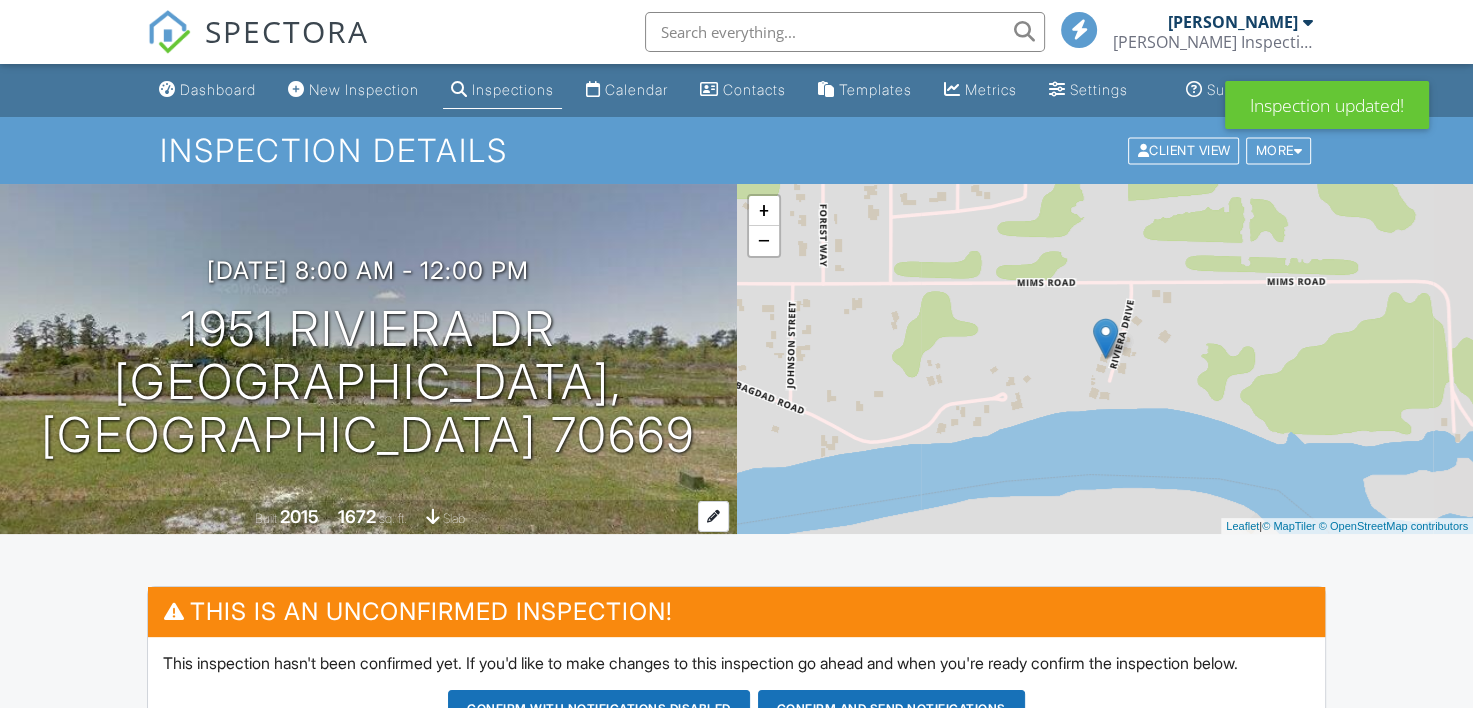 scroll, scrollTop: 200, scrollLeft: 0, axis: vertical 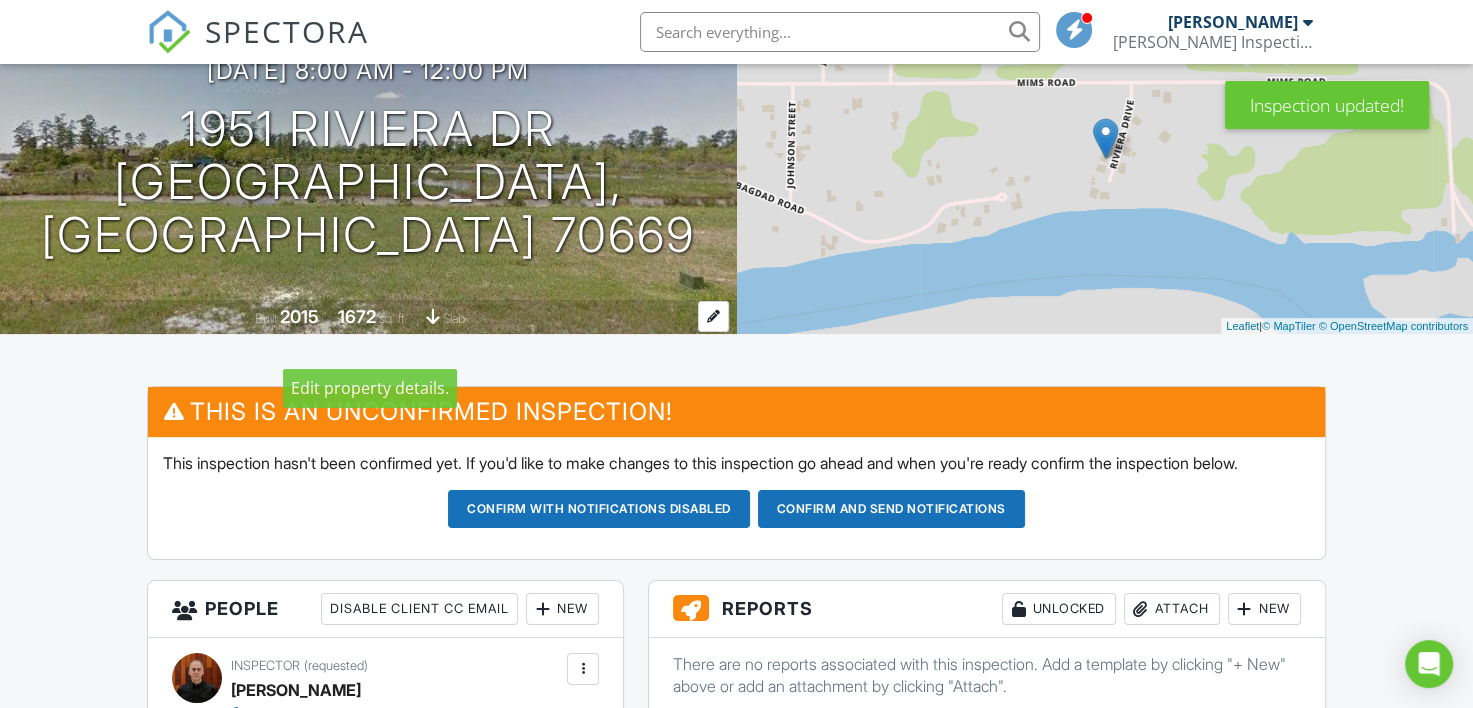 click on "Built
2015
1672
sq. ft.
slab" at bounding box center (368, 317) 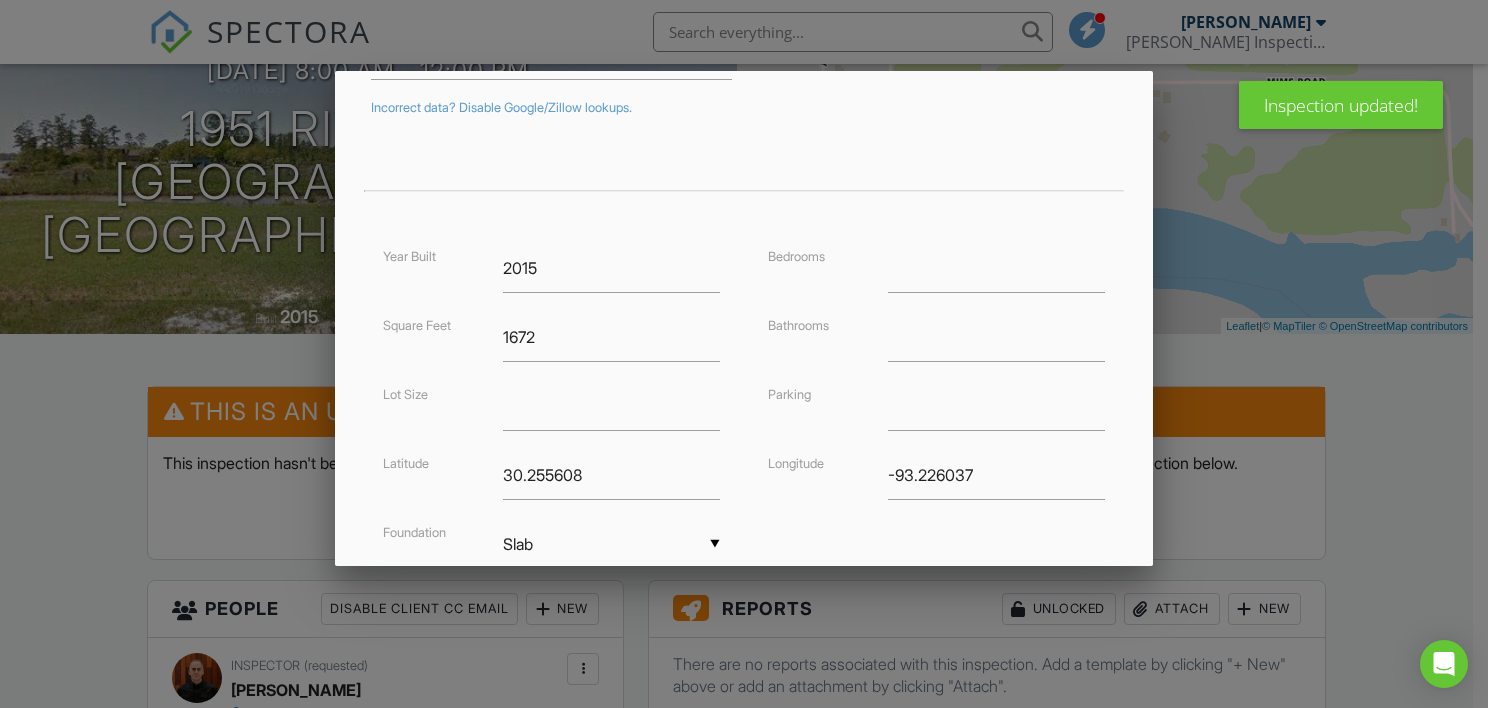 scroll, scrollTop: 400, scrollLeft: 0, axis: vertical 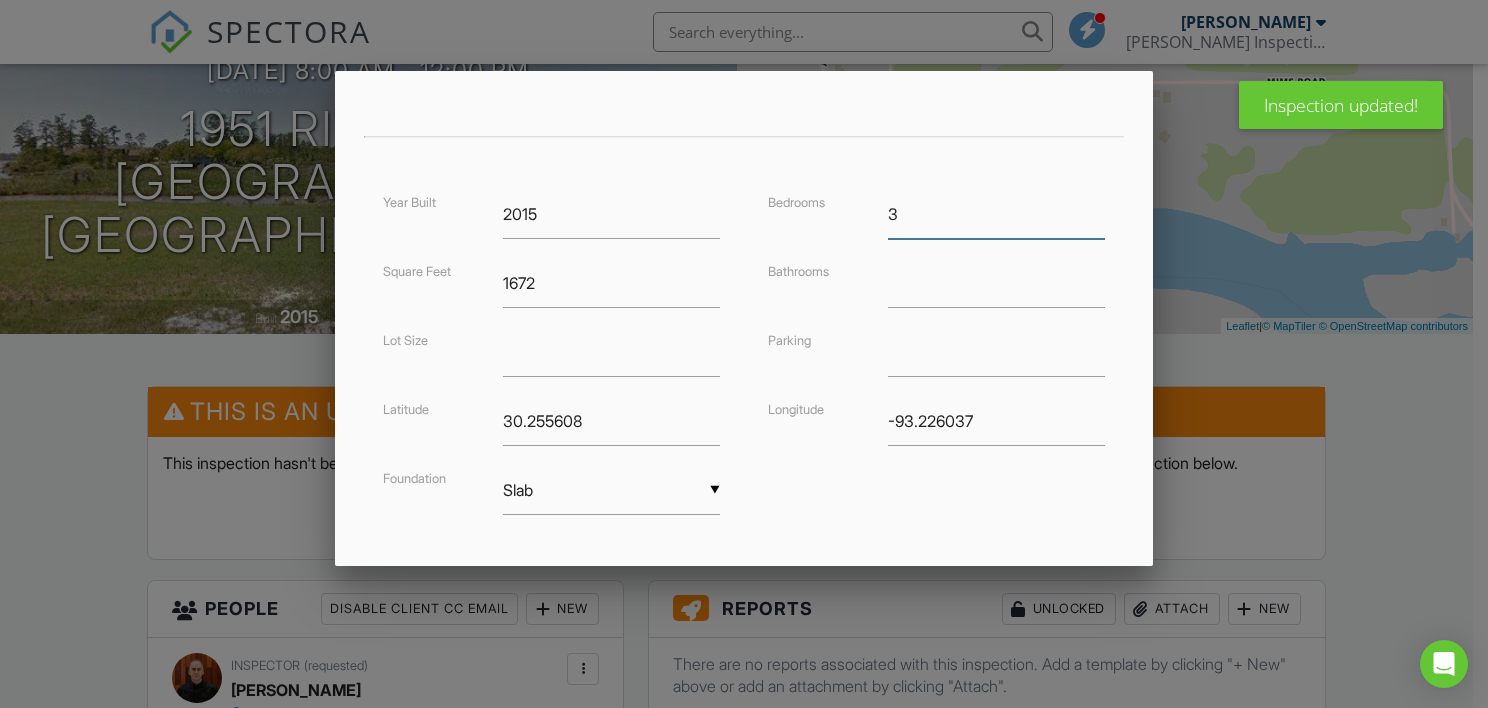 type on "3" 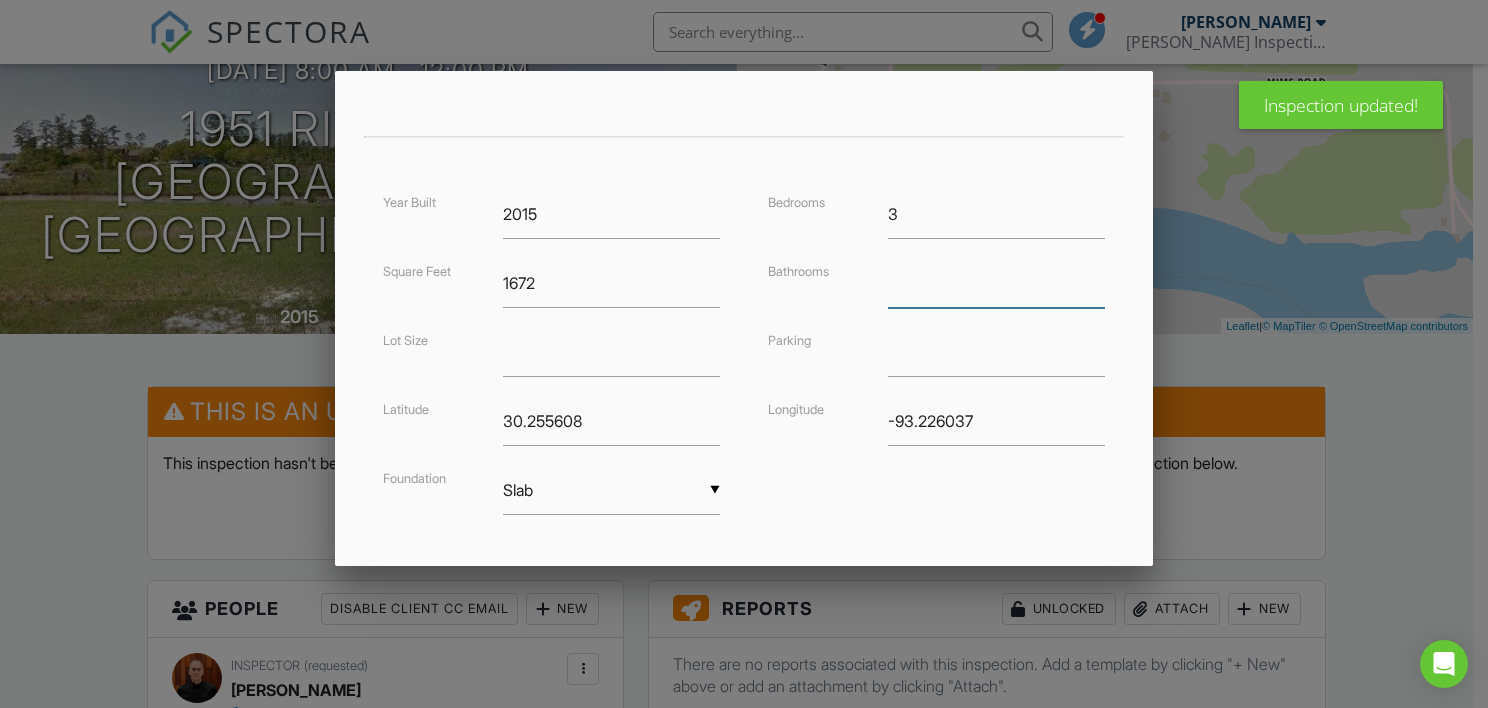 click at bounding box center (996, 283) 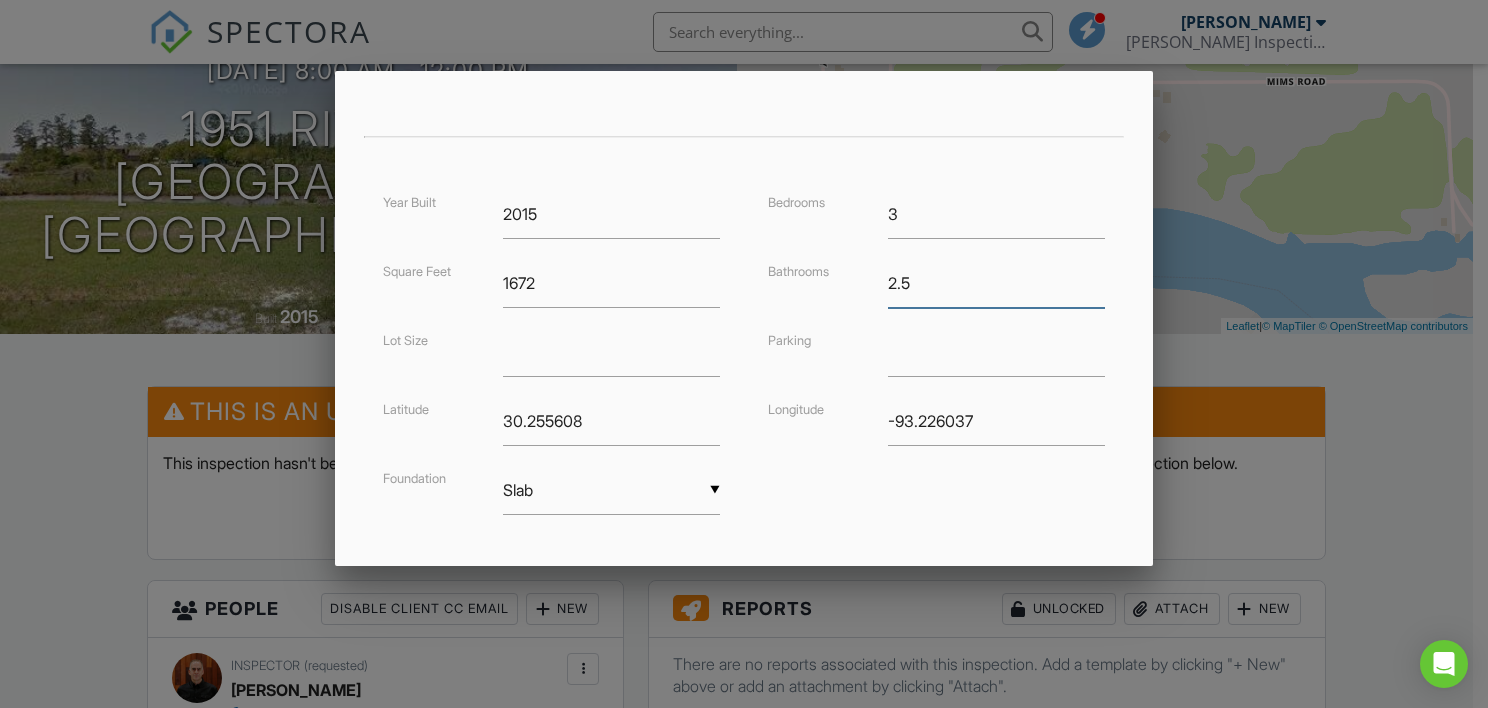 type on "2.5" 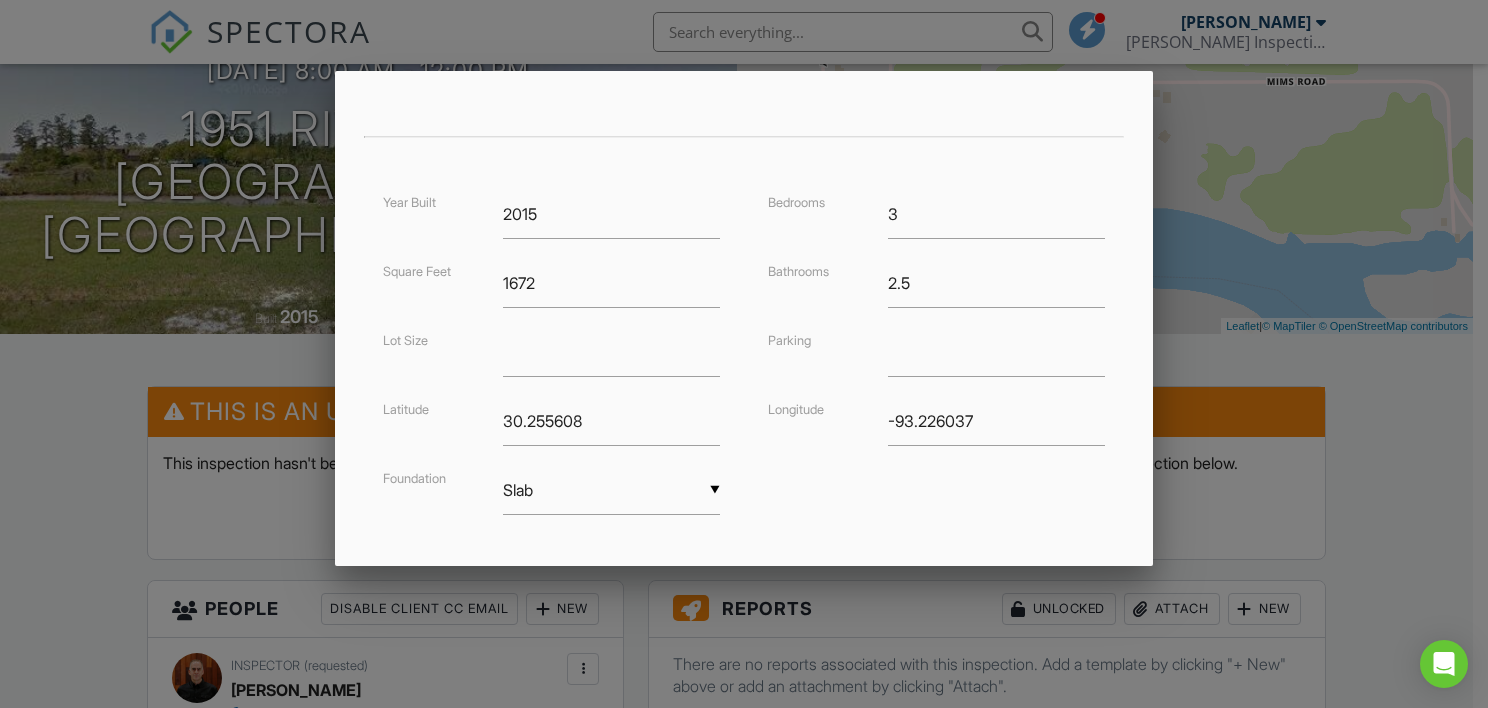 click on "Year Built
2015
Square Feet
1672
Lot Size
Latitude
30.255608
Foundation
▼ Slab Basement Slab Crawlspace
Basement
Slab
Crawlspace
Bedrooms
3
Bathrooms
2.5
Parking
Longitude
-93.226037" at bounding box center (744, 372) 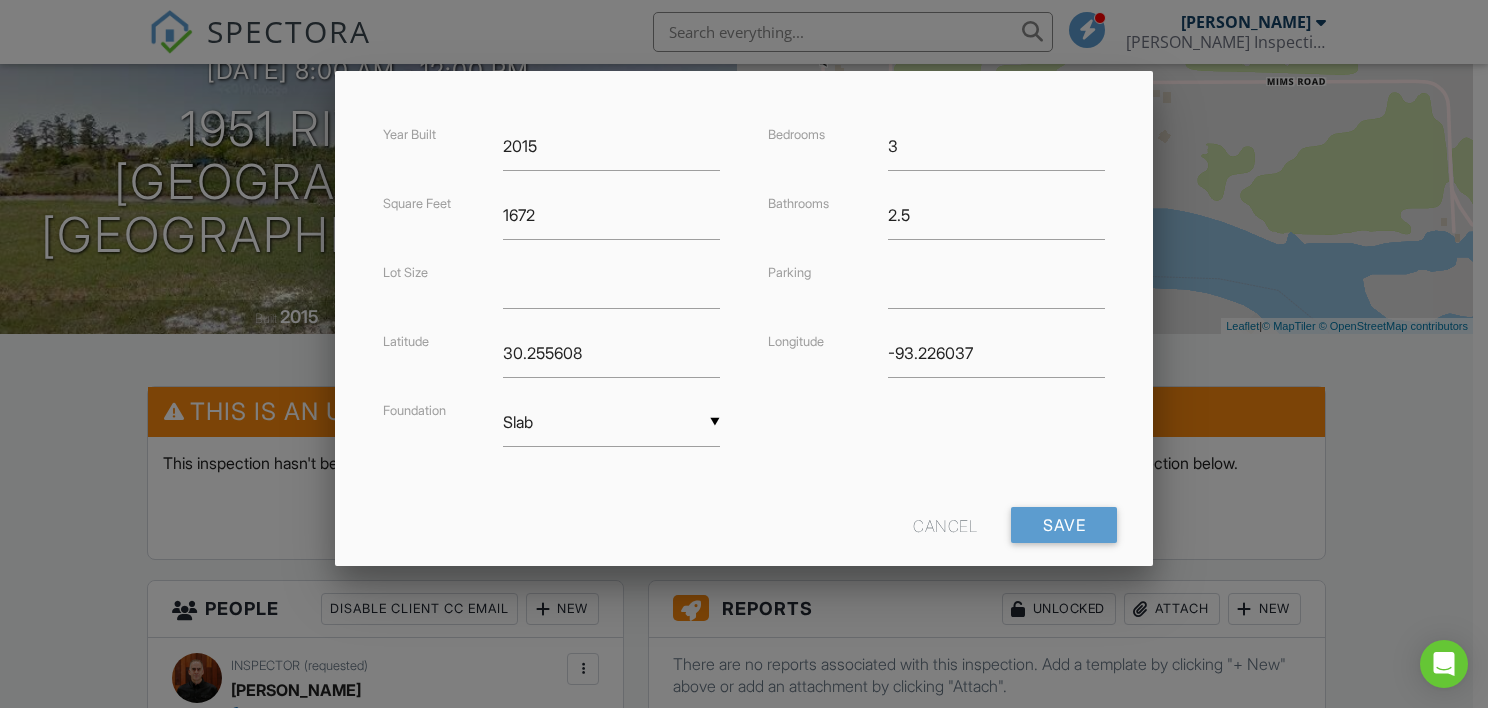 scroll, scrollTop: 501, scrollLeft: 0, axis: vertical 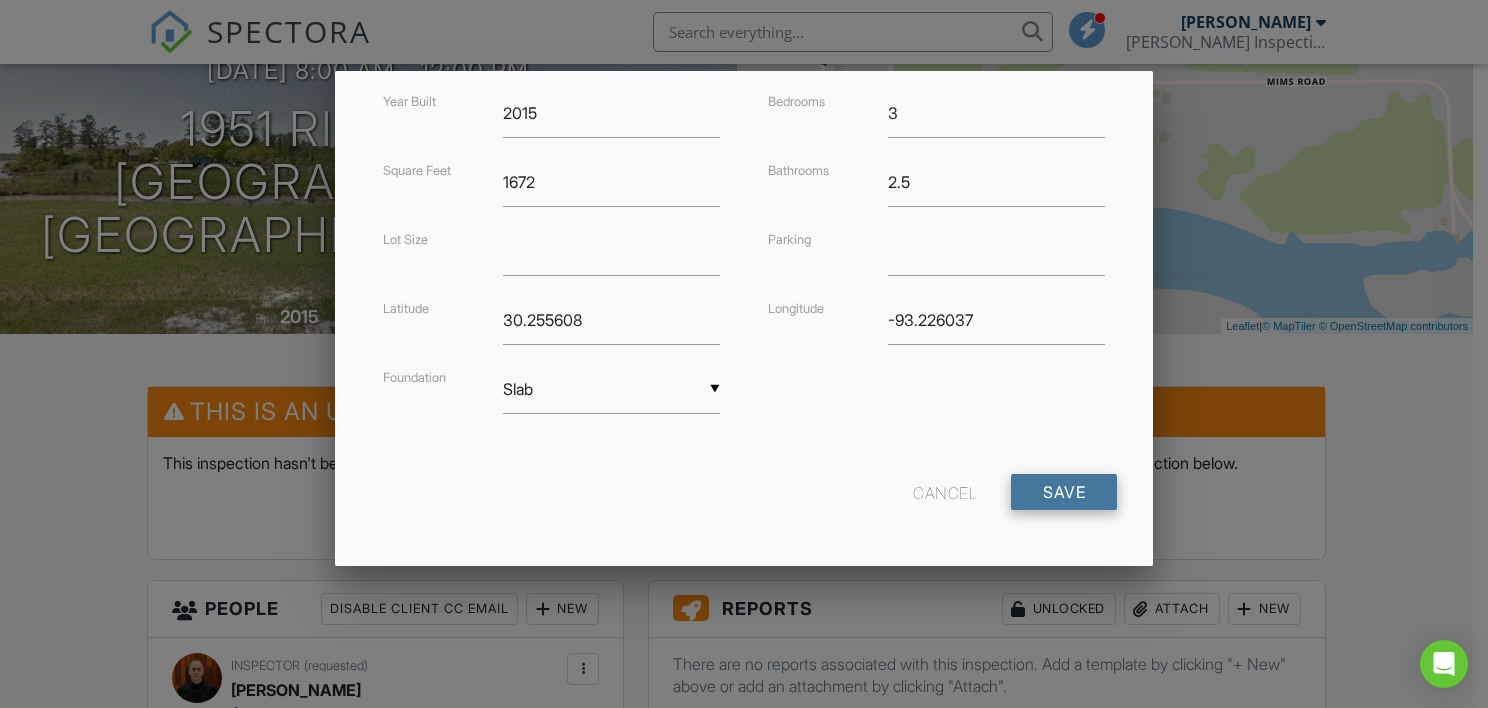 click on "Save" at bounding box center (1064, 492) 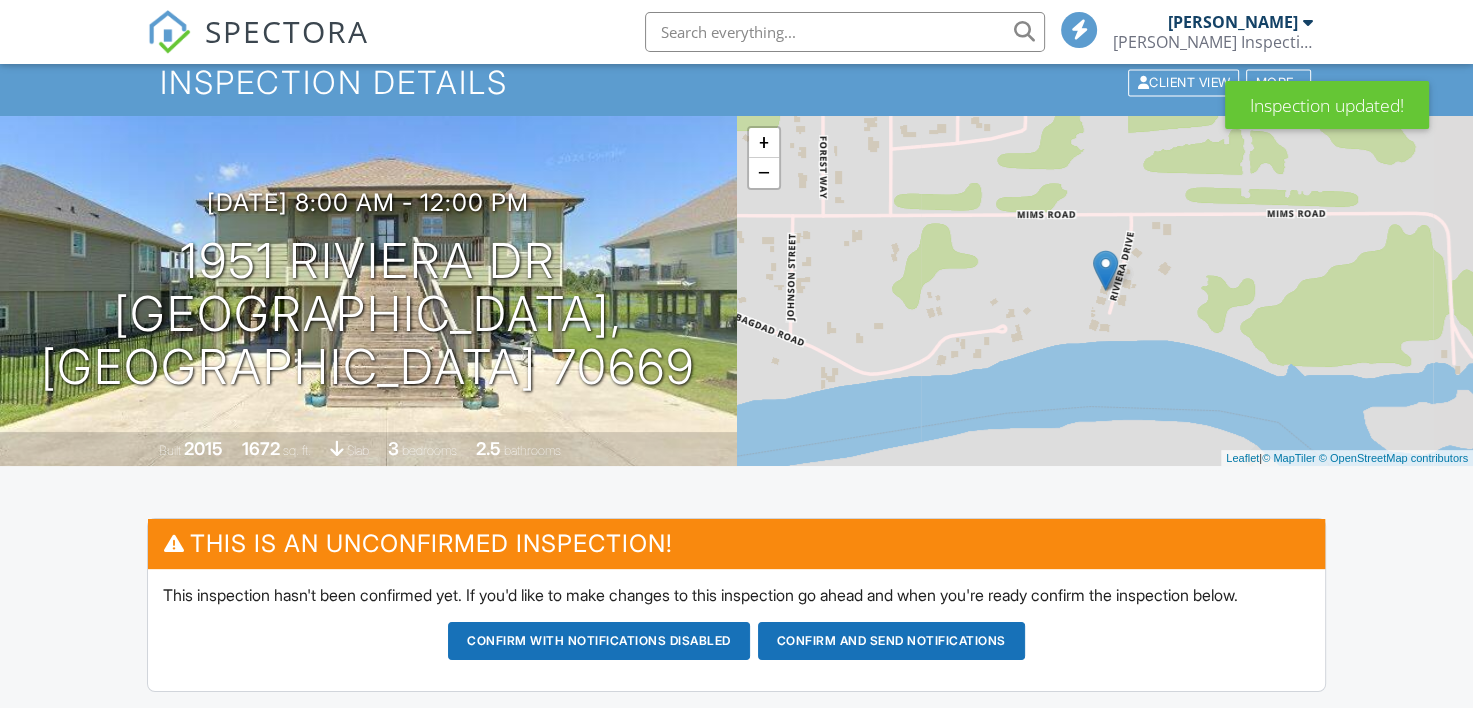 scroll, scrollTop: 200, scrollLeft: 0, axis: vertical 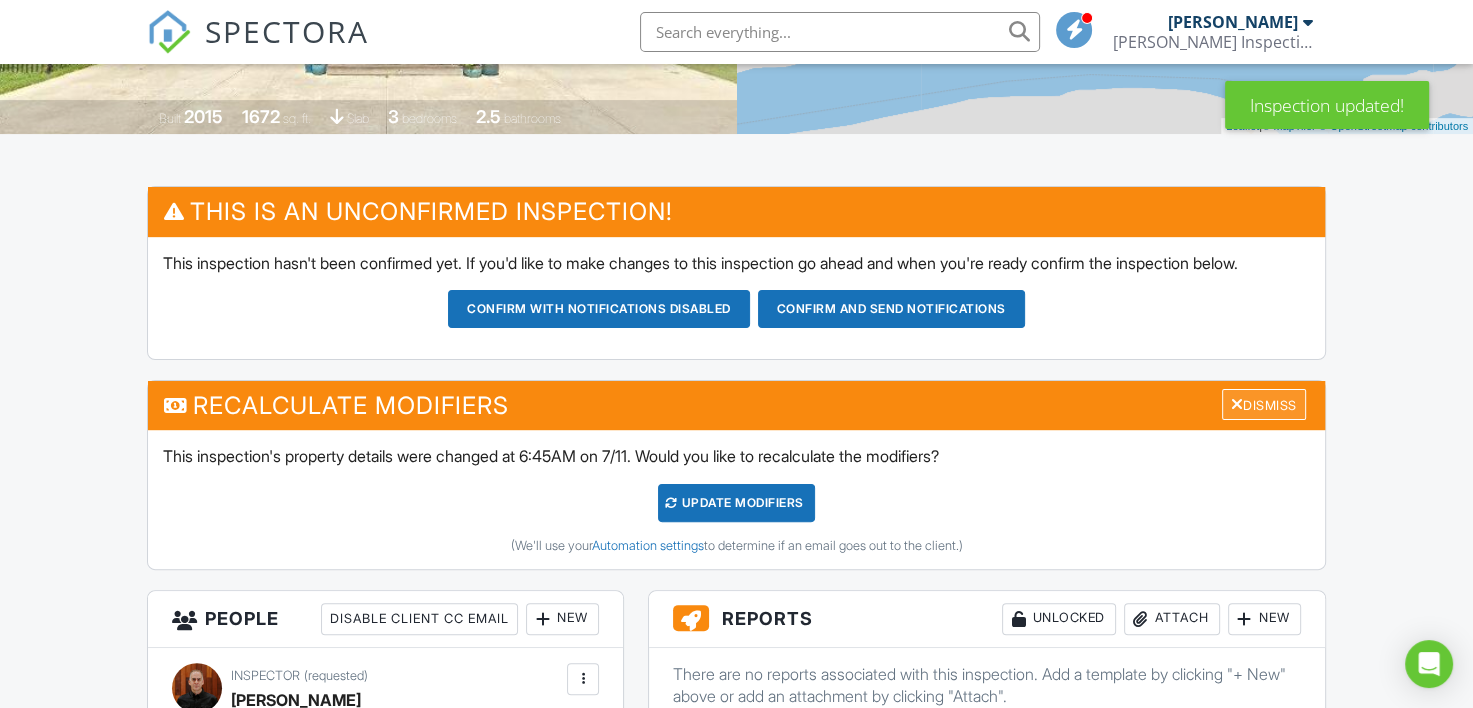 click on "Dismiss" at bounding box center [1264, 404] 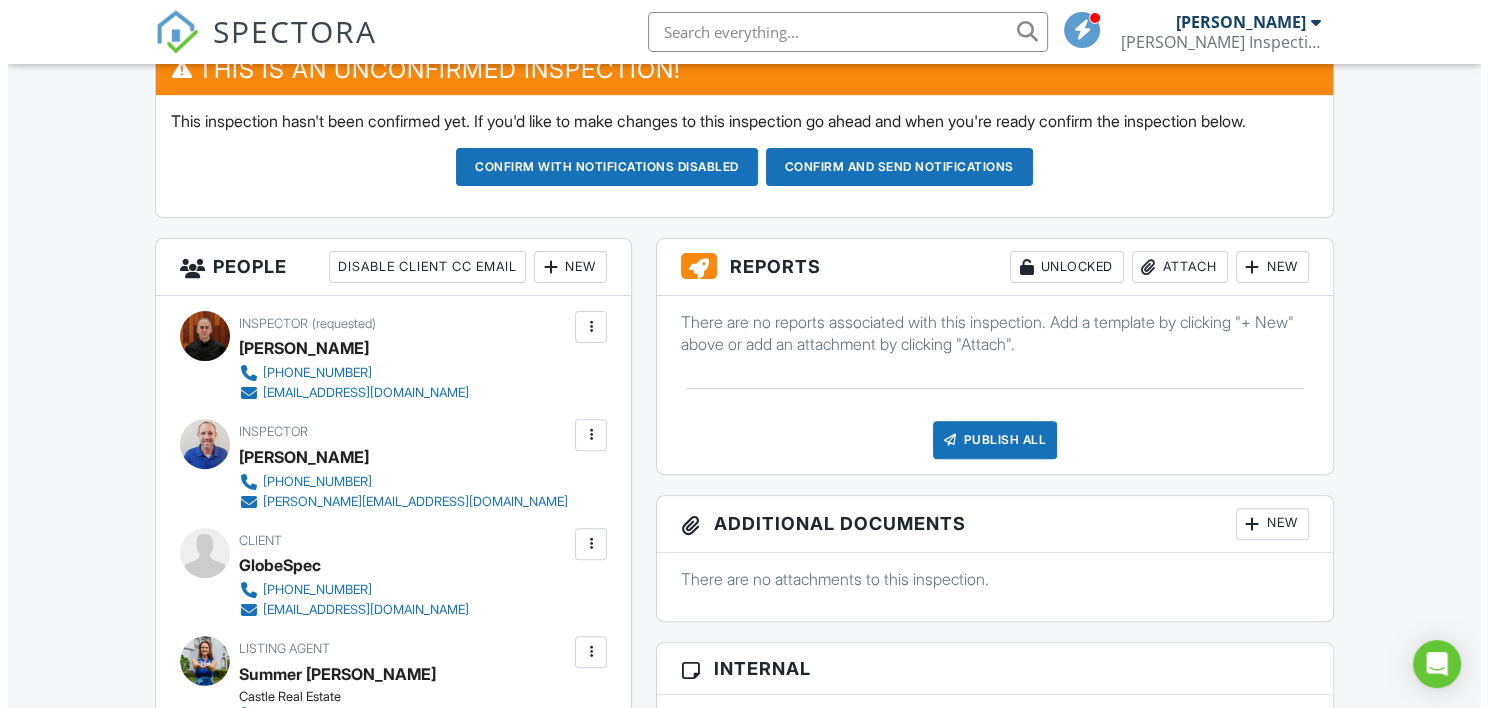 scroll, scrollTop: 572, scrollLeft: 0, axis: vertical 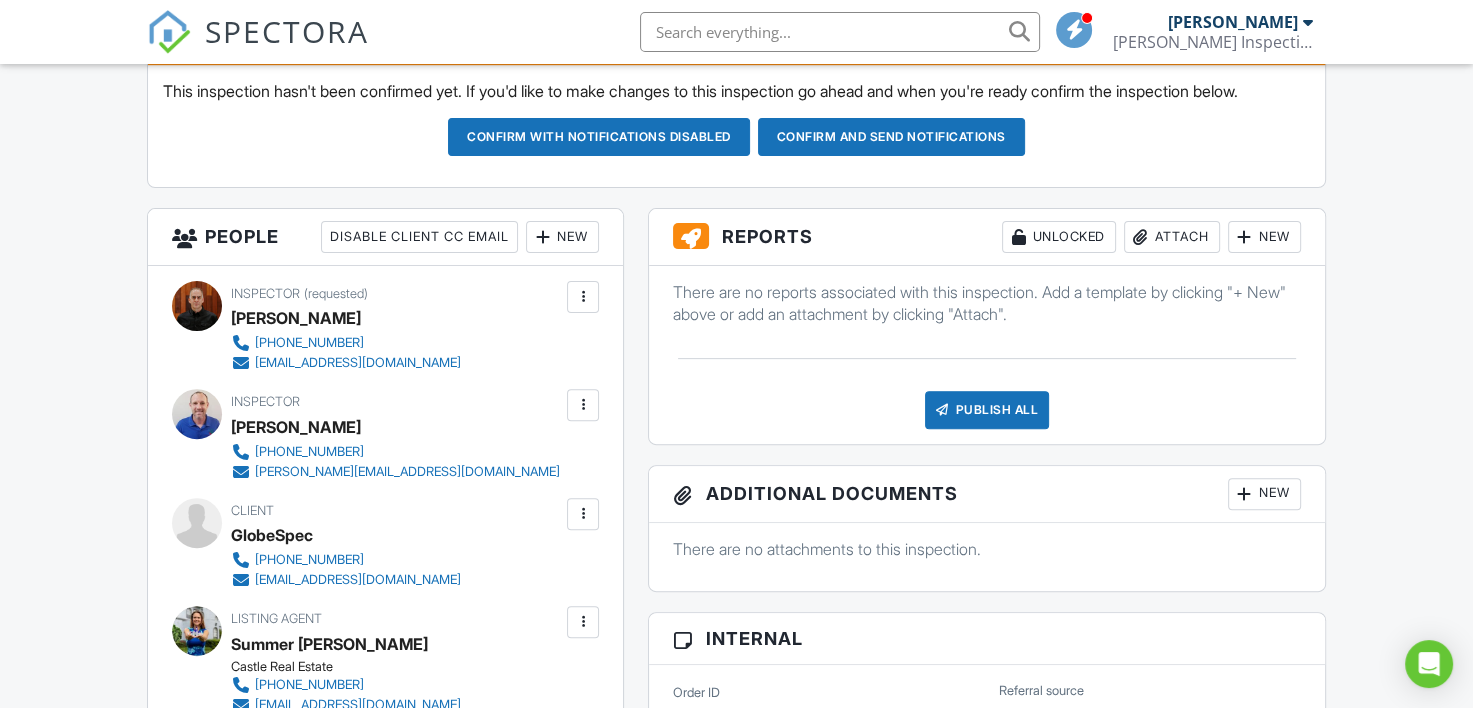 click on "New" at bounding box center [1264, 237] 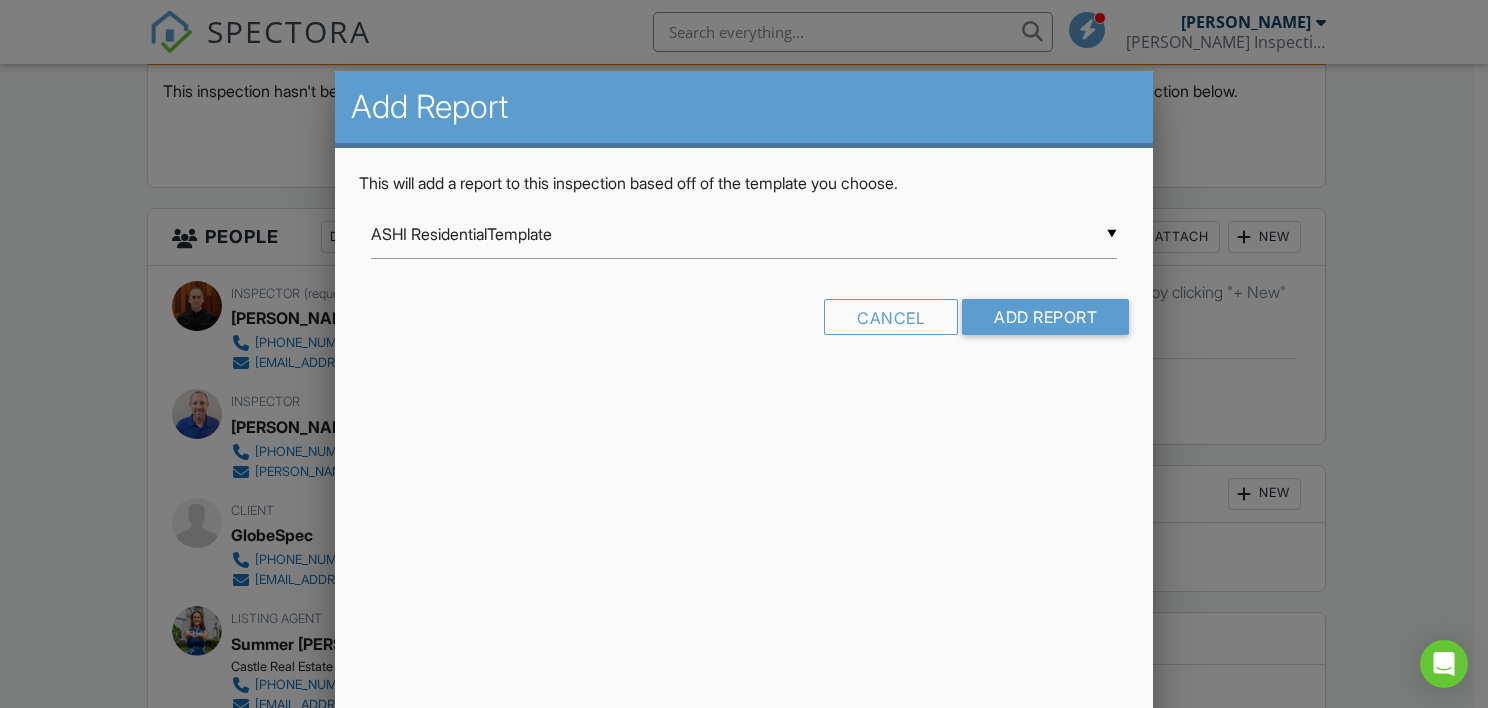 click on "▼ ASHI ResidentialTemplate ASHI ResidentialTemplate 4-Point Inspection 4-Point Sample Commercial CRAWLSPACE Inspection Report POOL Pre-Drywall Template  RES CHECK Res Check w/ CS Seawall & Dock ASHI ResidentialTemplate
4-Point Inspection
4-Point Sample
Commercial
CRAWLSPACE
Inspection Report
POOL
Pre-Drywall Template
RES CHECK
Res Check w/ CS
Seawall & Dock" at bounding box center [744, 234] 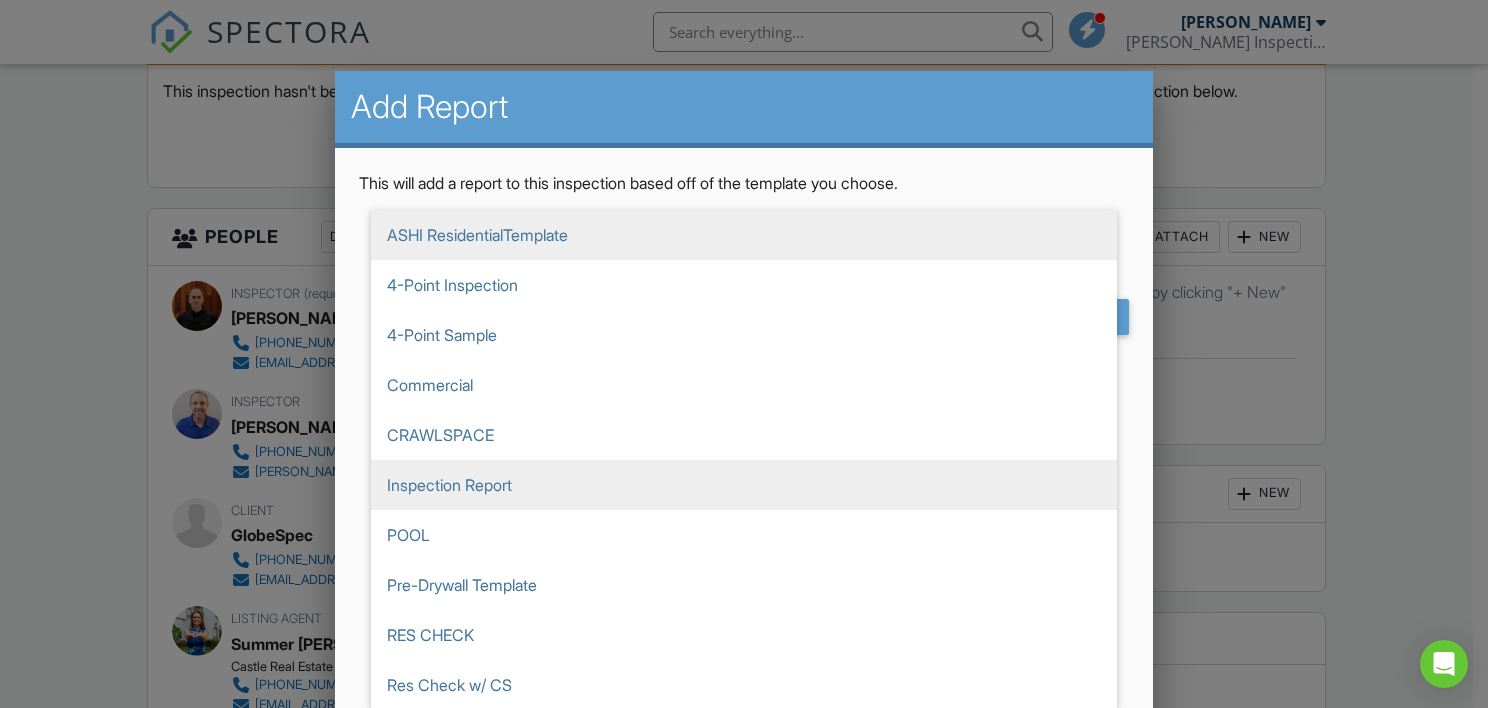 click on "Inspection Report" at bounding box center (744, 485) 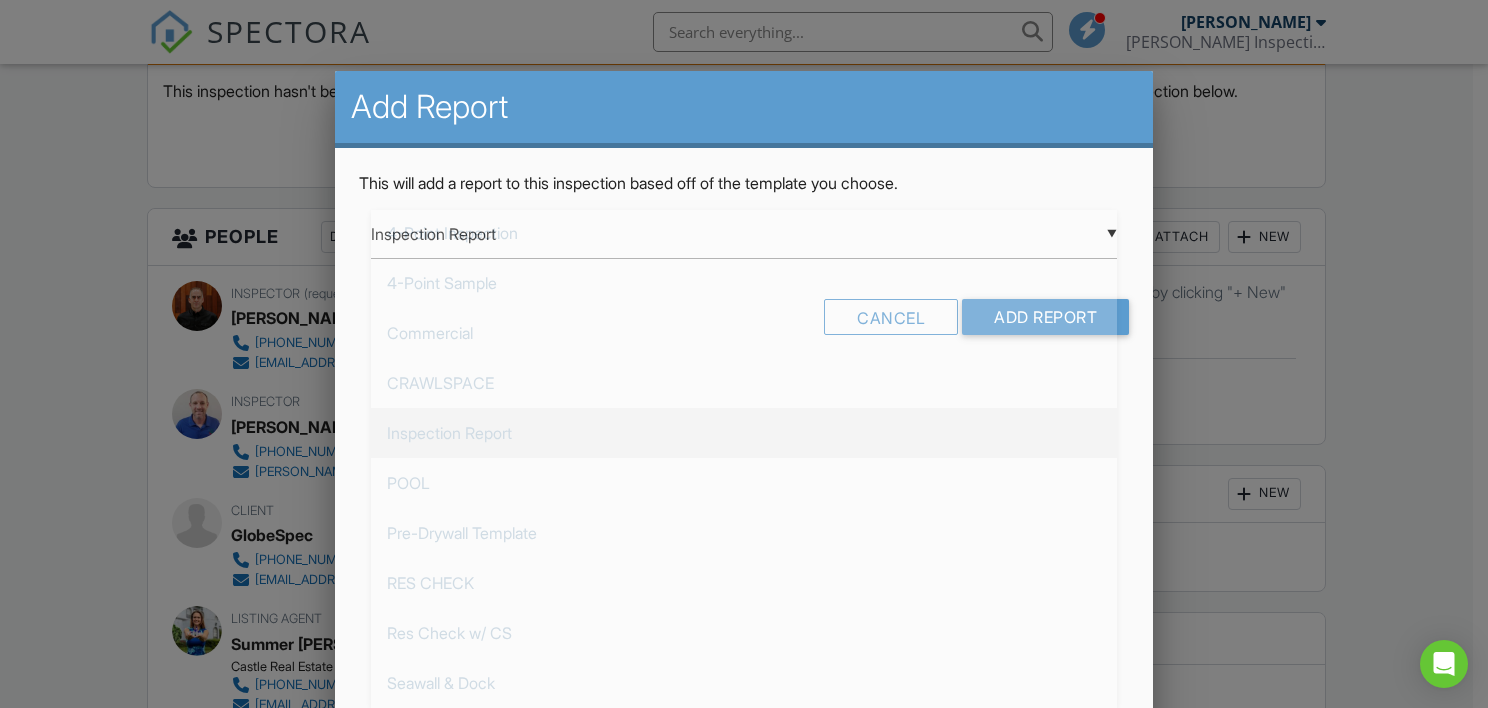 scroll, scrollTop: 0, scrollLeft: 0, axis: both 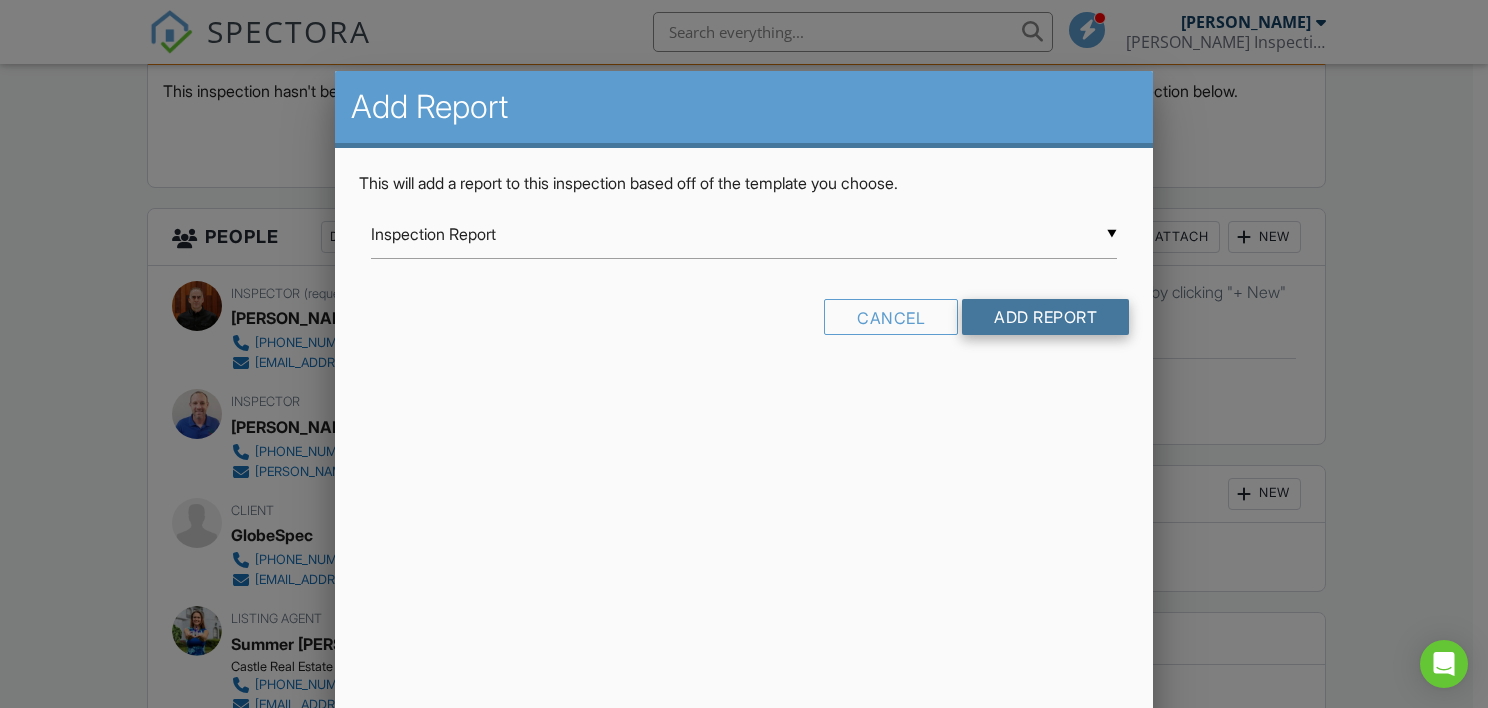 click on "Add Report" at bounding box center [1045, 317] 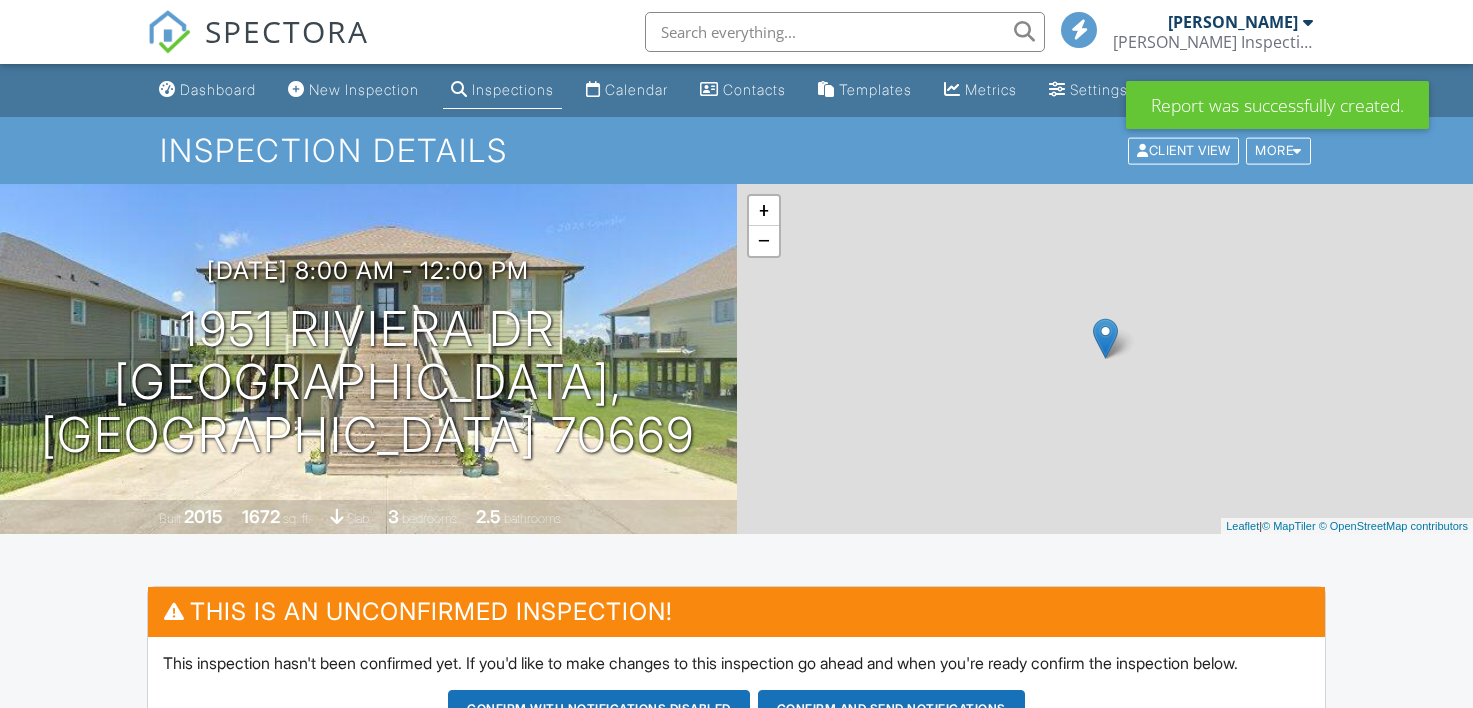 scroll, scrollTop: 0, scrollLeft: 0, axis: both 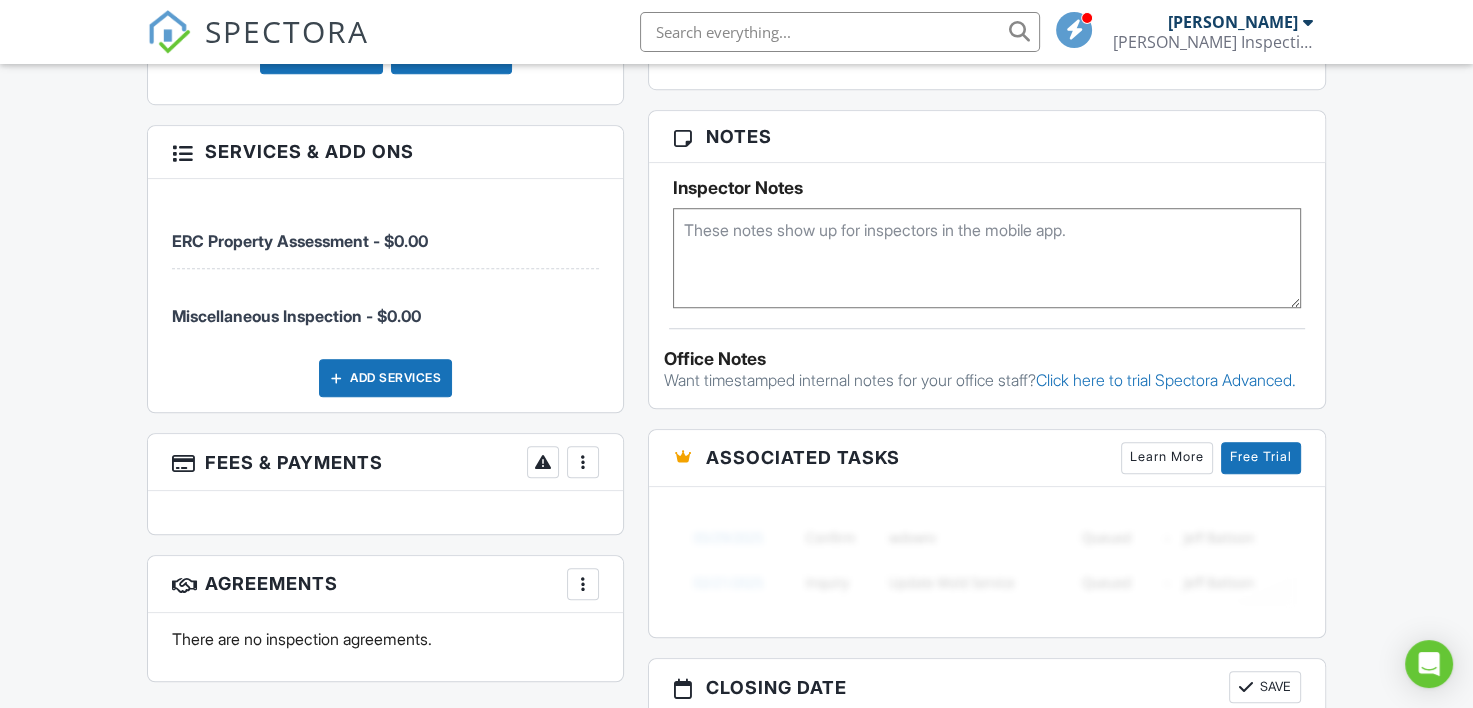 click on "Add Services" at bounding box center (385, 378) 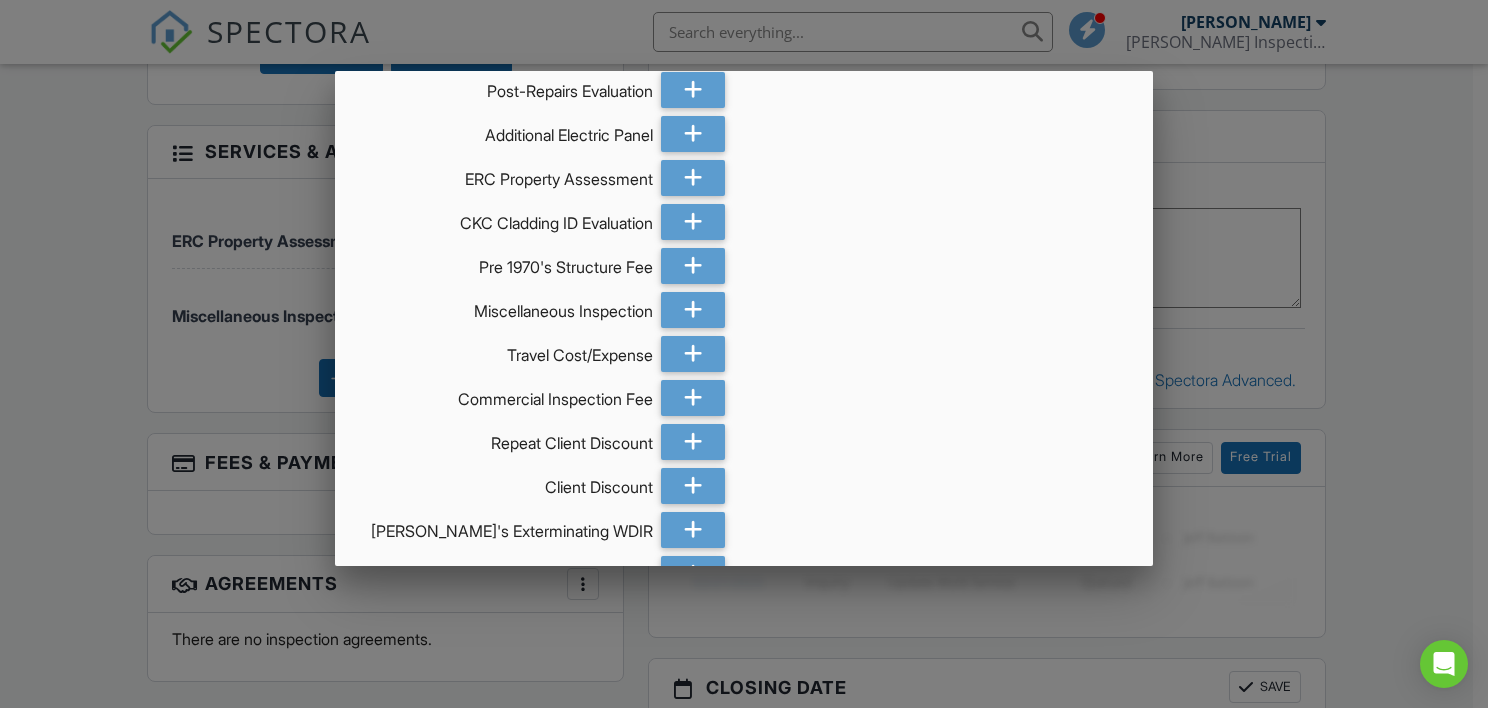 scroll, scrollTop: 1000, scrollLeft: 0, axis: vertical 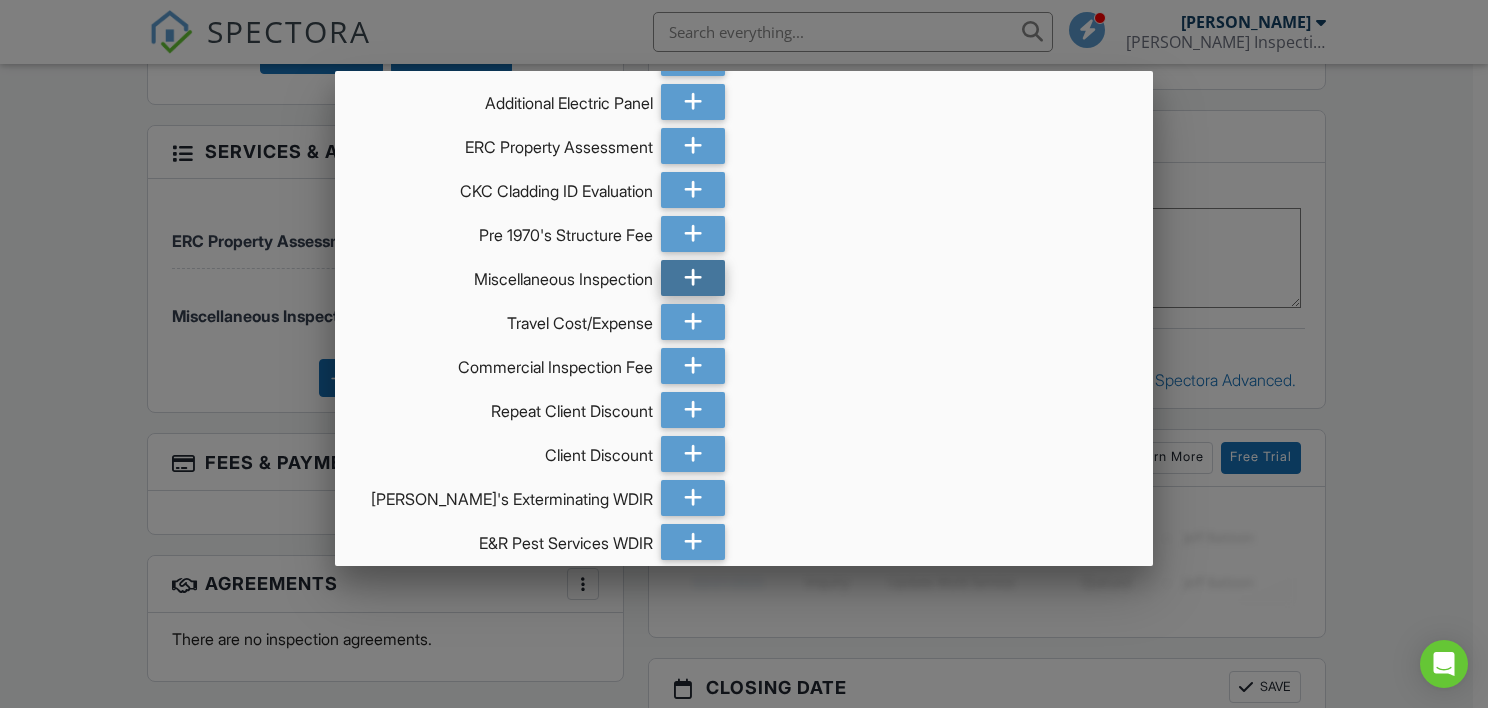 click at bounding box center [693, 278] 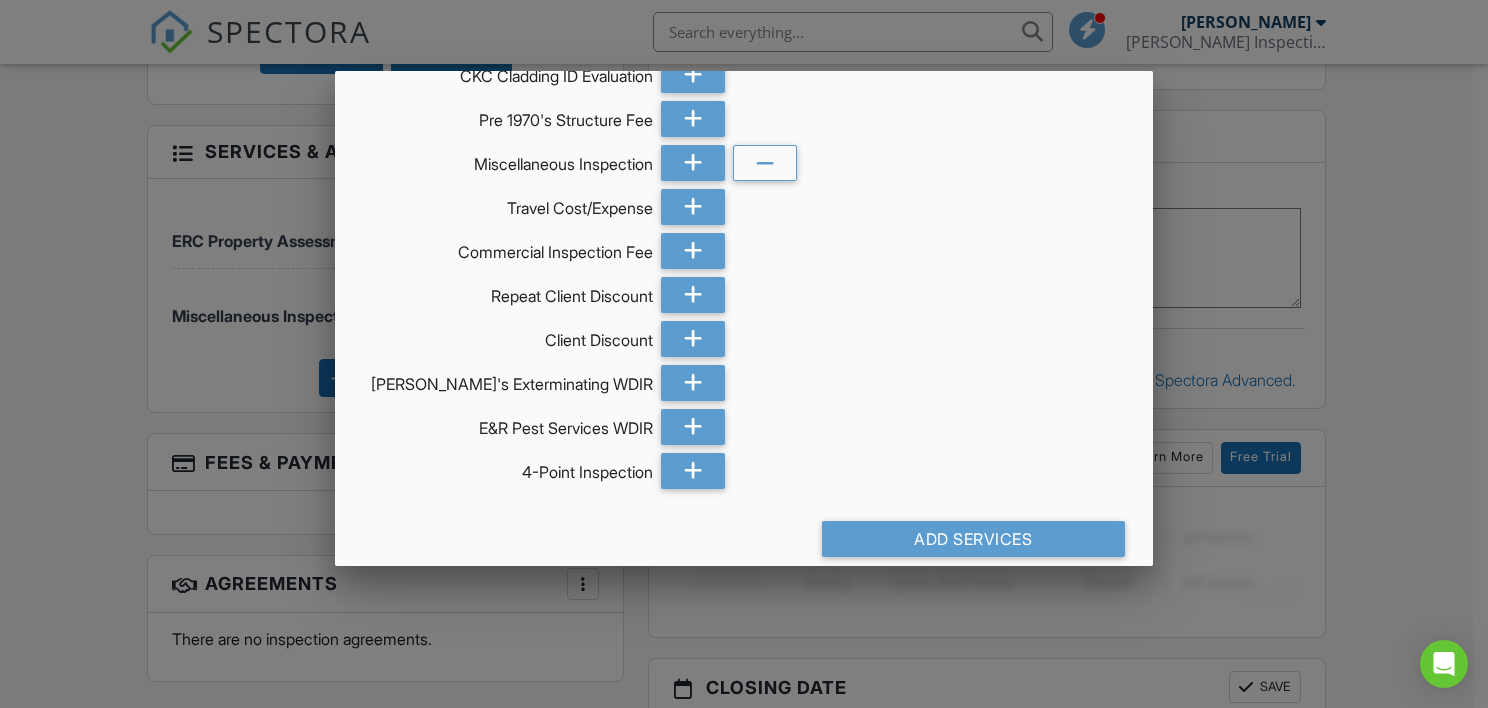 scroll, scrollTop: 1136, scrollLeft: 0, axis: vertical 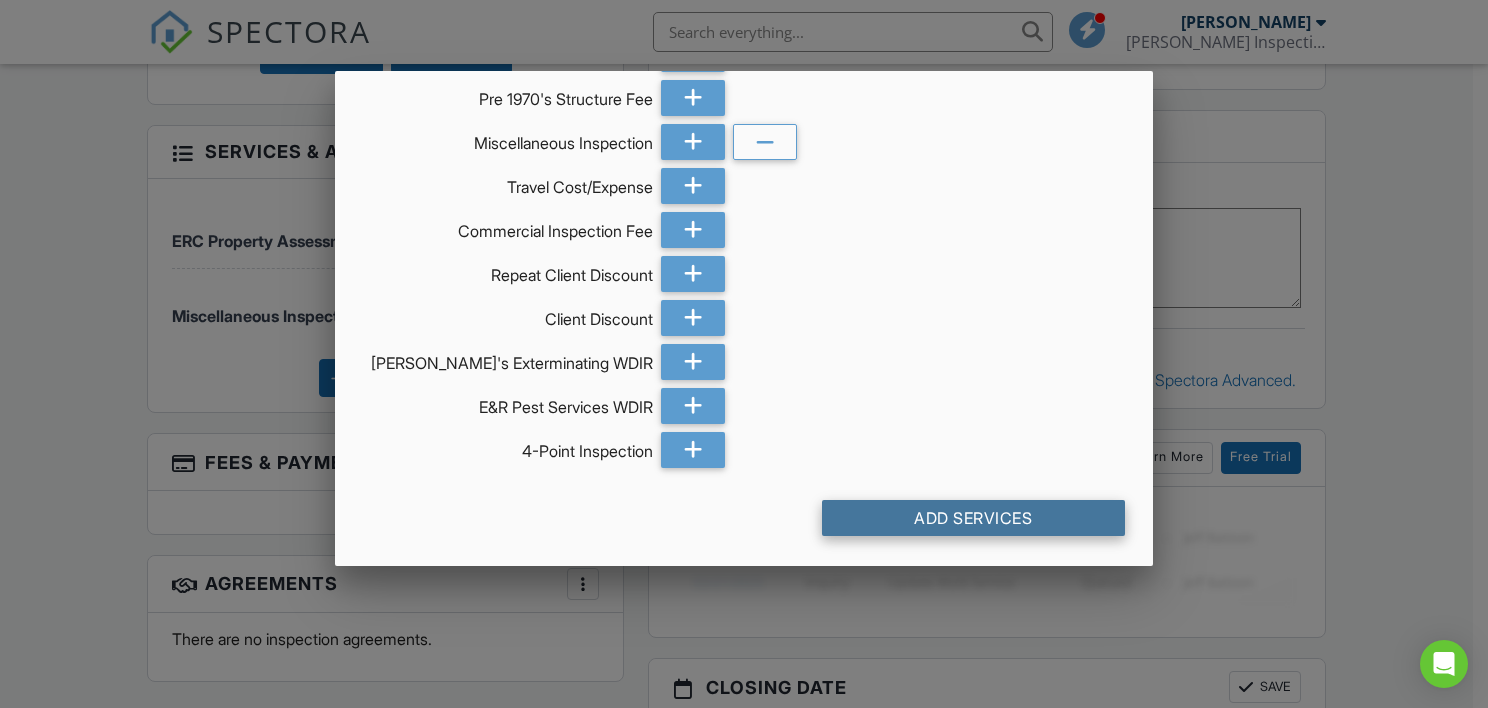 click on "Add Services" at bounding box center (974, 518) 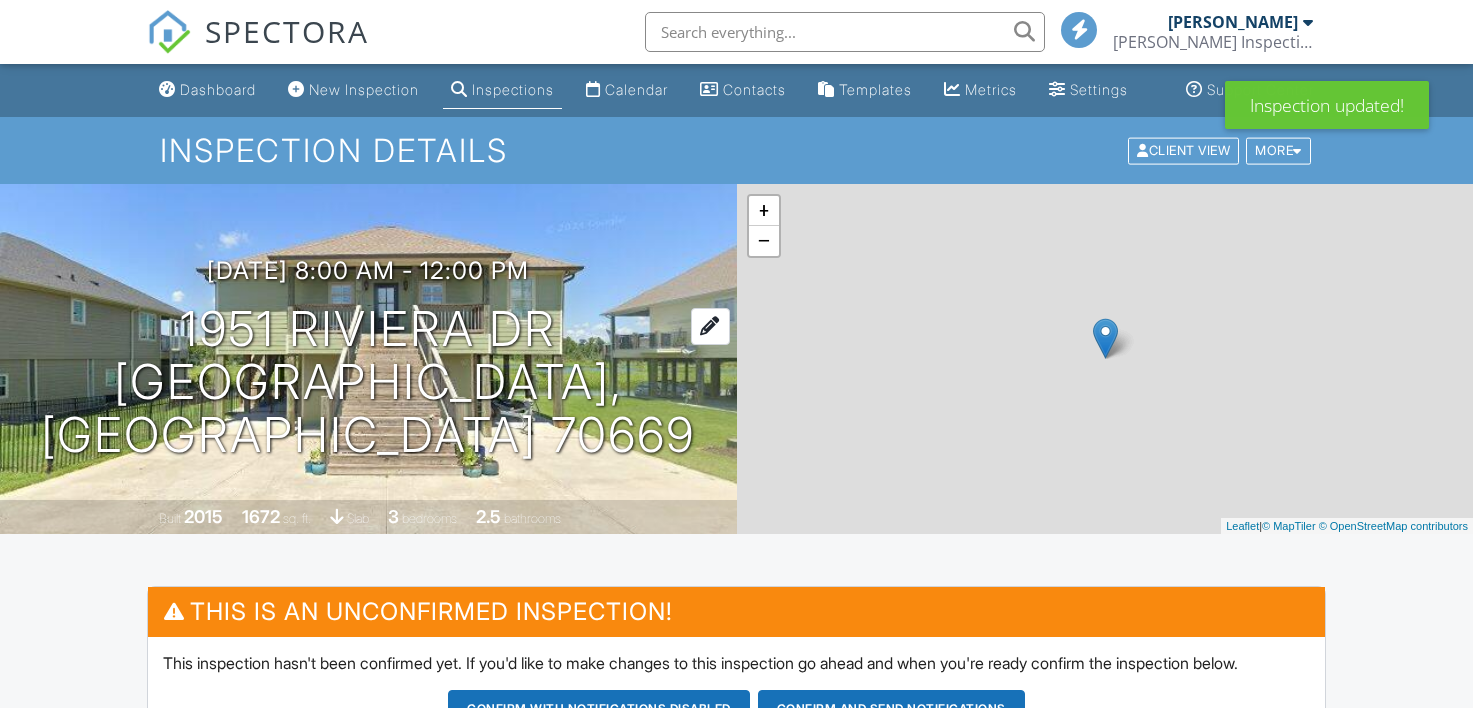 scroll, scrollTop: 0, scrollLeft: 0, axis: both 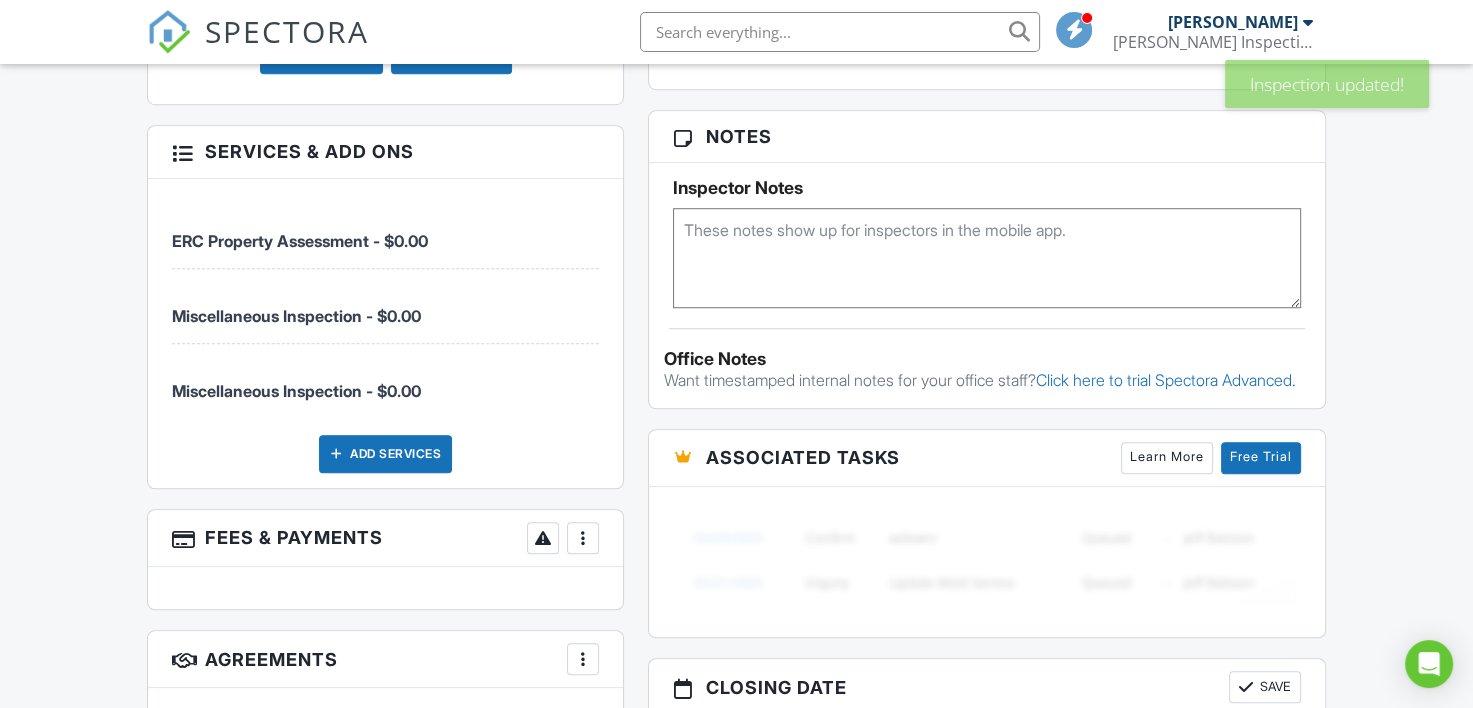 click on "Add Services" at bounding box center (385, 454) 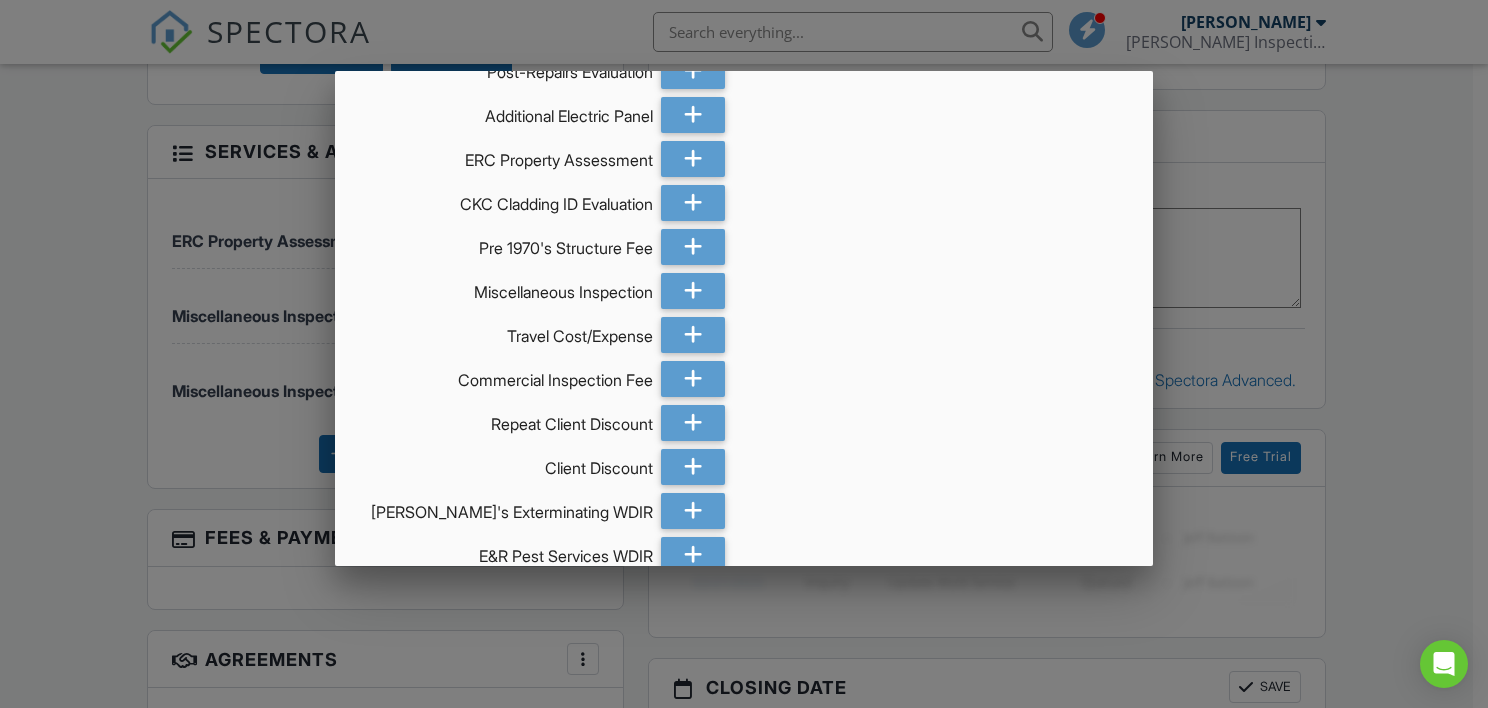 scroll, scrollTop: 1000, scrollLeft: 0, axis: vertical 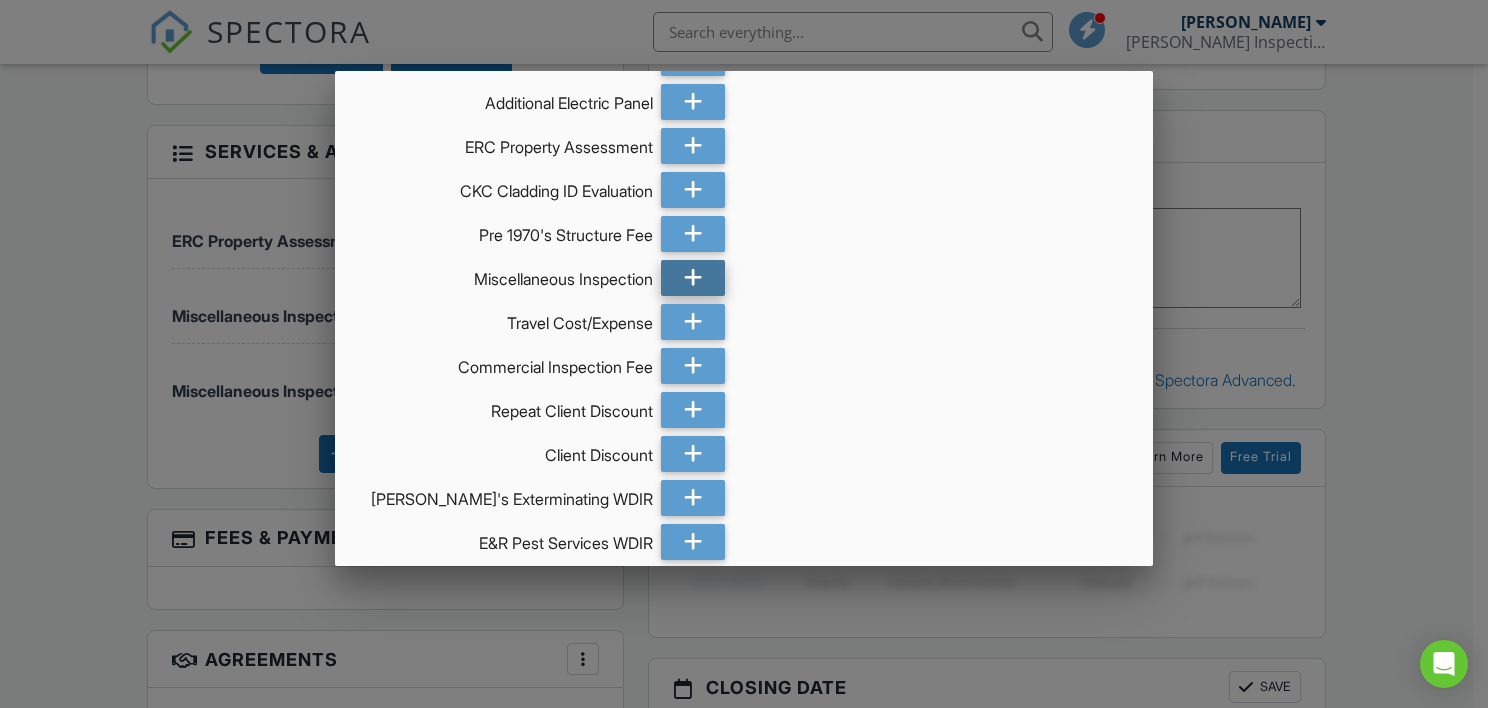 click at bounding box center (693, 278) 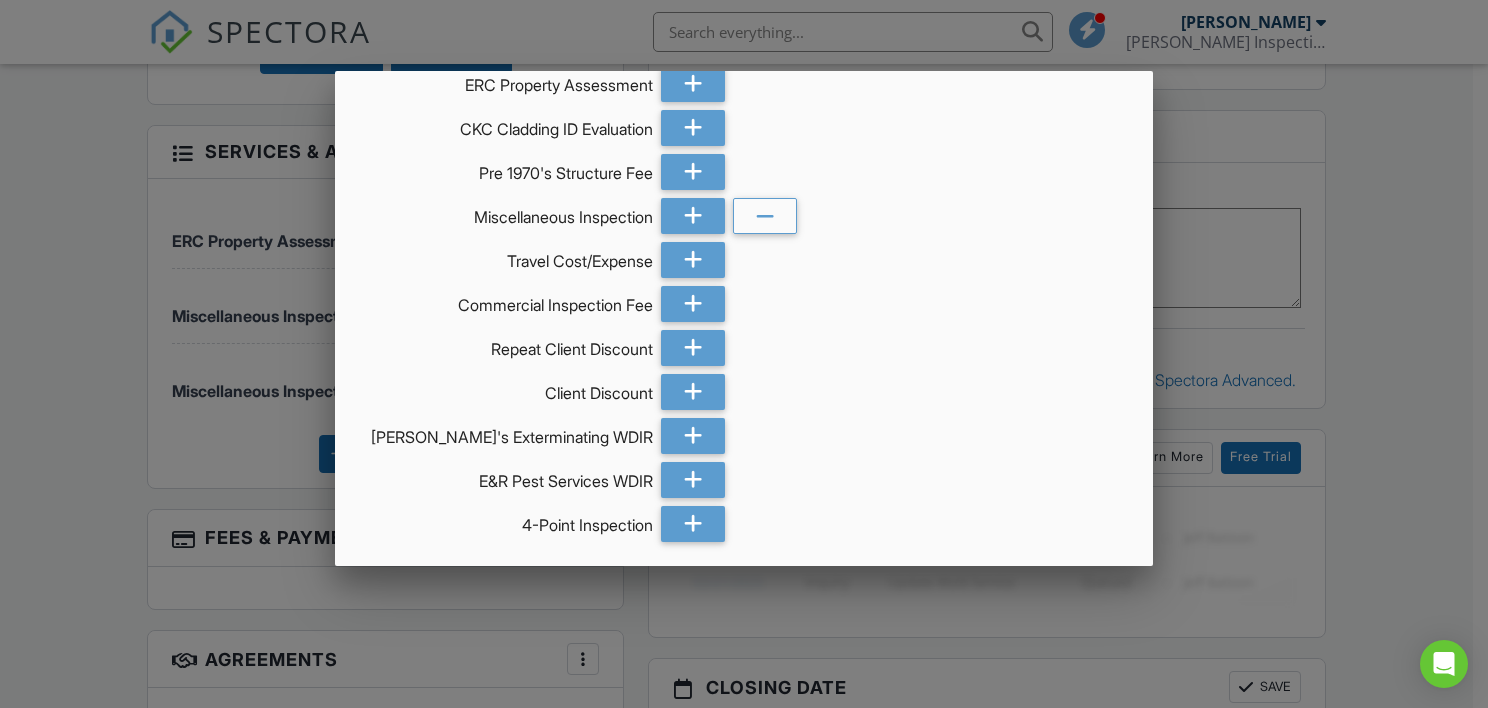 scroll, scrollTop: 1136, scrollLeft: 0, axis: vertical 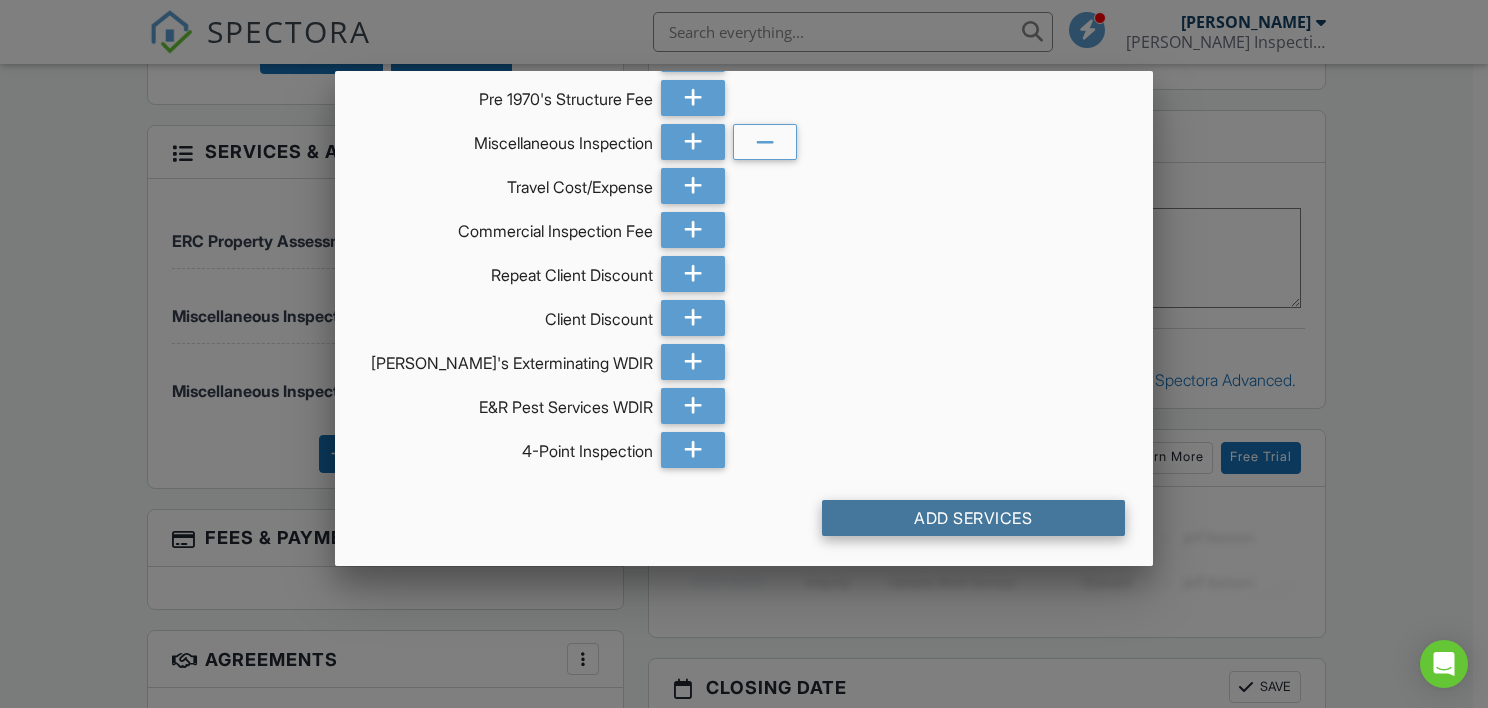 click on "Add Services" at bounding box center [974, 518] 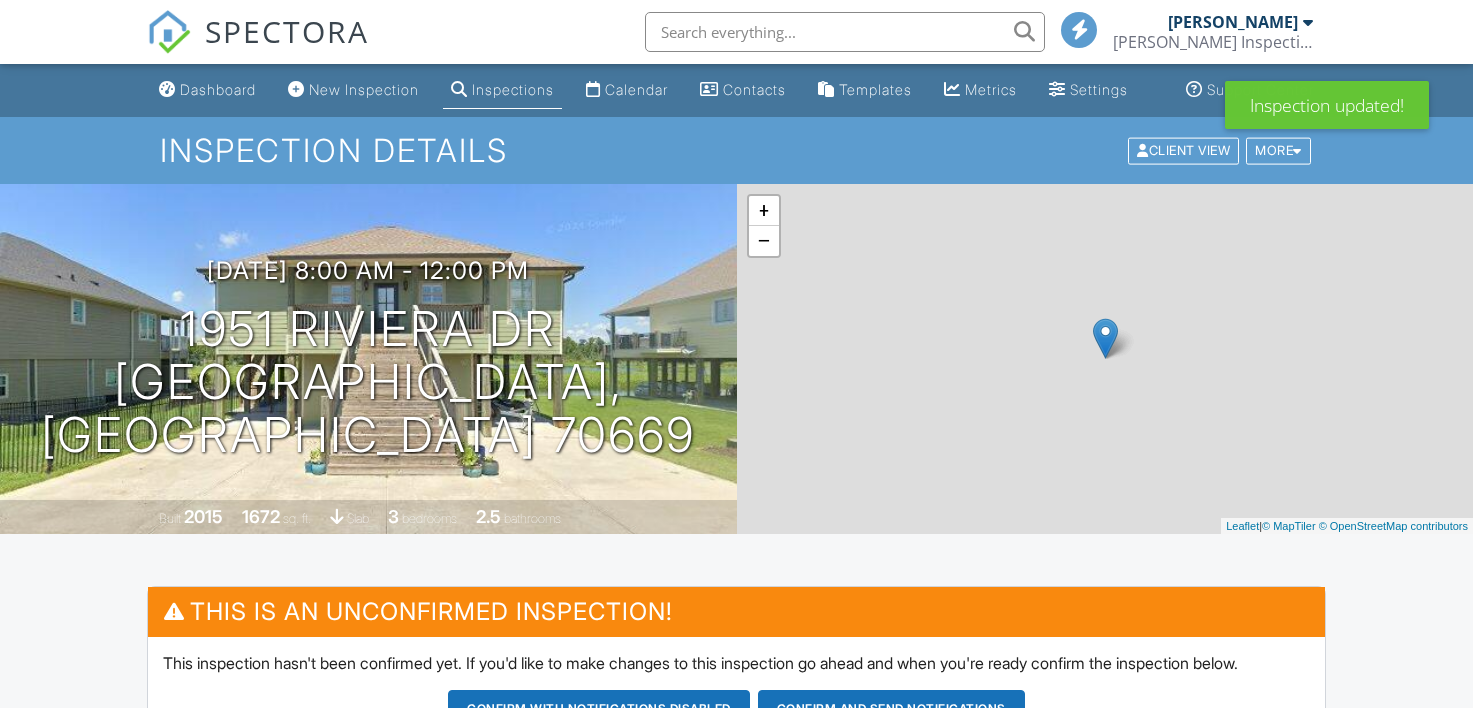 scroll, scrollTop: 0, scrollLeft: 0, axis: both 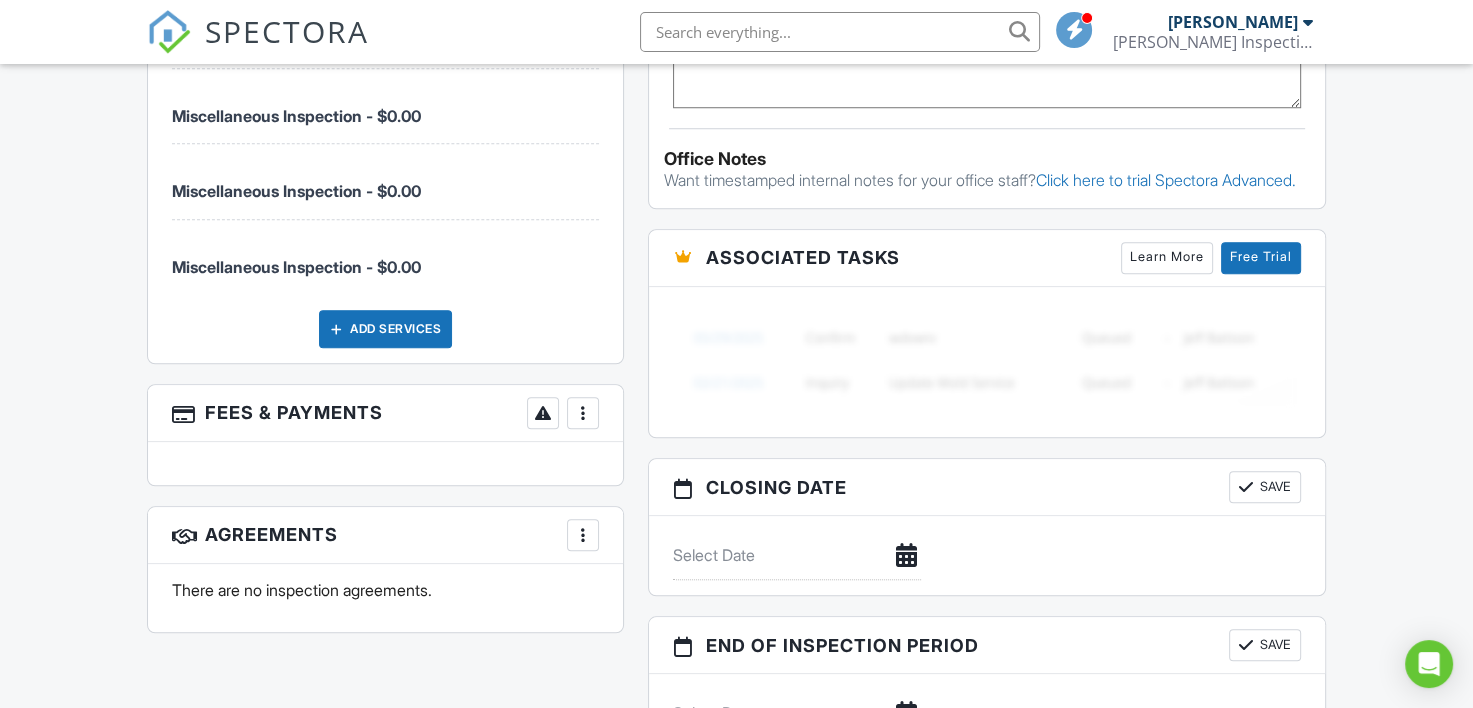 click at bounding box center (583, 413) 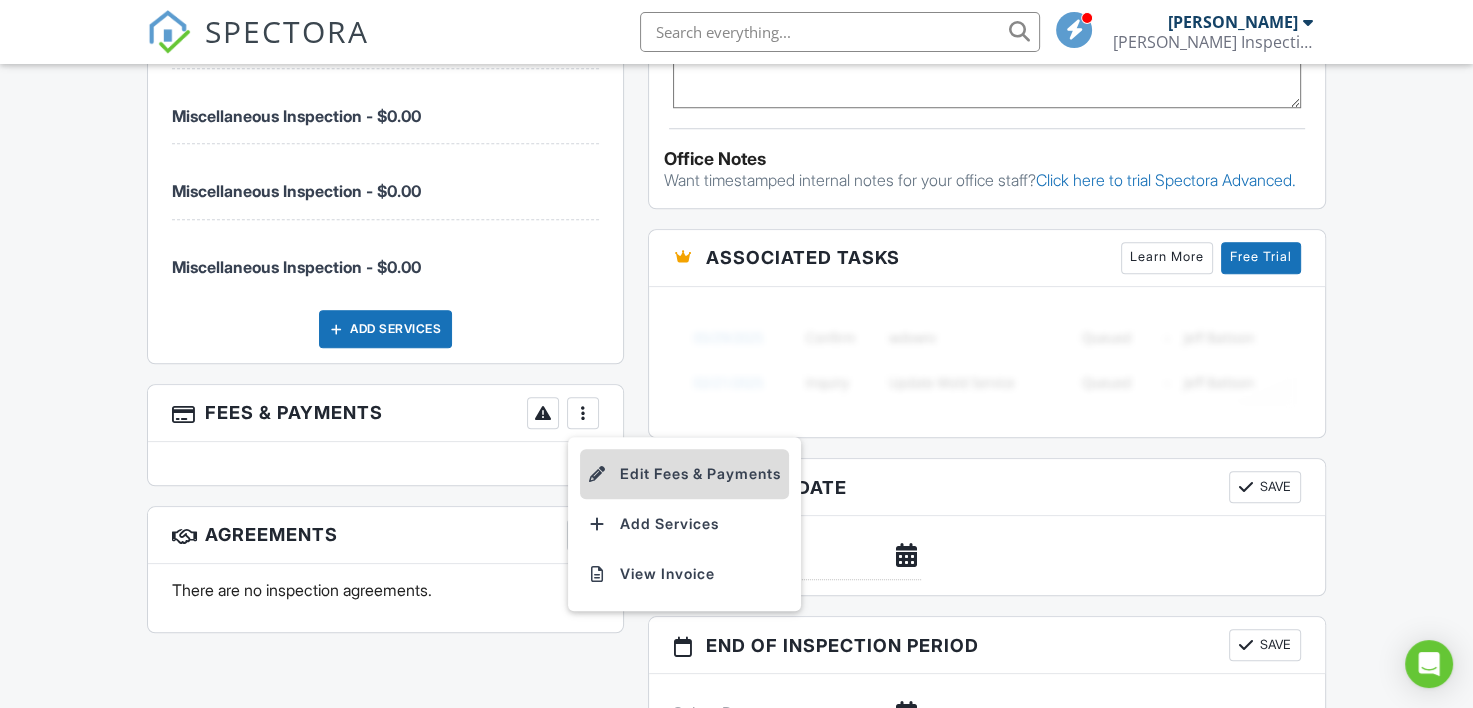 click on "Edit Fees & Payments" at bounding box center (684, 474) 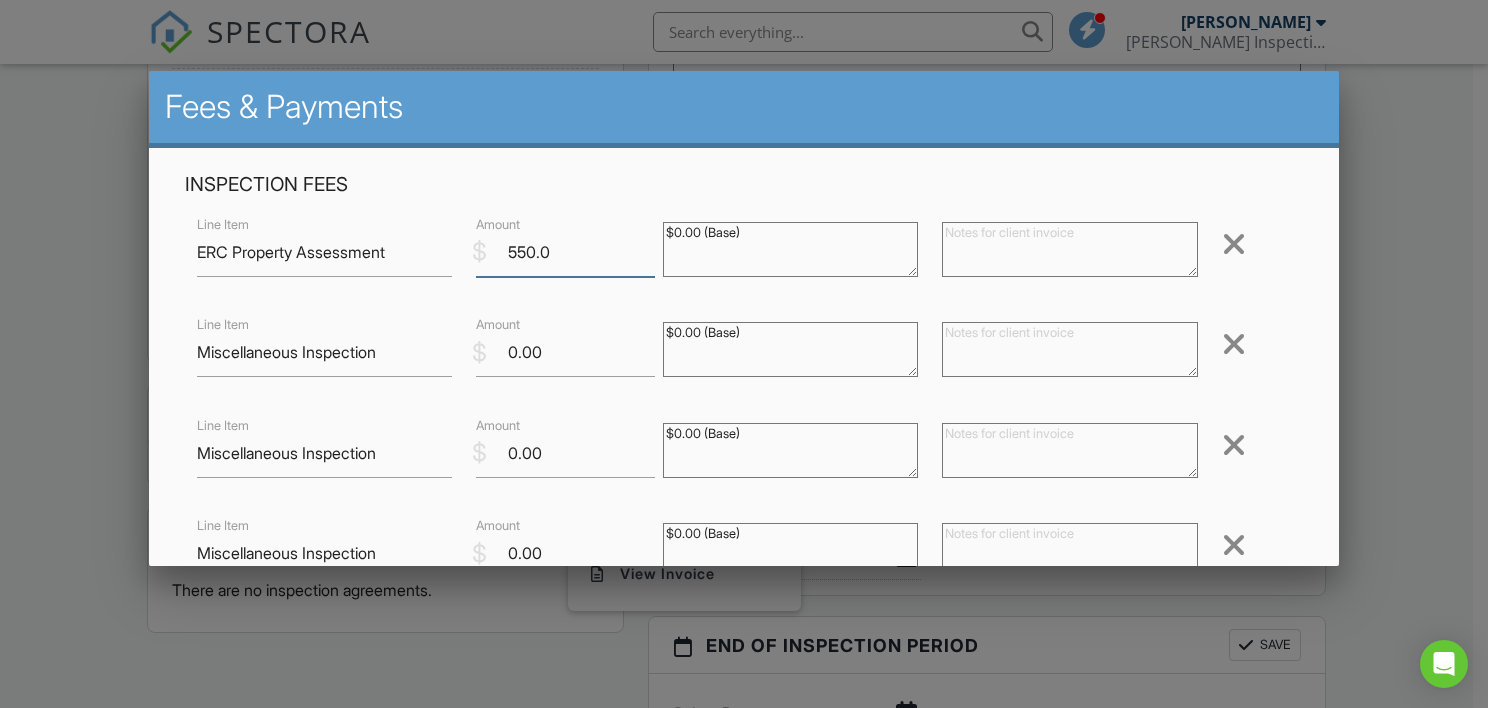 type on "550.0" 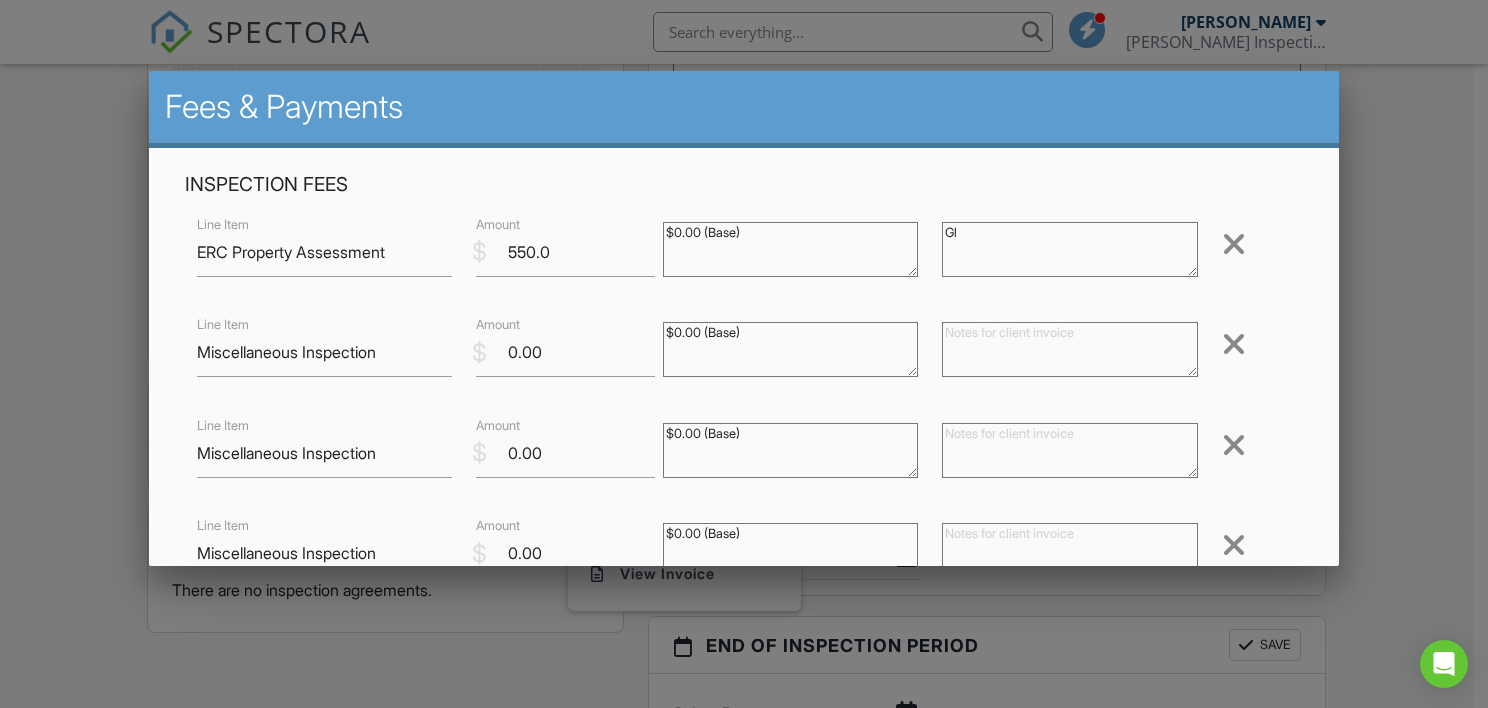 type on "G" 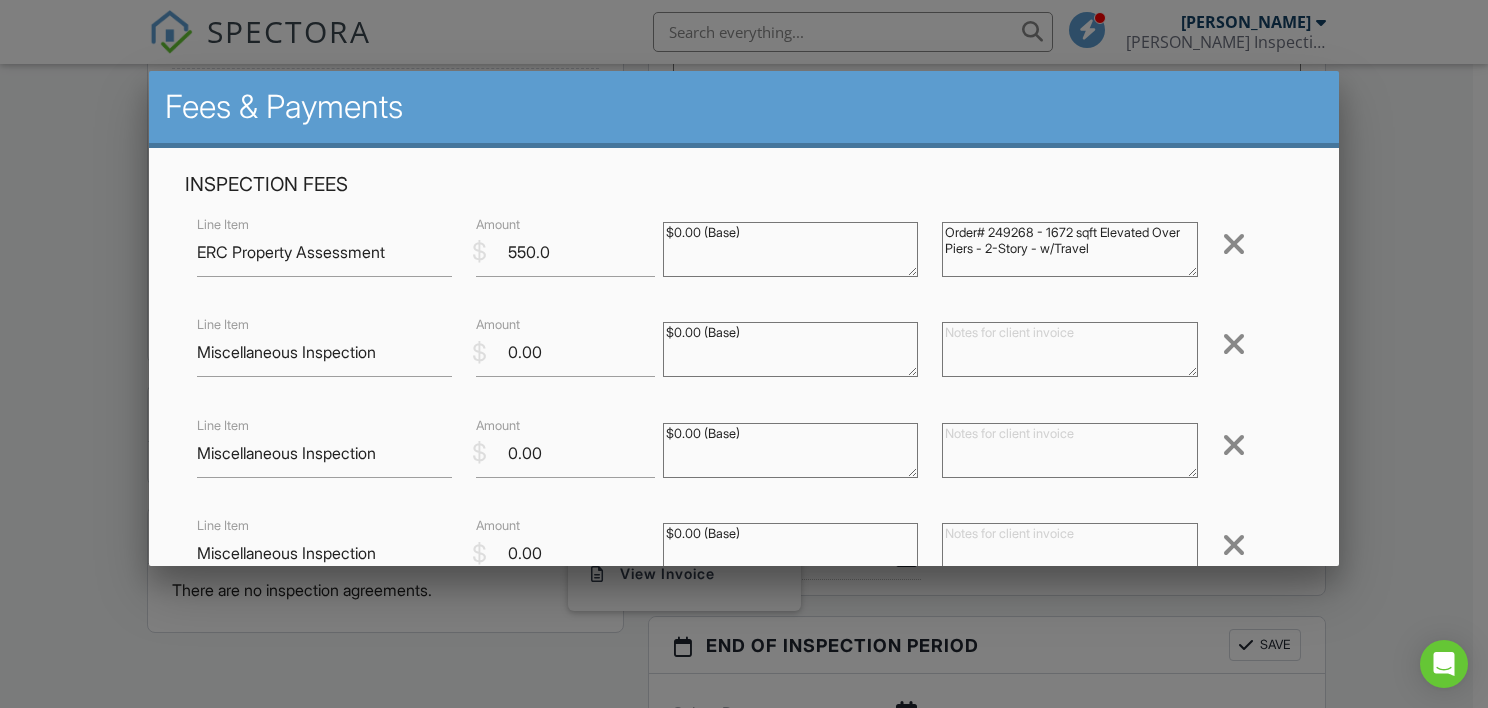 type on "Order# 249268 - 1672 sqft Elevated Over Piers - 2-Story - w/Travel" 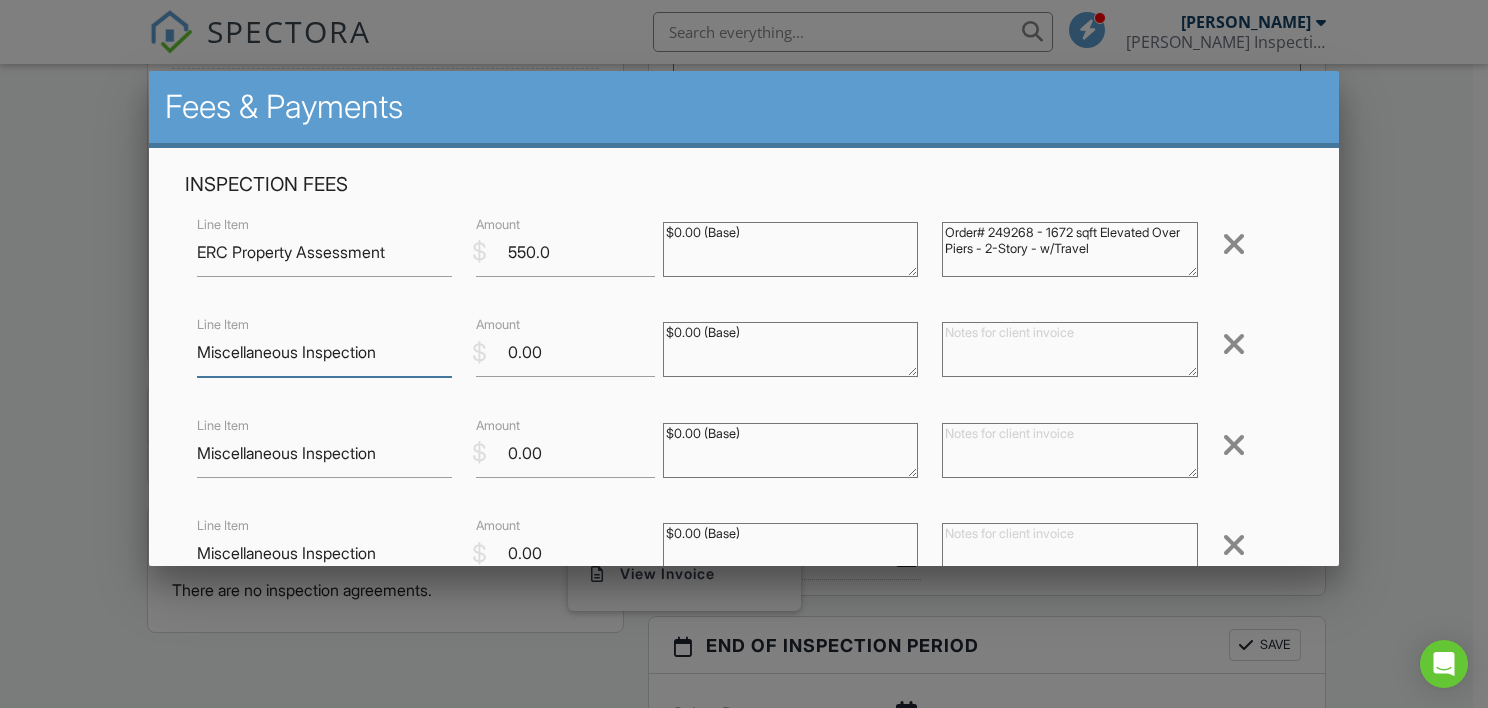 drag, startPoint x: 402, startPoint y: 364, endPoint x: 165, endPoint y: 362, distance: 237.00844 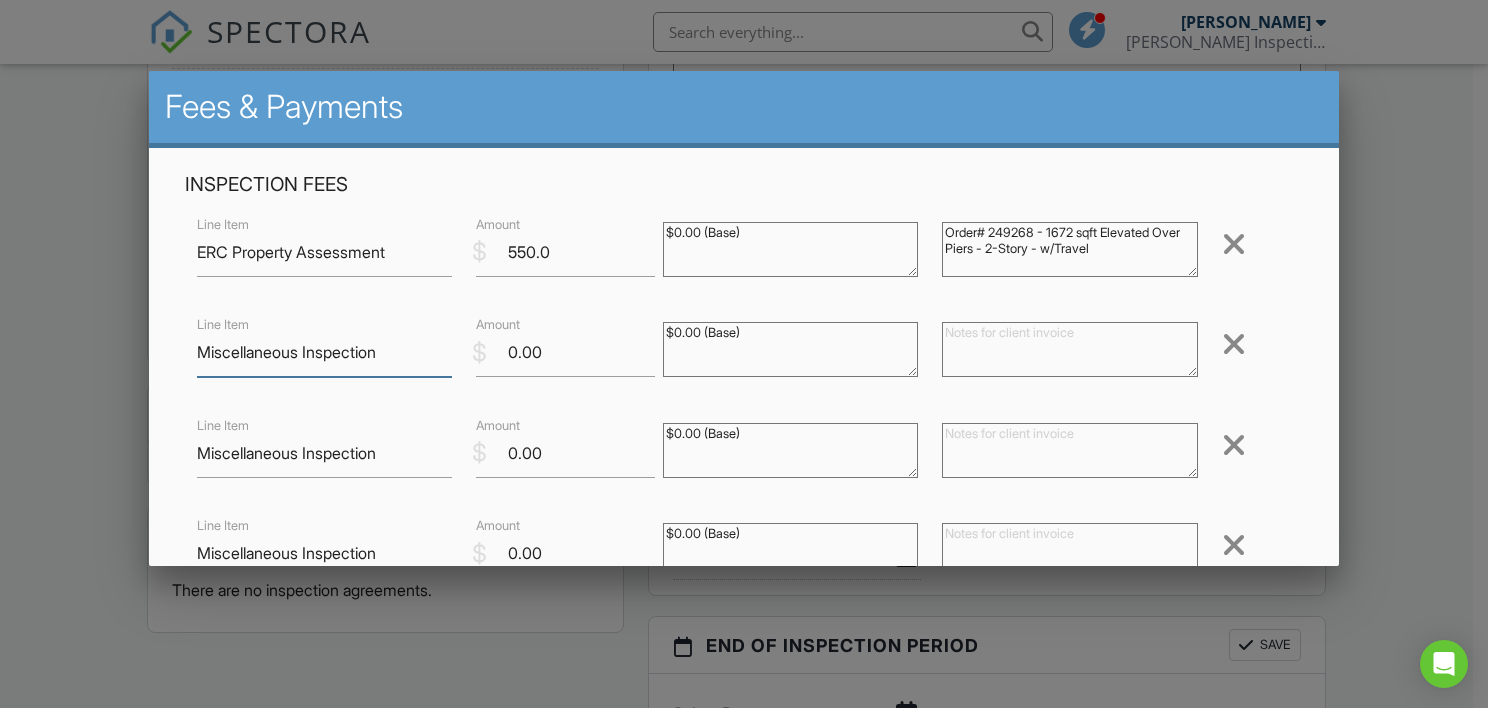 drag, startPoint x: 303, startPoint y: 355, endPoint x: 168, endPoint y: 358, distance: 135.03333 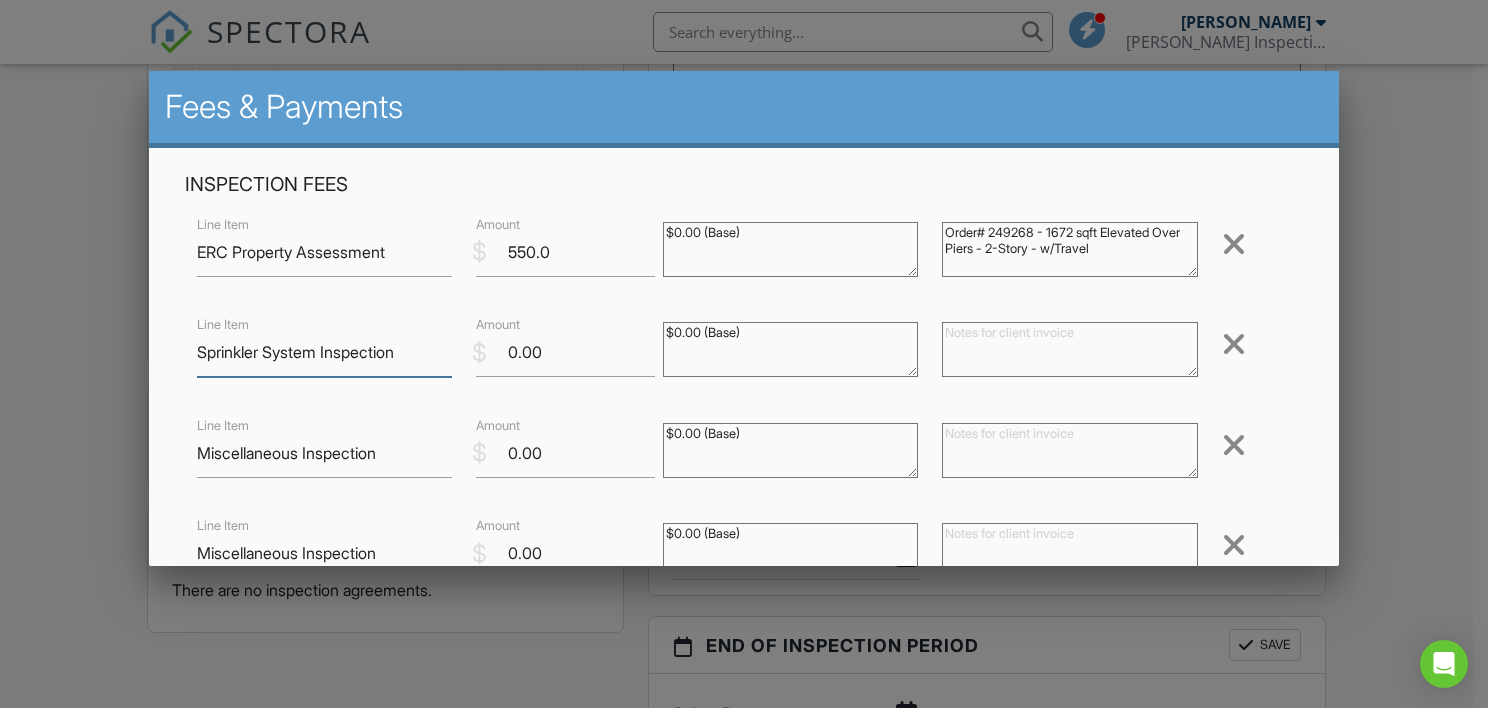 type on "Sprinkler System Inspection" 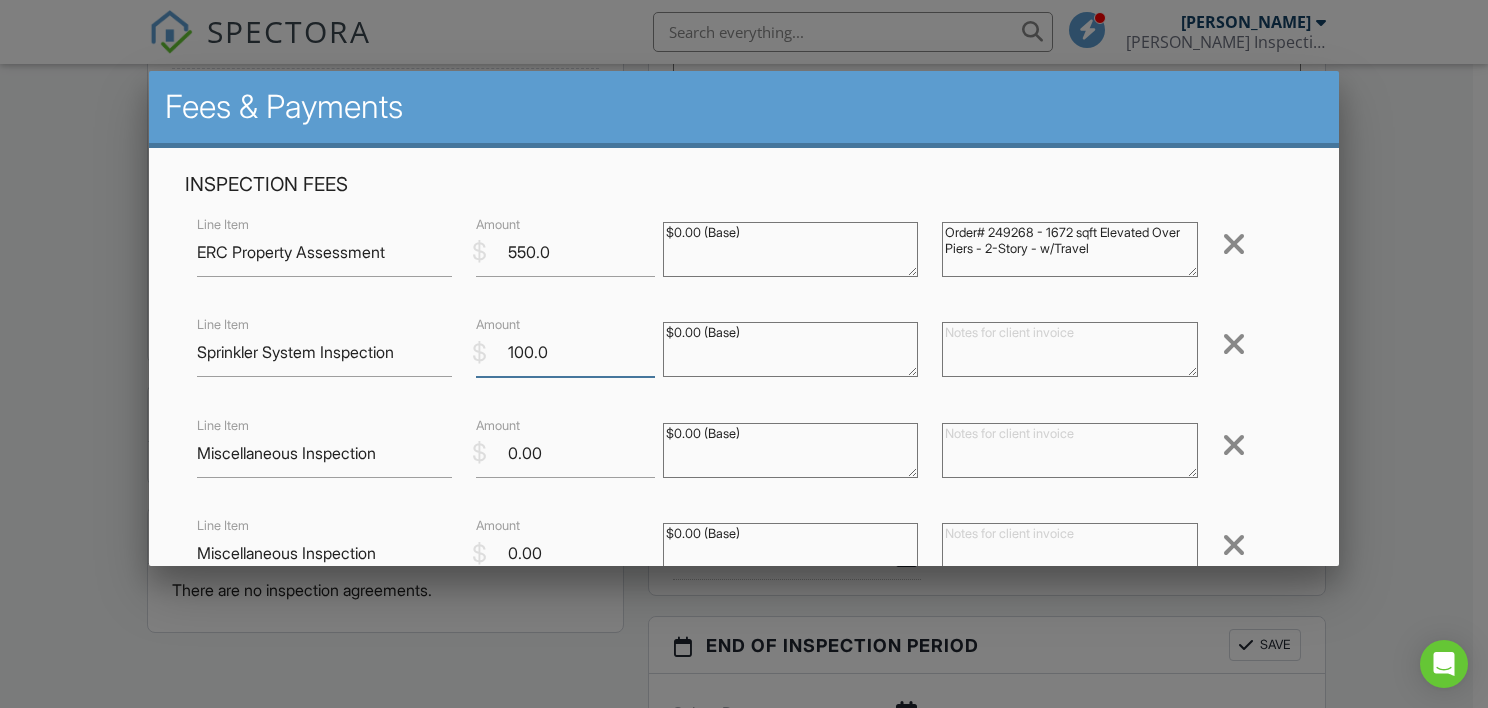 type on "100.0" 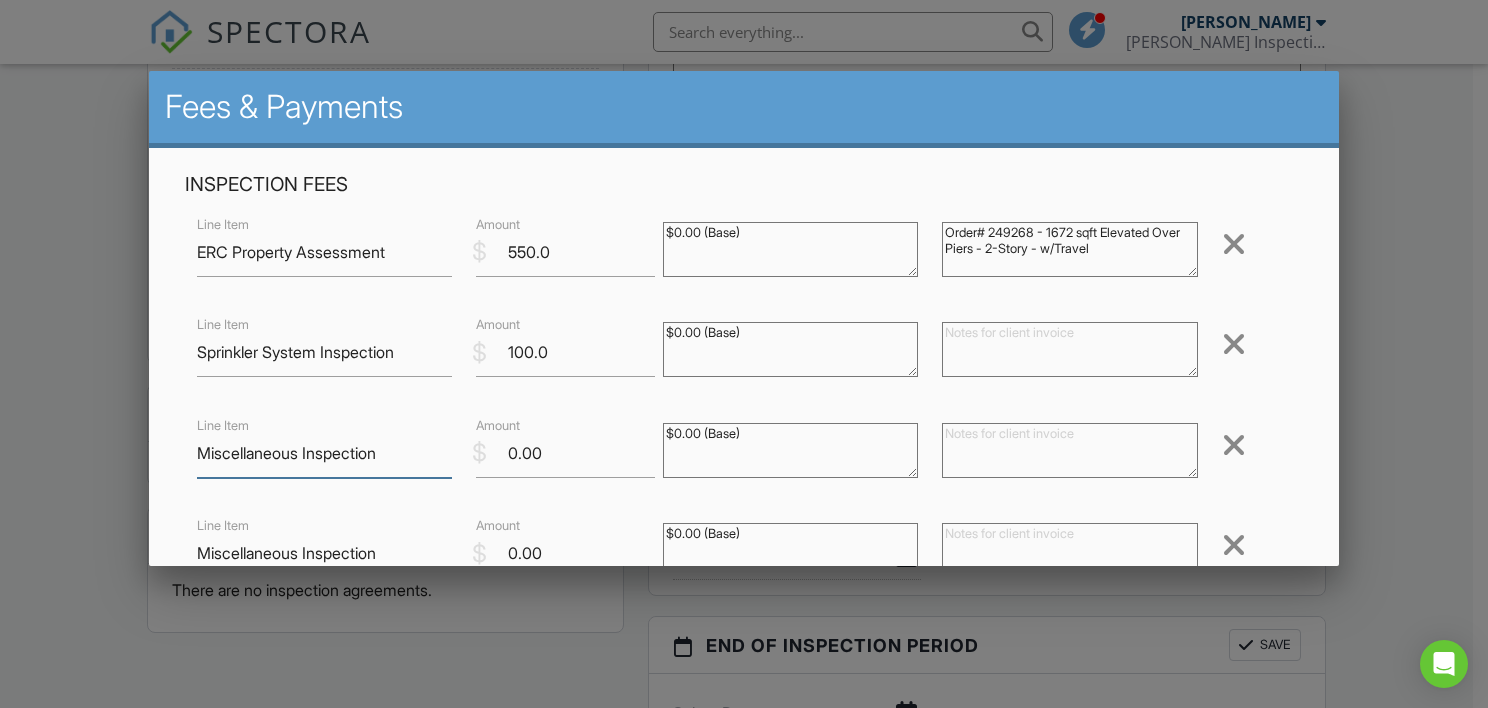 click on "Miscellaneous Inspection" at bounding box center [325, 453] 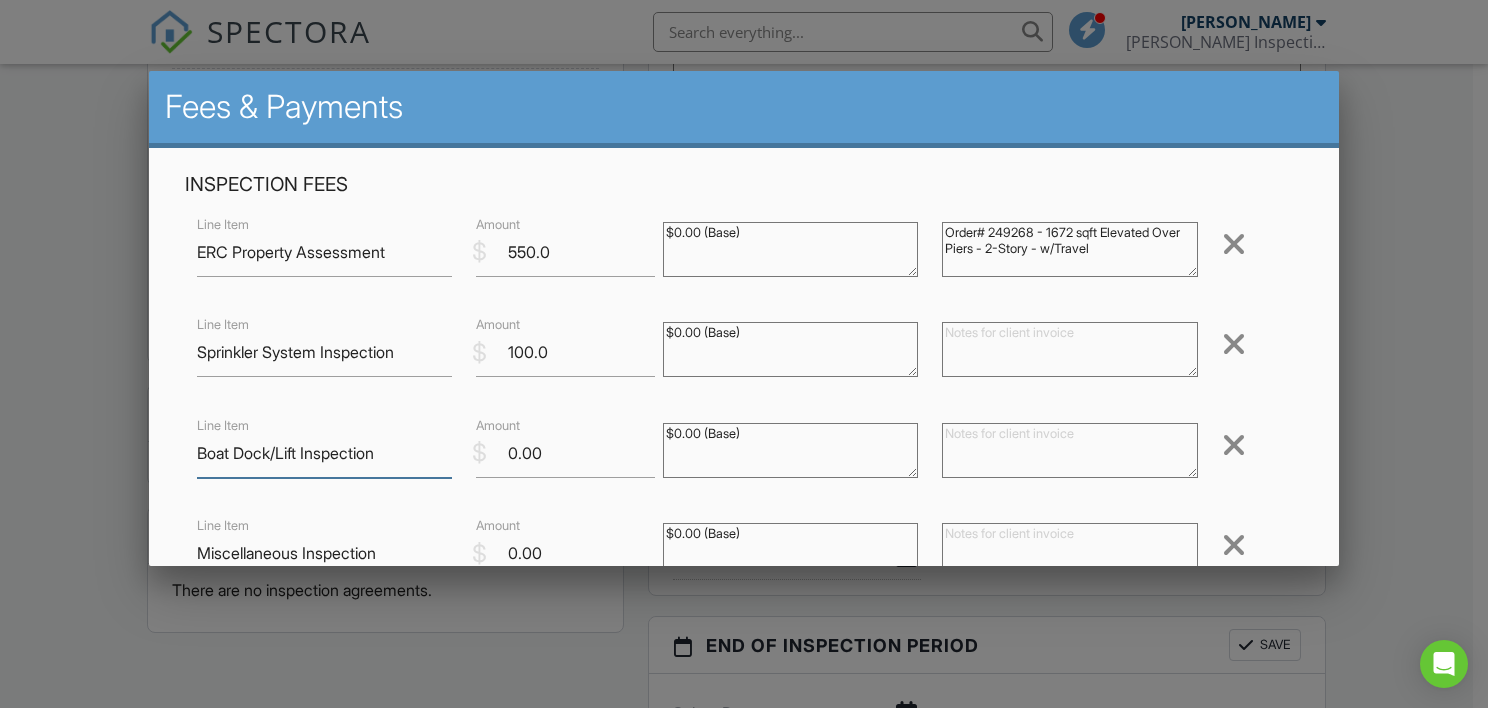 type on "Boat Dock/Lift Inspection" 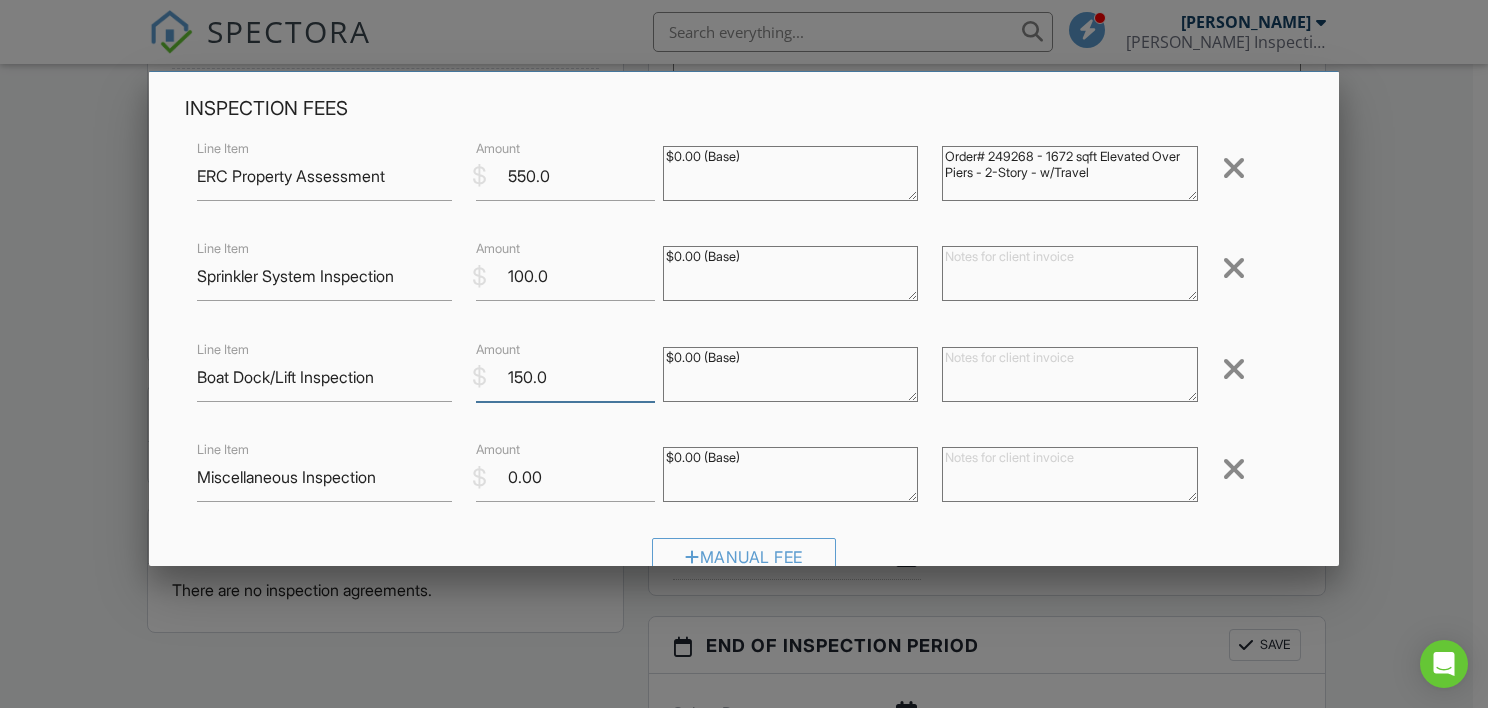 scroll, scrollTop: 200, scrollLeft: 0, axis: vertical 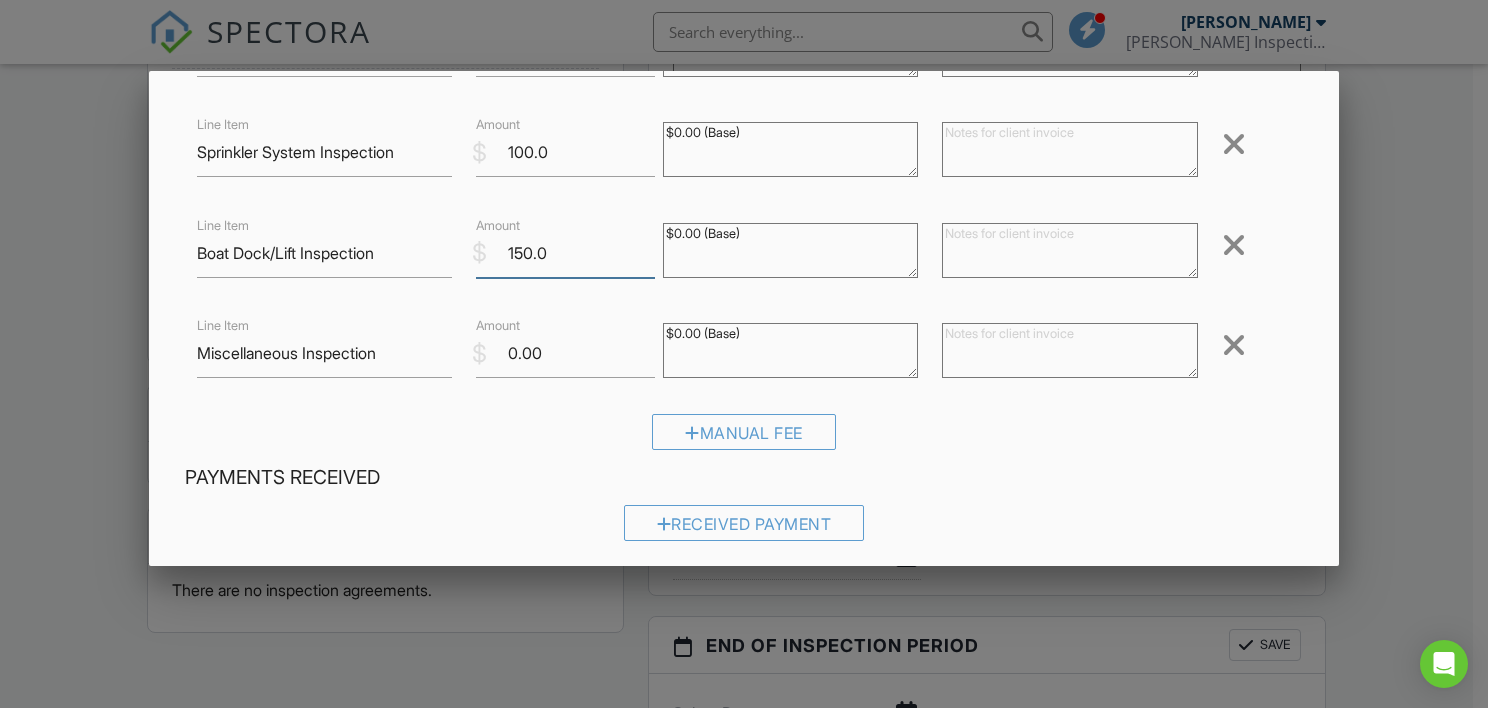type on "150.0" 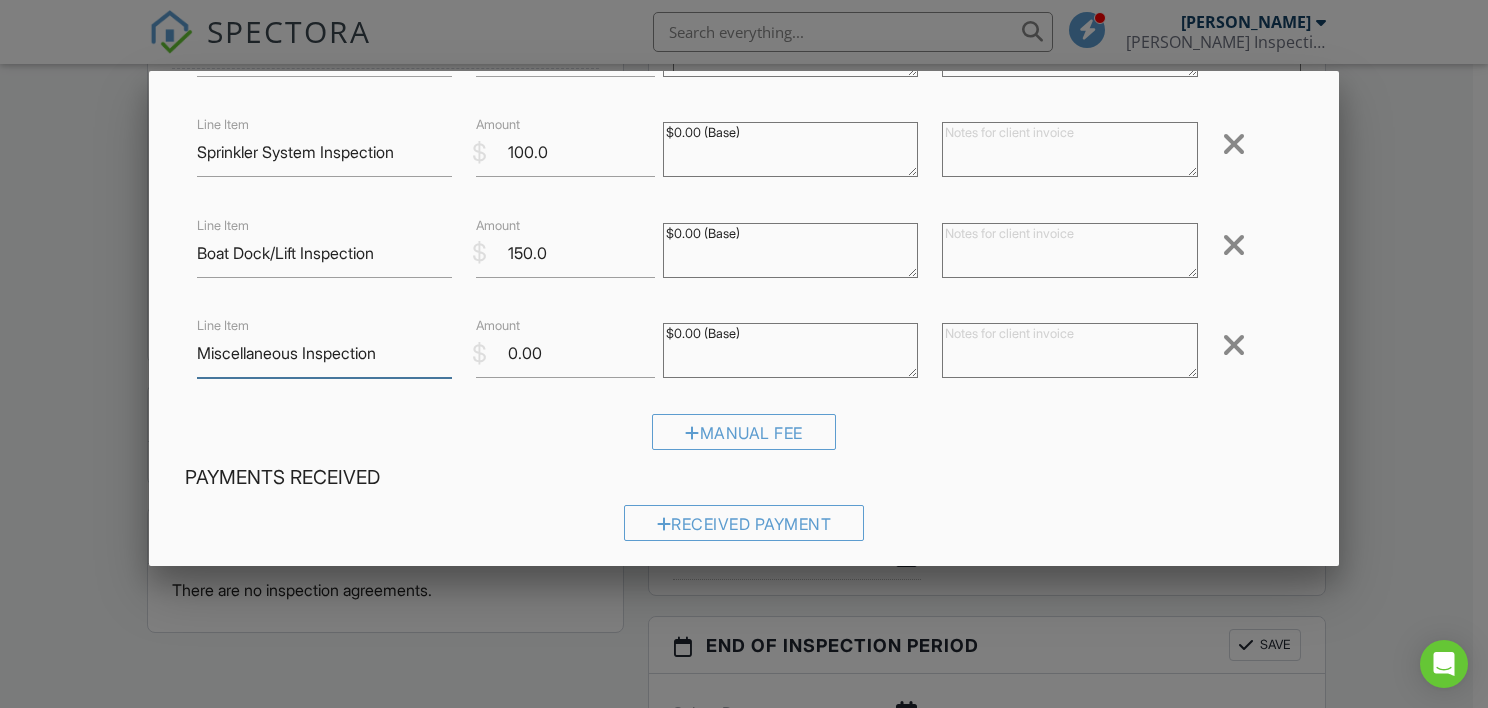 click on "Miscellaneous Inspection" at bounding box center (325, 353) 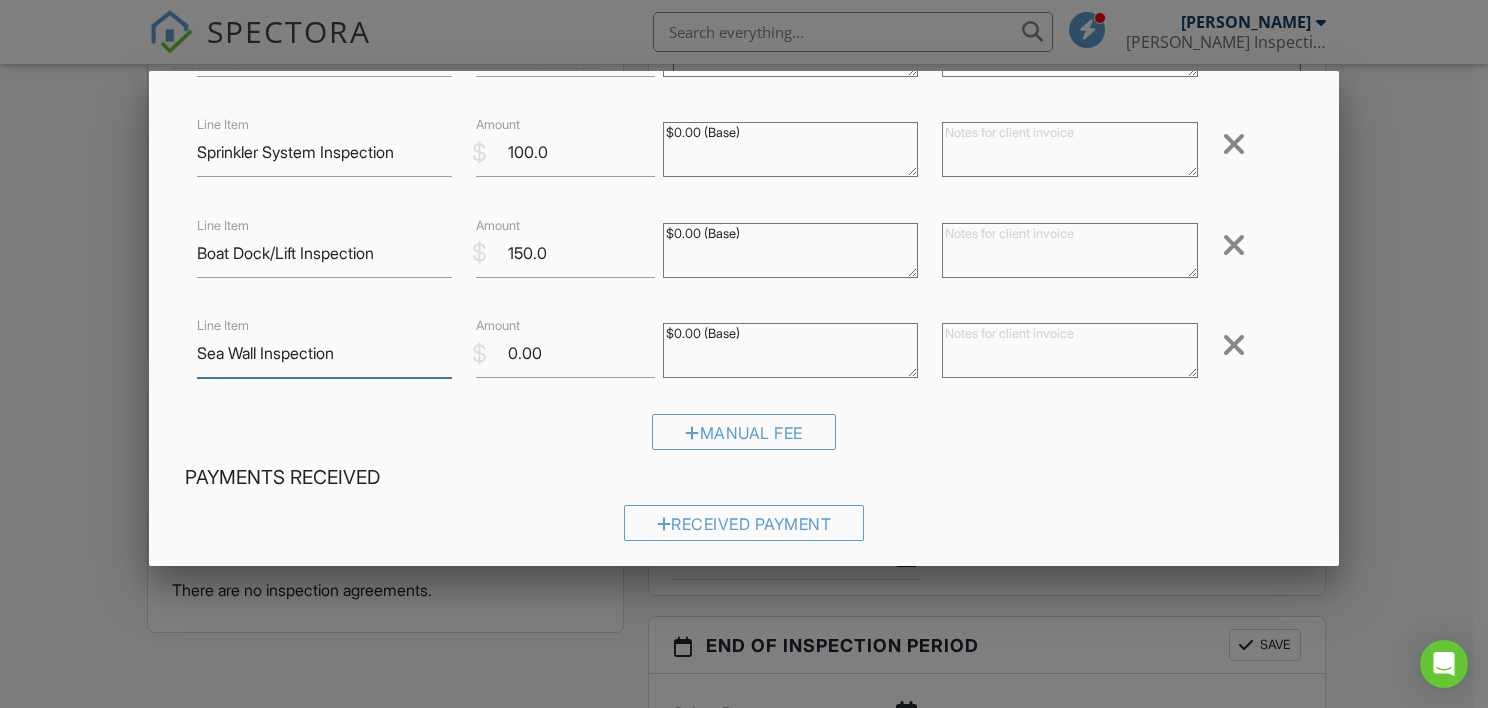 type on "Sea Wall Inspection" 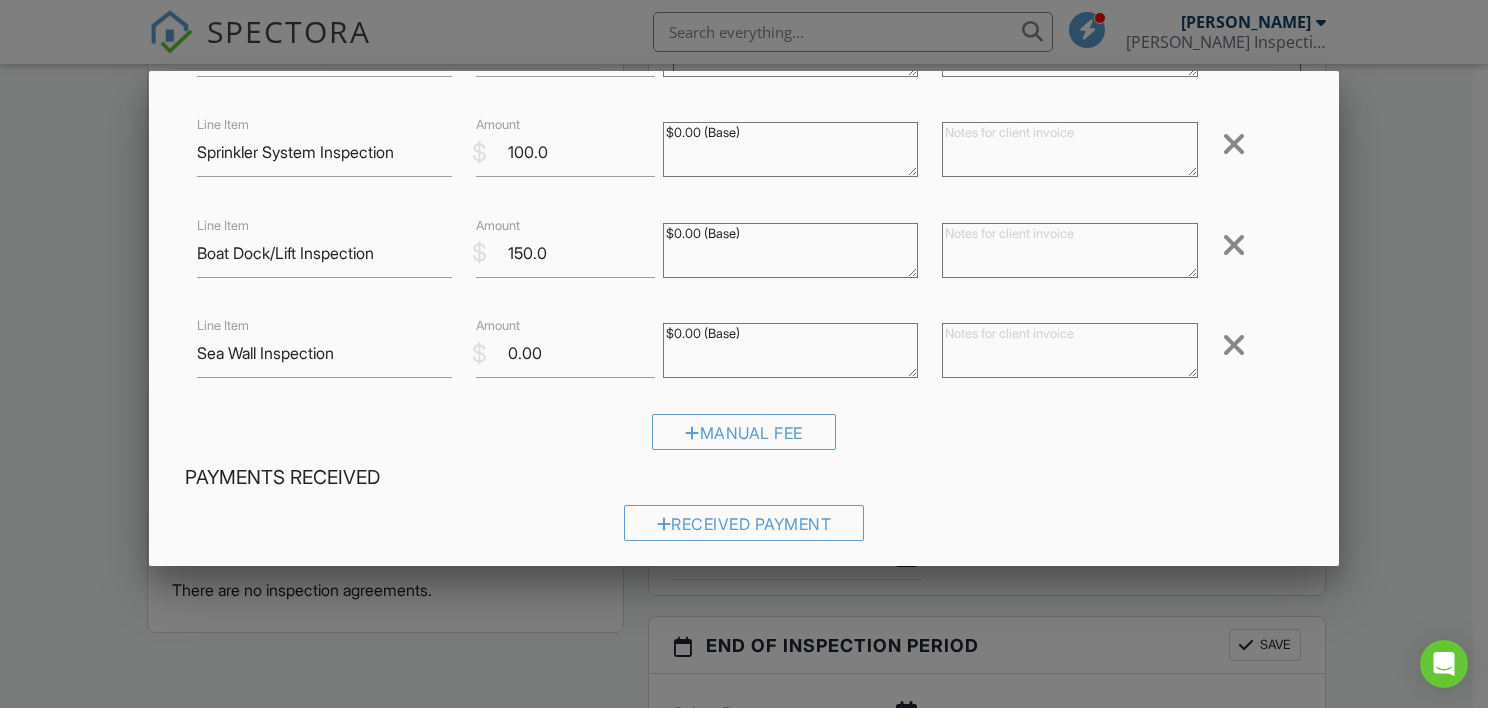click on "Manual Fee" at bounding box center [744, 439] 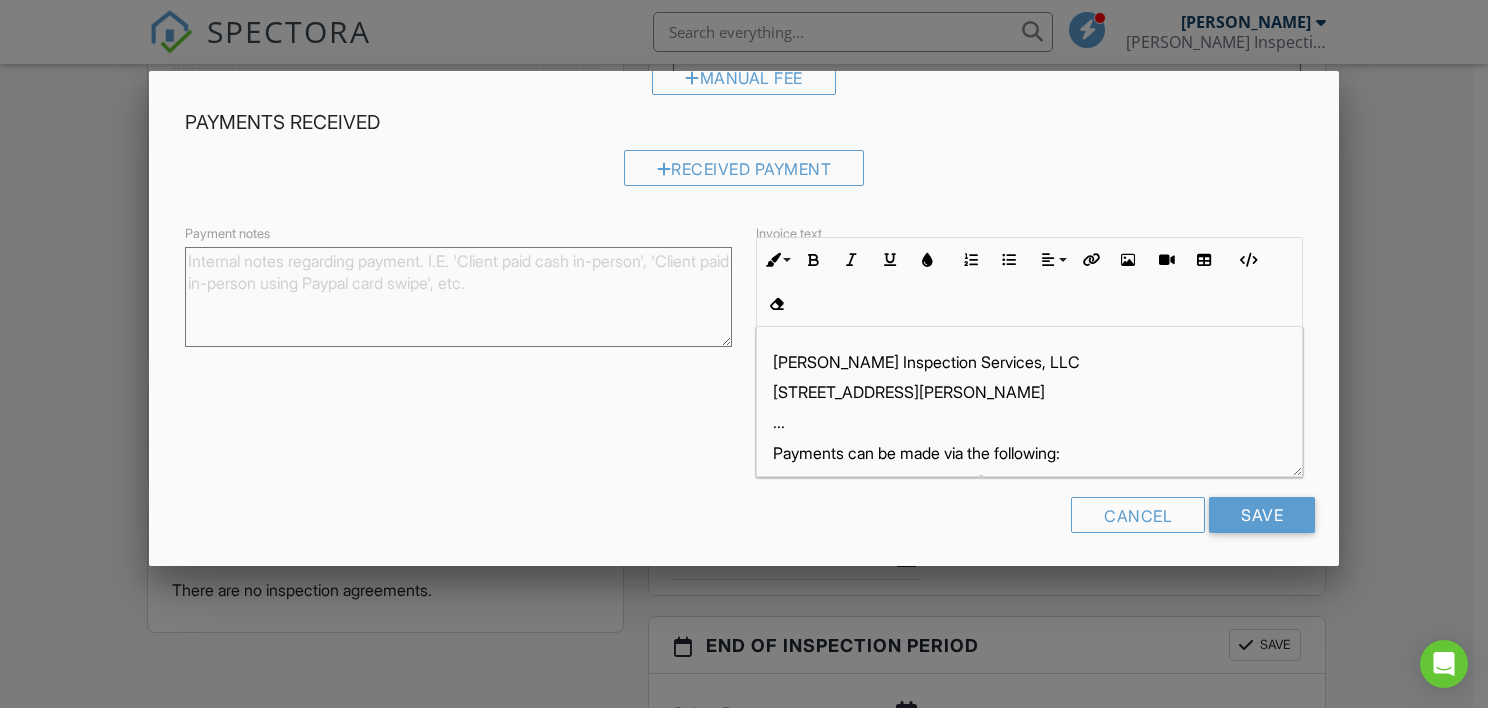 scroll, scrollTop: 560, scrollLeft: 0, axis: vertical 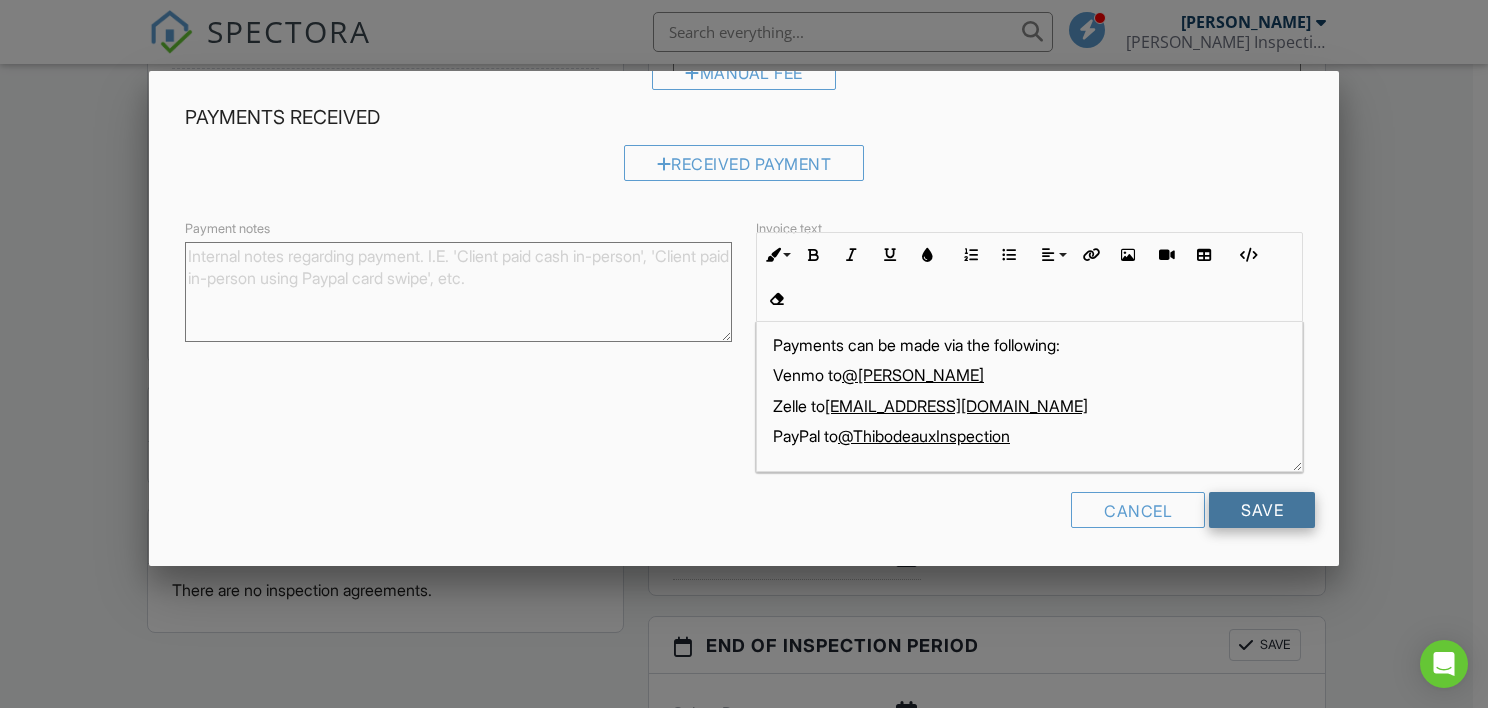 click on "Save" at bounding box center [1262, 510] 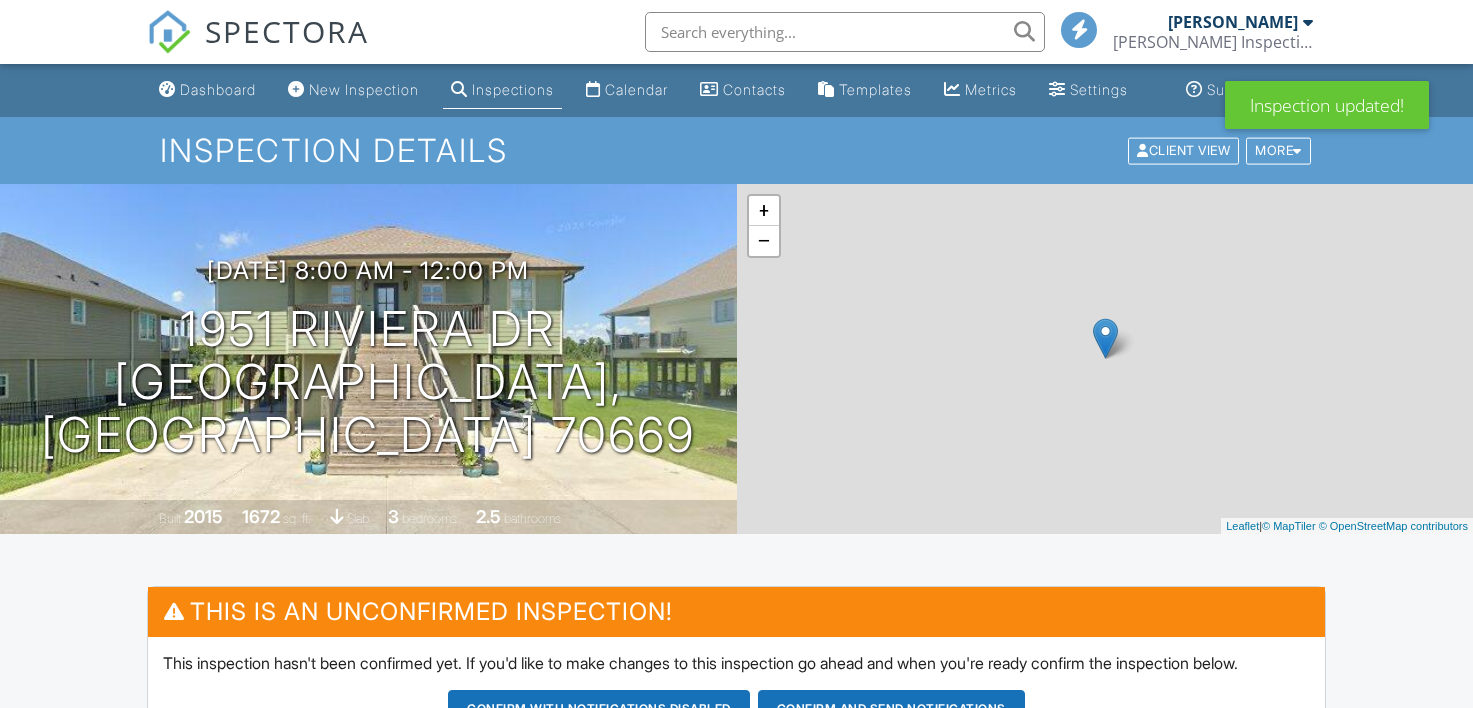 scroll, scrollTop: 0, scrollLeft: 0, axis: both 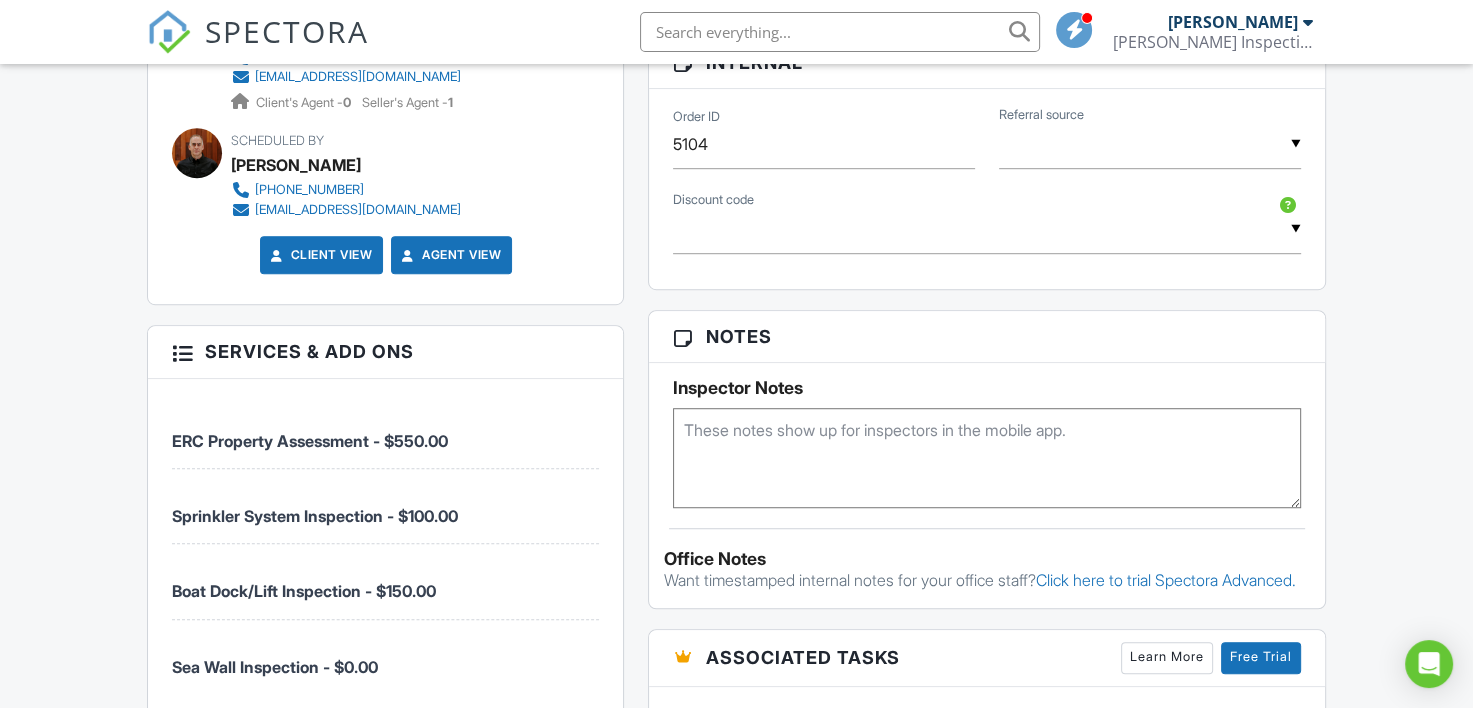 click at bounding box center (986, 458) 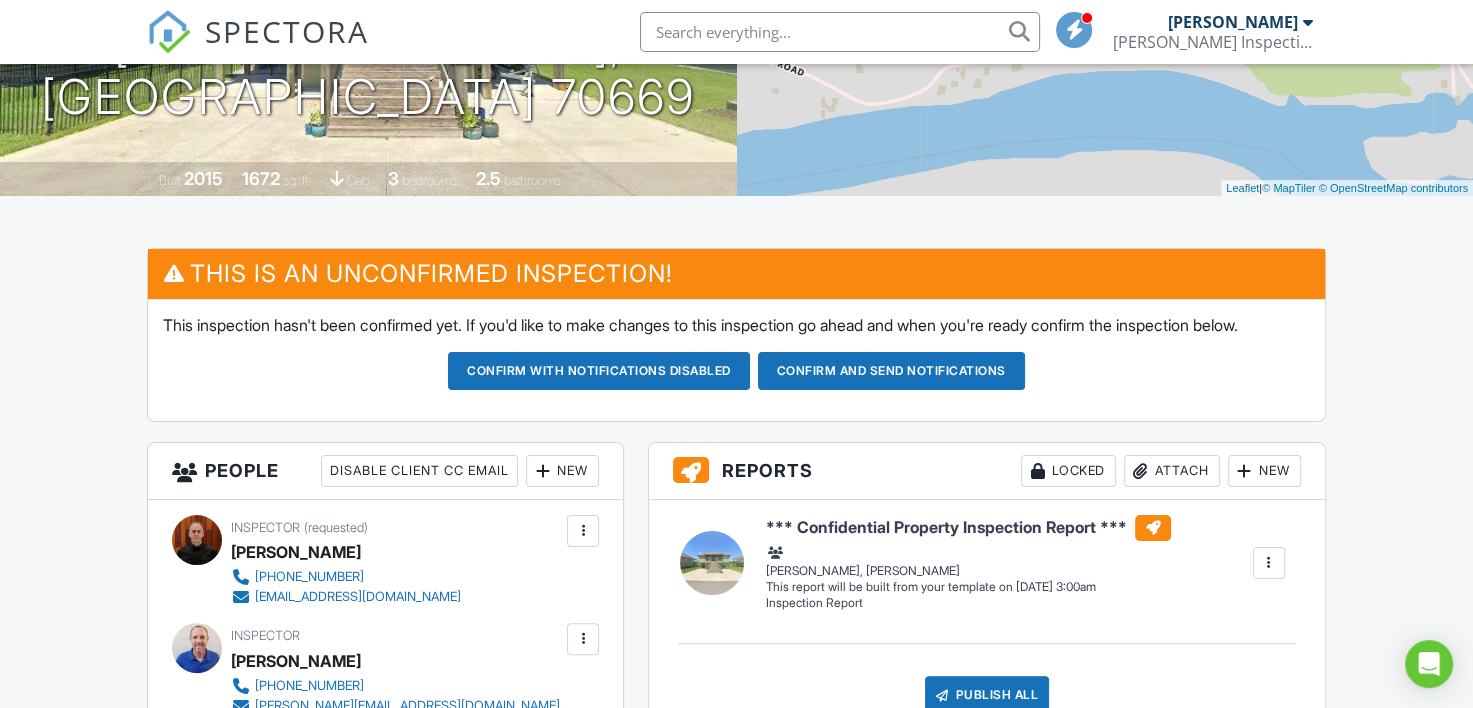 scroll, scrollTop: 400, scrollLeft: 0, axis: vertical 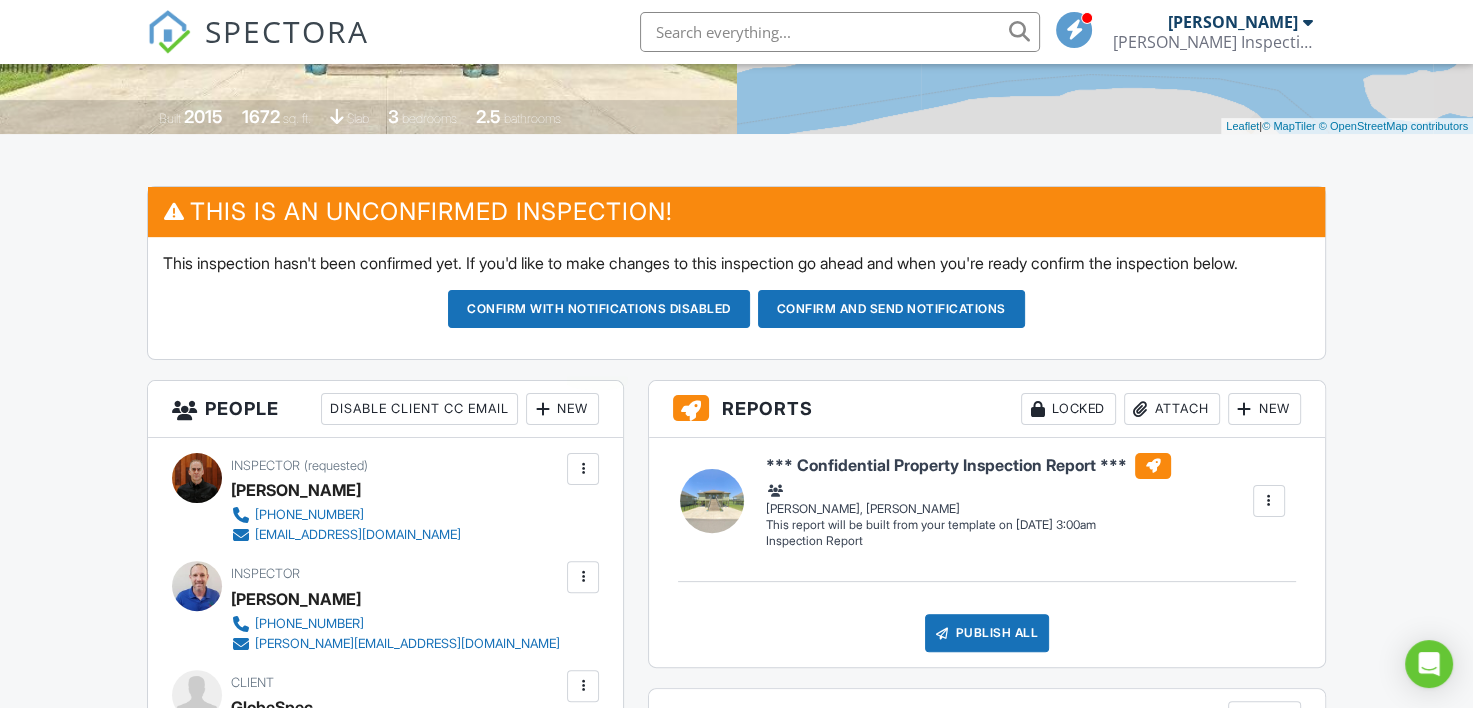 type on "Combo Code 6555" 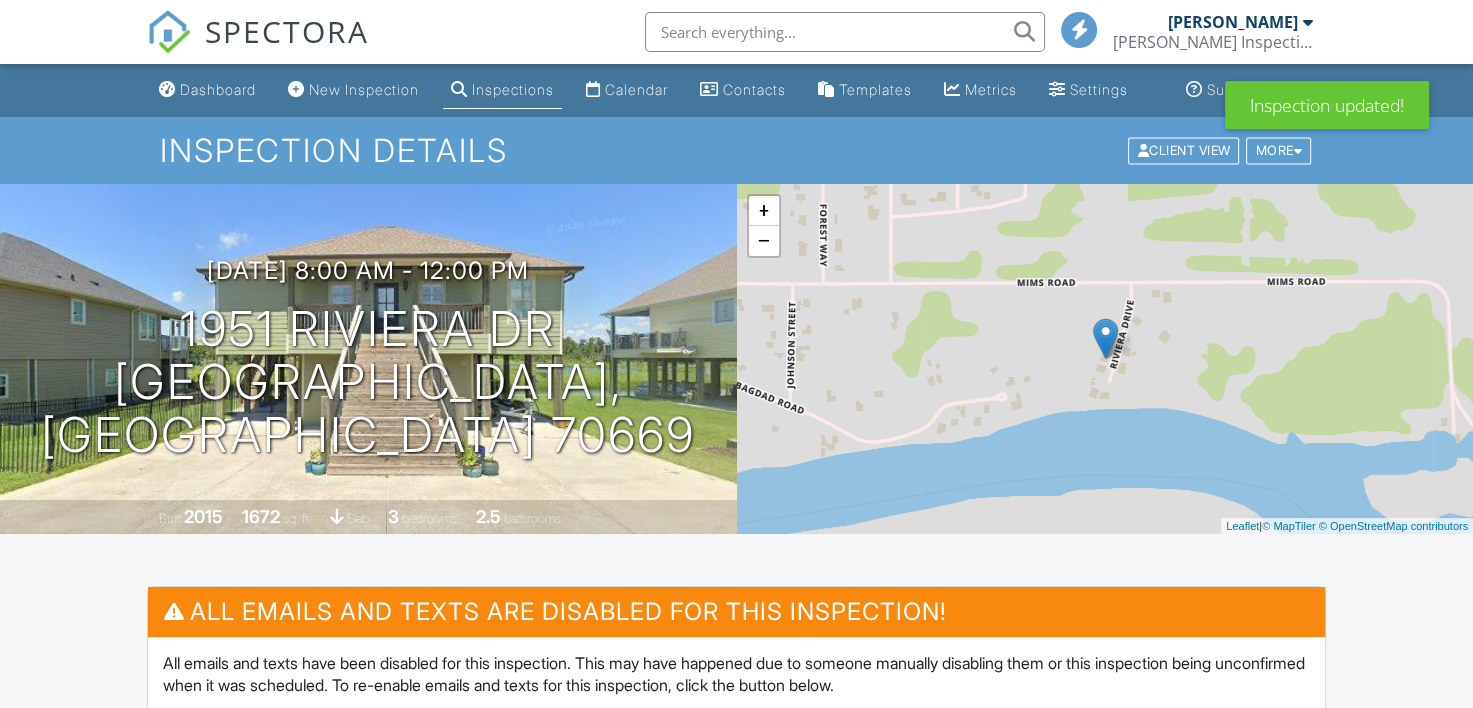 scroll, scrollTop: 200, scrollLeft: 0, axis: vertical 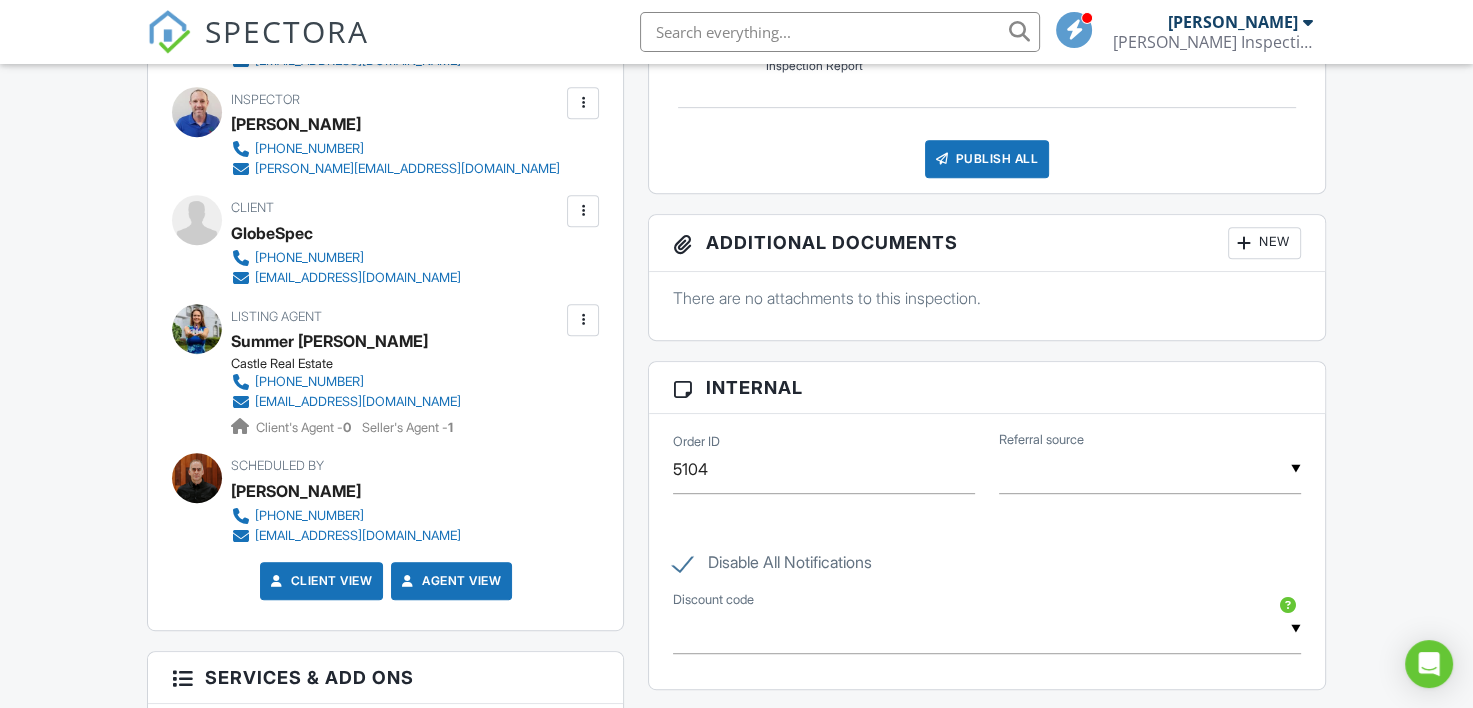 click at bounding box center (583, 320) 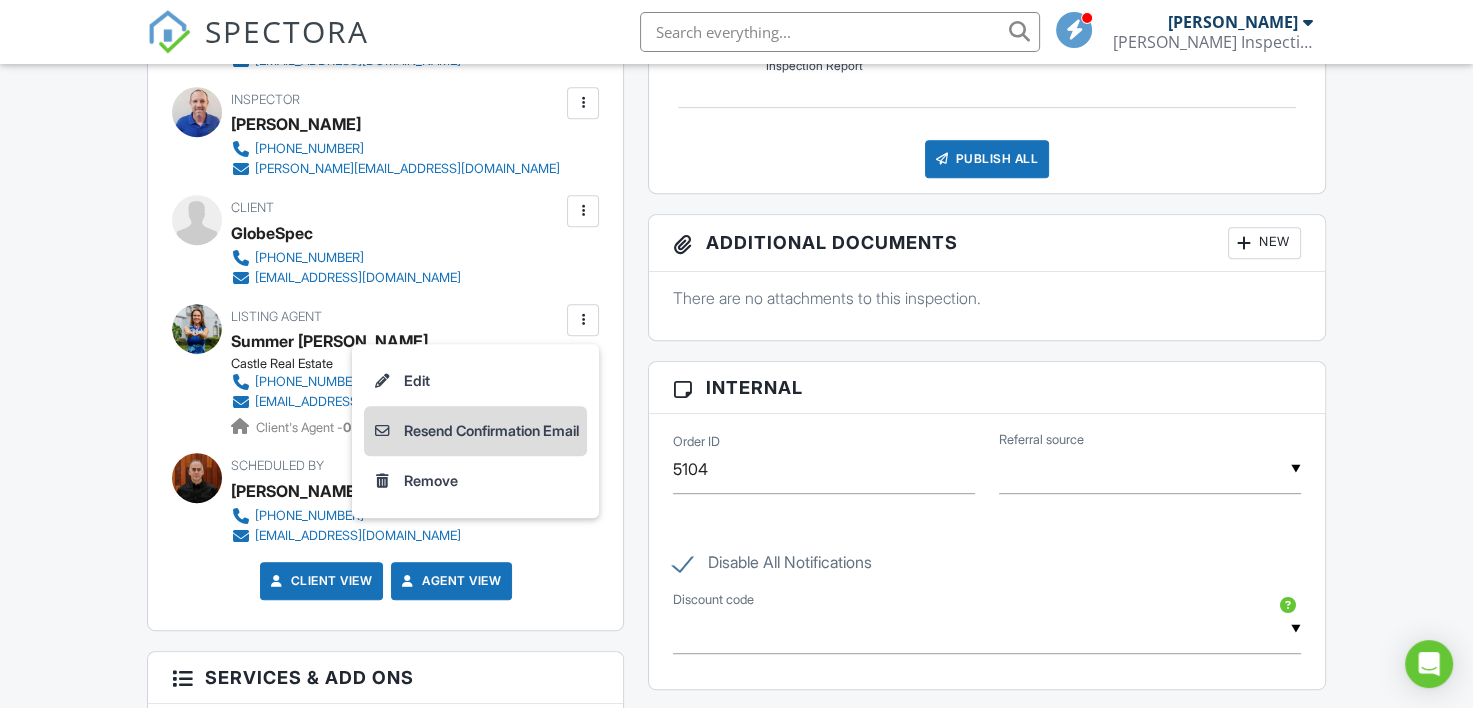 click on "Resend Confirmation Email" at bounding box center (475, 431) 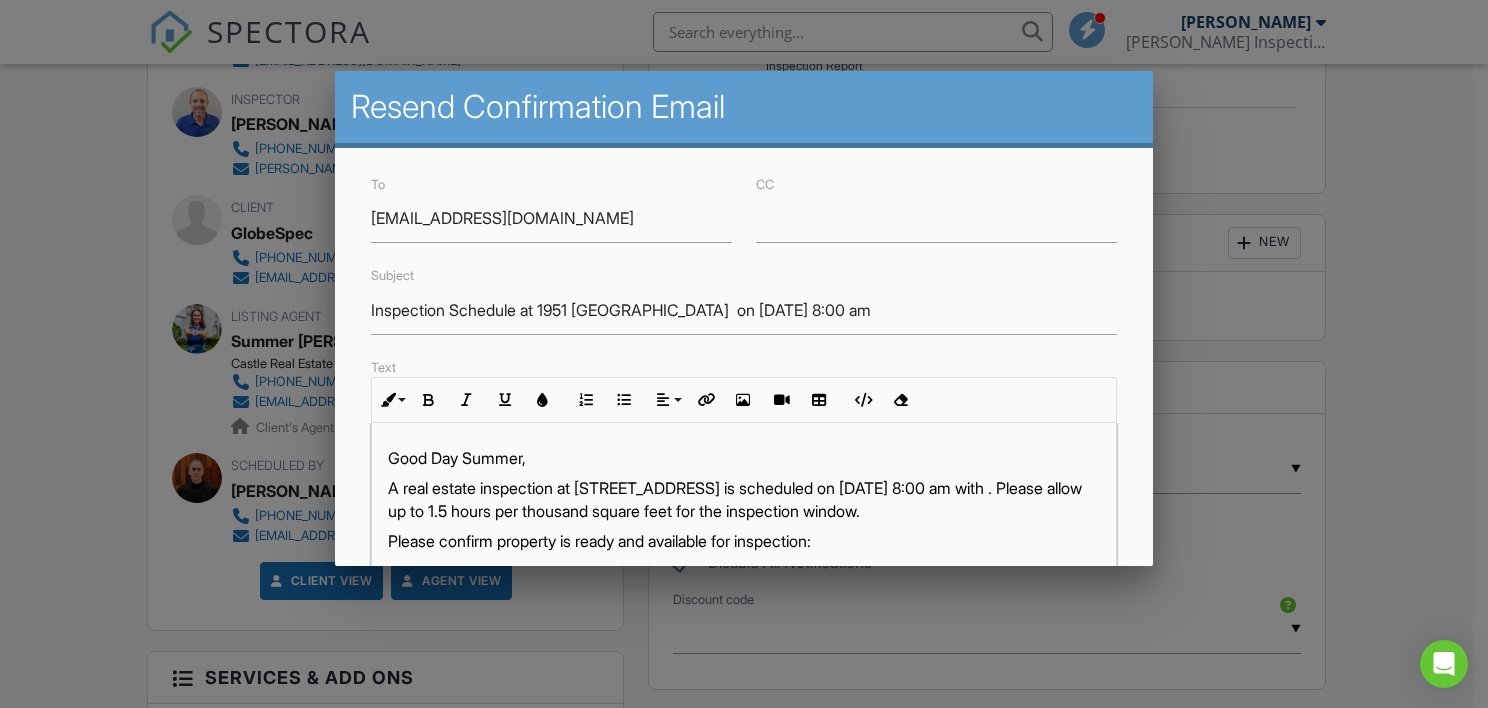 click on "A real estate inspection at 1951 Riviera Dr , Westlake, LA 70669 is scheduled on 07/14/2025 at 8:00 am with . Please allow up to 1.5 hours per thousand square feet for the inspection window." at bounding box center (744, 499) 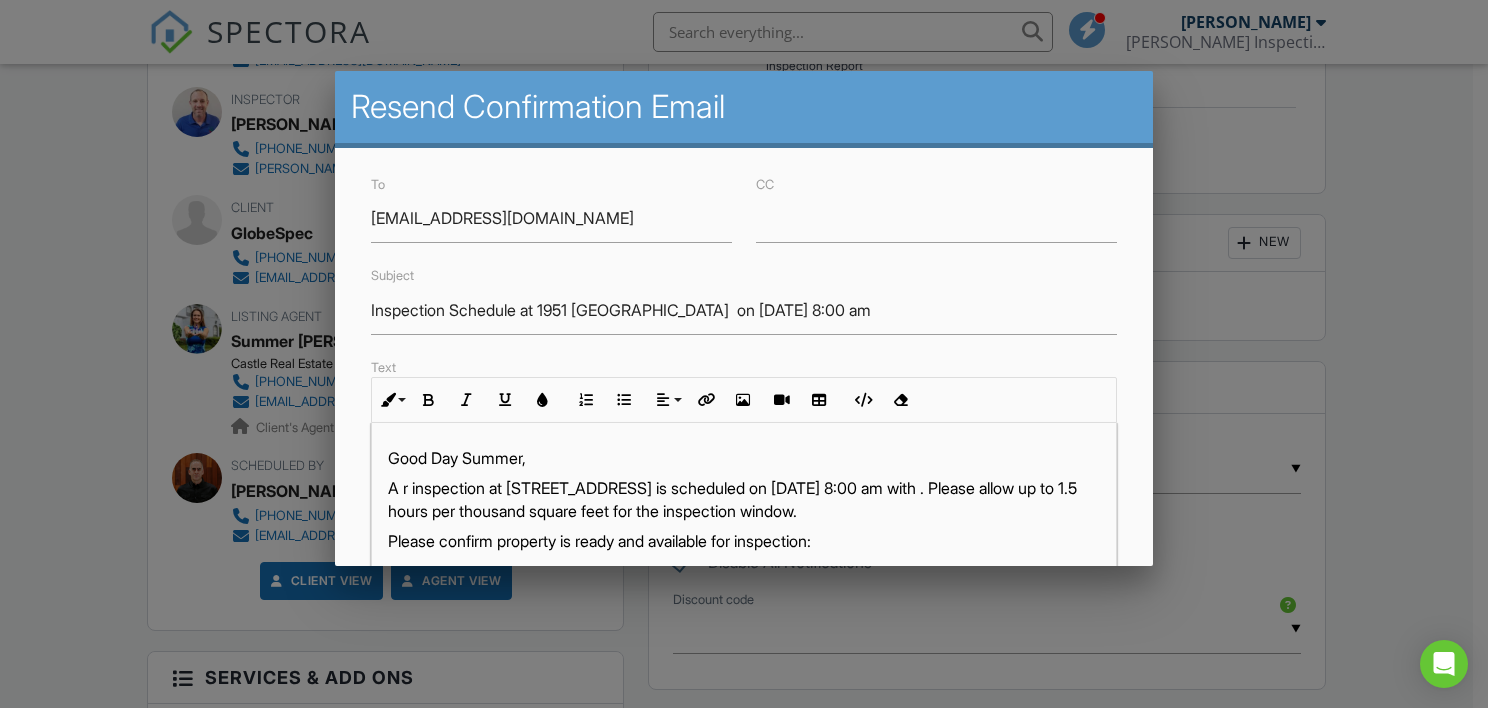 type 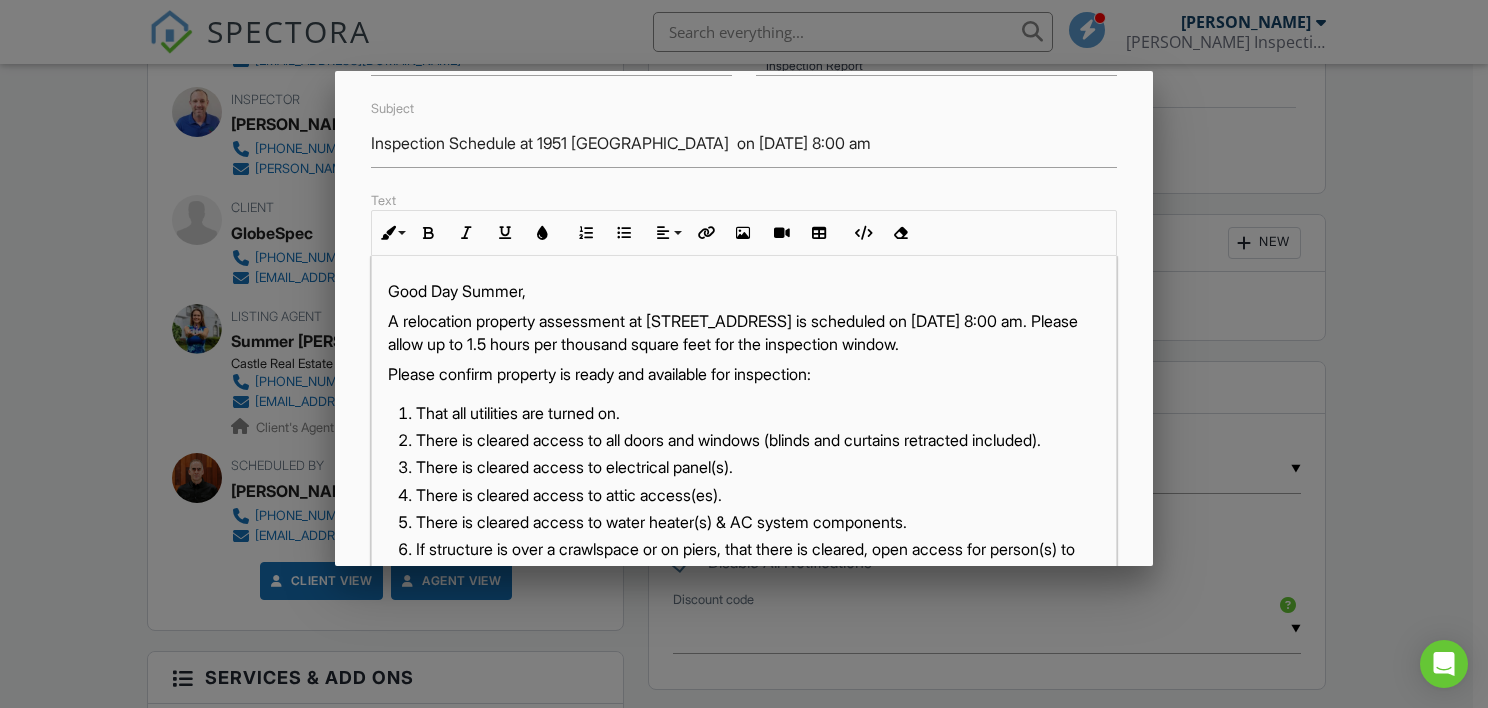 scroll, scrollTop: 200, scrollLeft: 0, axis: vertical 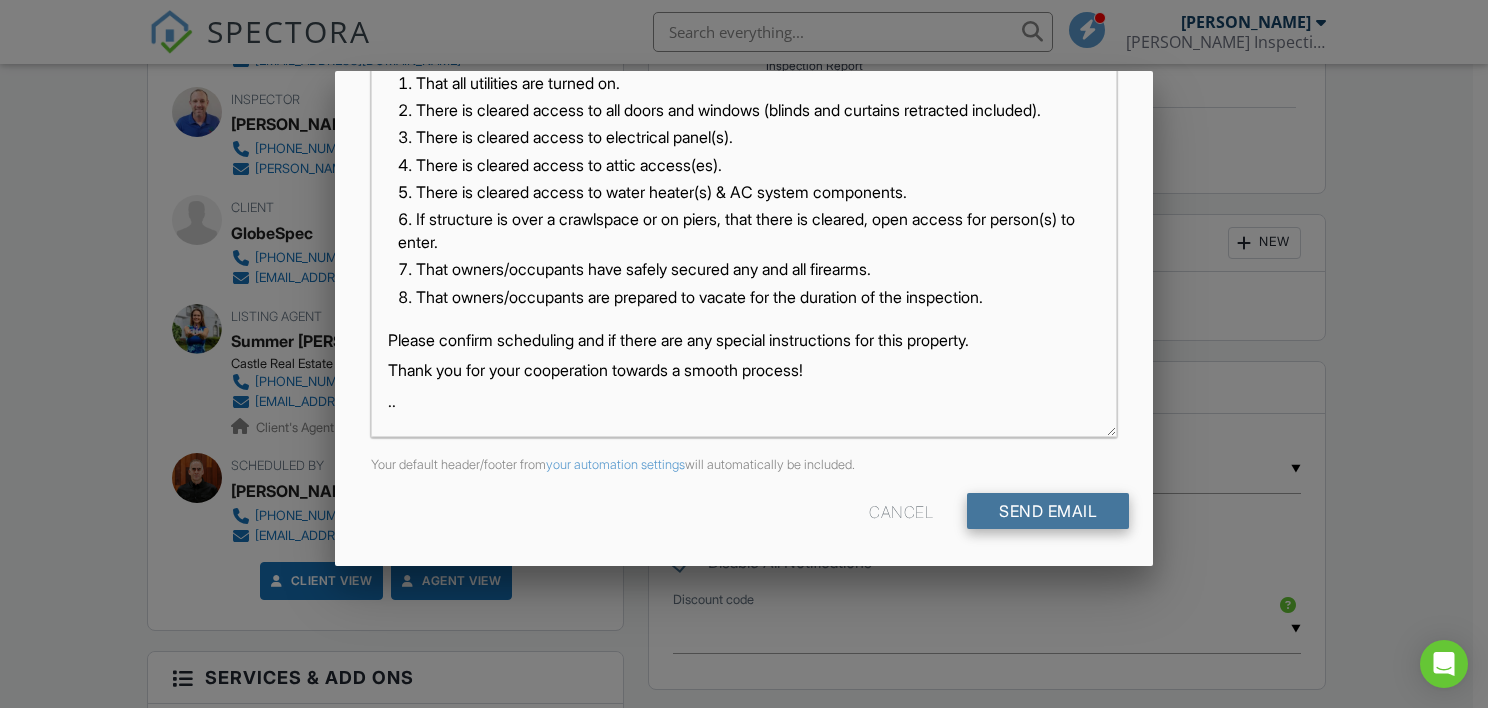 click on "Send Email" at bounding box center [1048, 511] 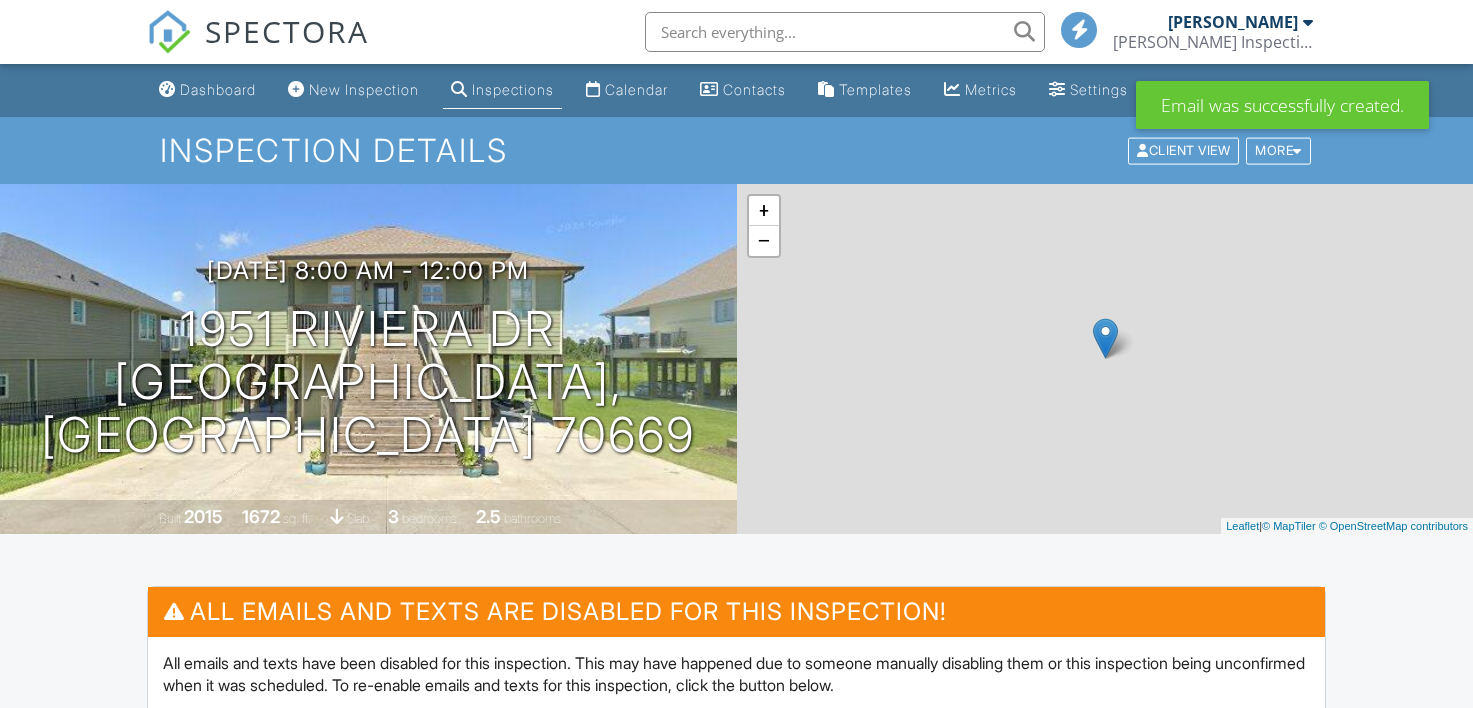 scroll, scrollTop: 0, scrollLeft: 0, axis: both 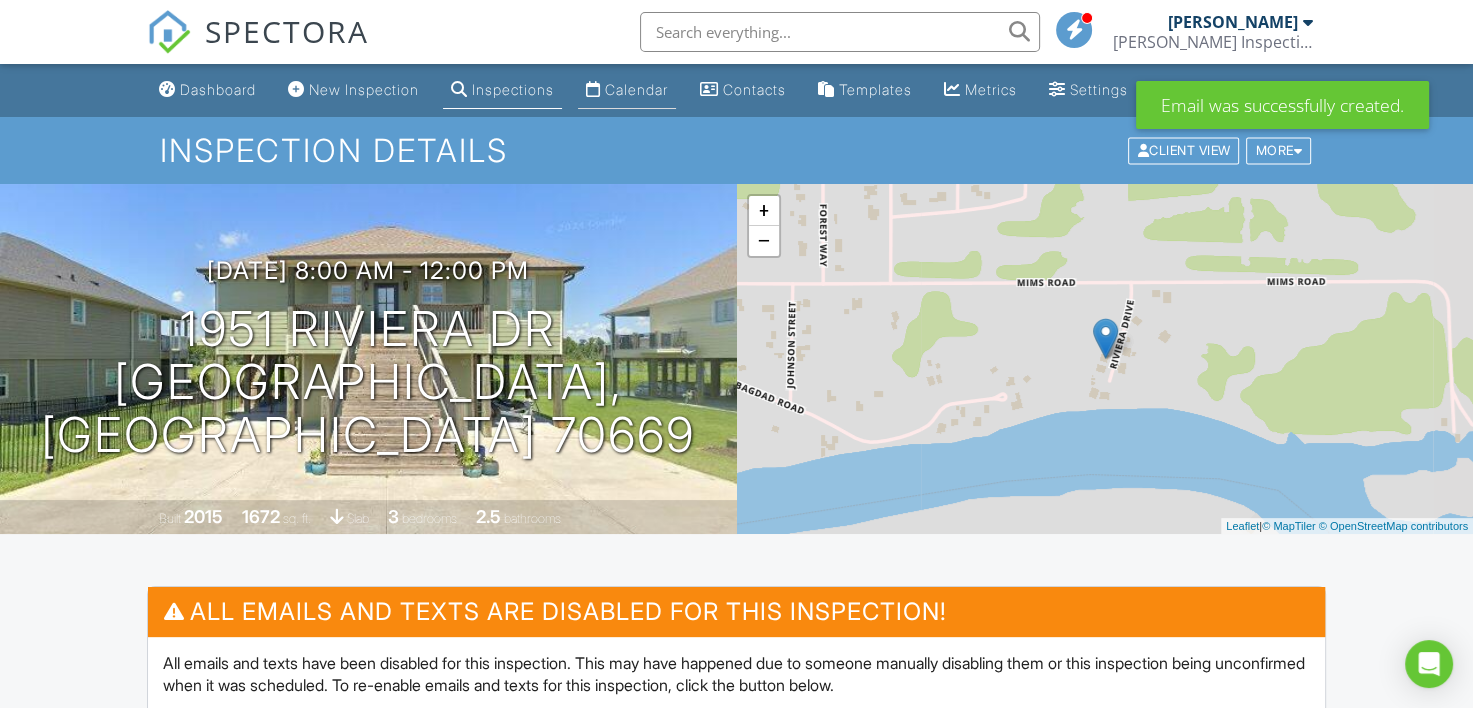 click on "Calendar" at bounding box center (636, 89) 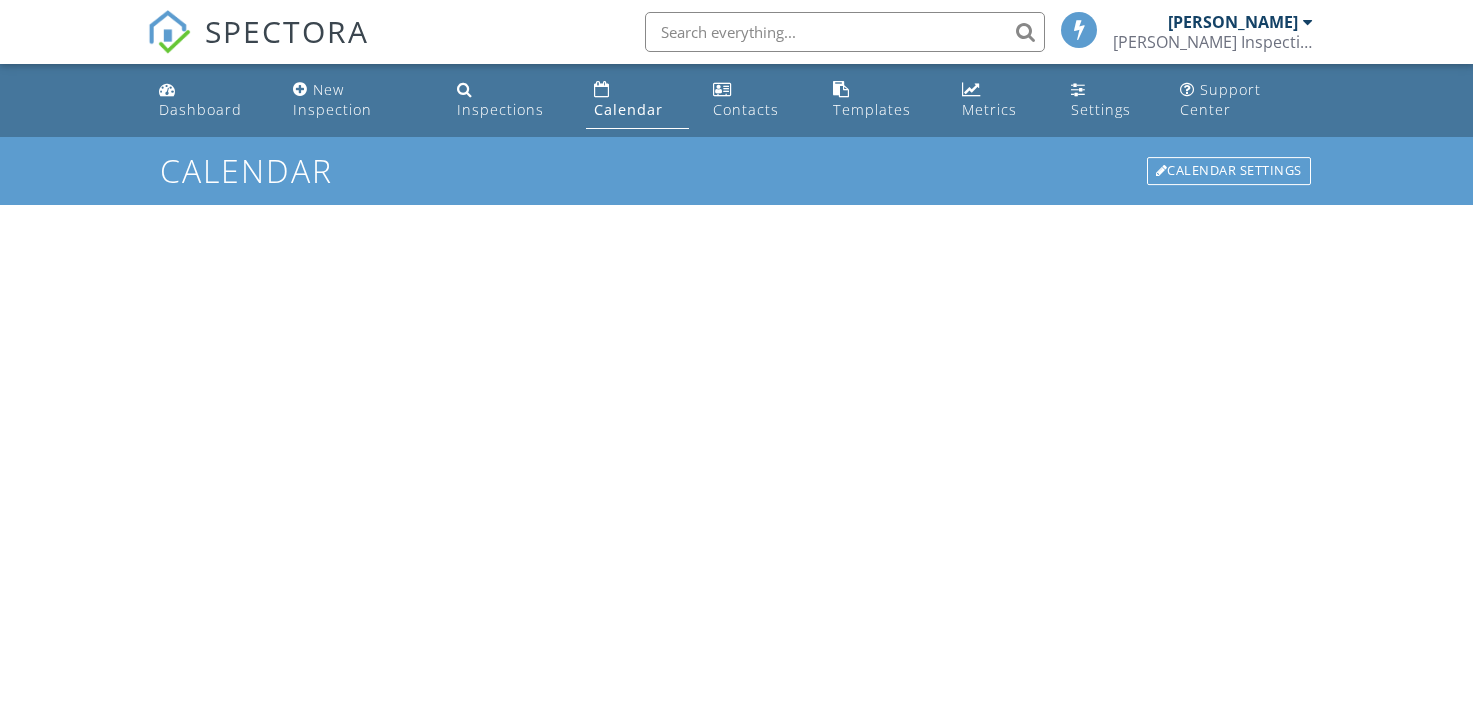 scroll, scrollTop: 0, scrollLeft: 0, axis: both 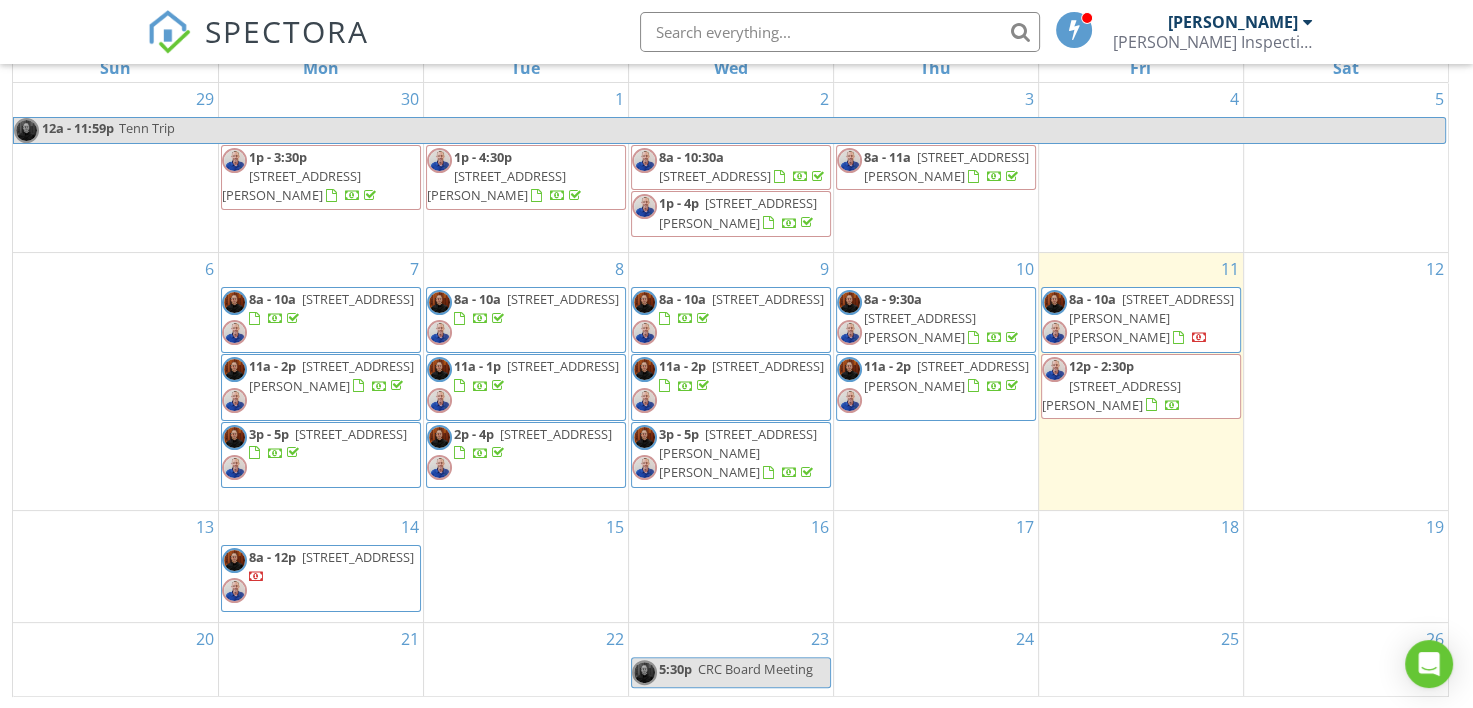 click on "SPECTORA
[PERSON_NAME] Inspection Services, LLC
Role:
Inspector
Dashboard
New Inspection
Inspections
Calendar
Template Editor
Contacts
Automations
Team
Metrics
Payments
Data Exports
Billing
Reporting
Advanced
Settings
What's New
Sign Out" at bounding box center [736, 32] 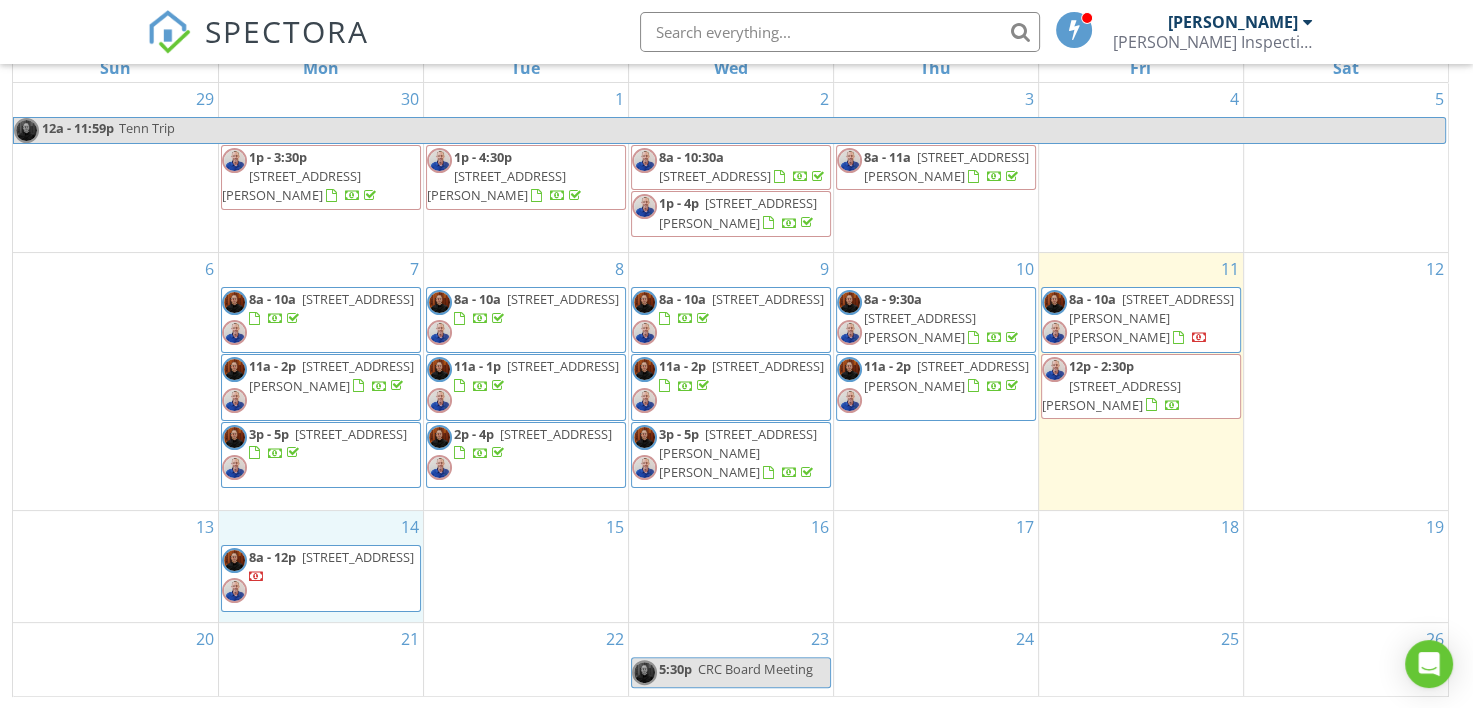 click on "14
8a - 12p
1951 Riviera Dr , Westlake 70669" at bounding box center (321, 566) 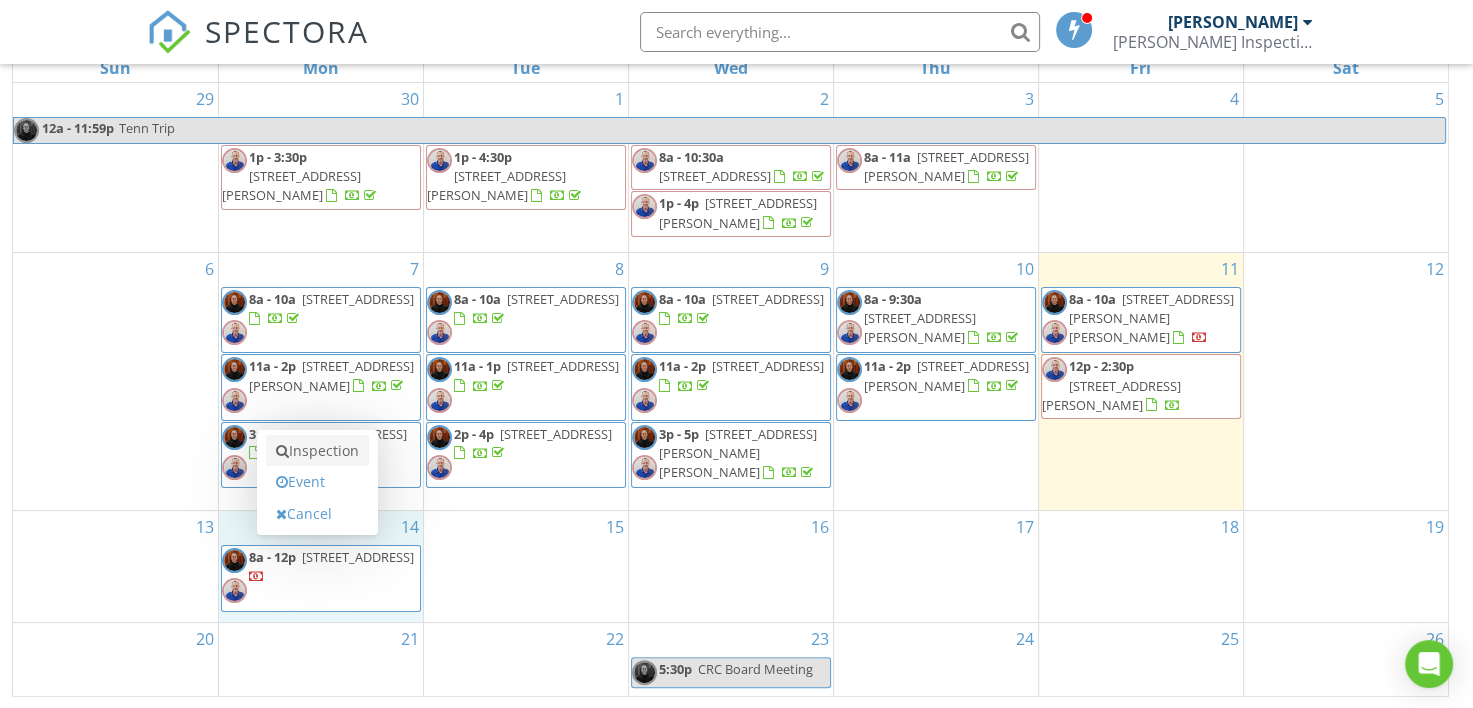 click on "Inspection" at bounding box center (317, 451) 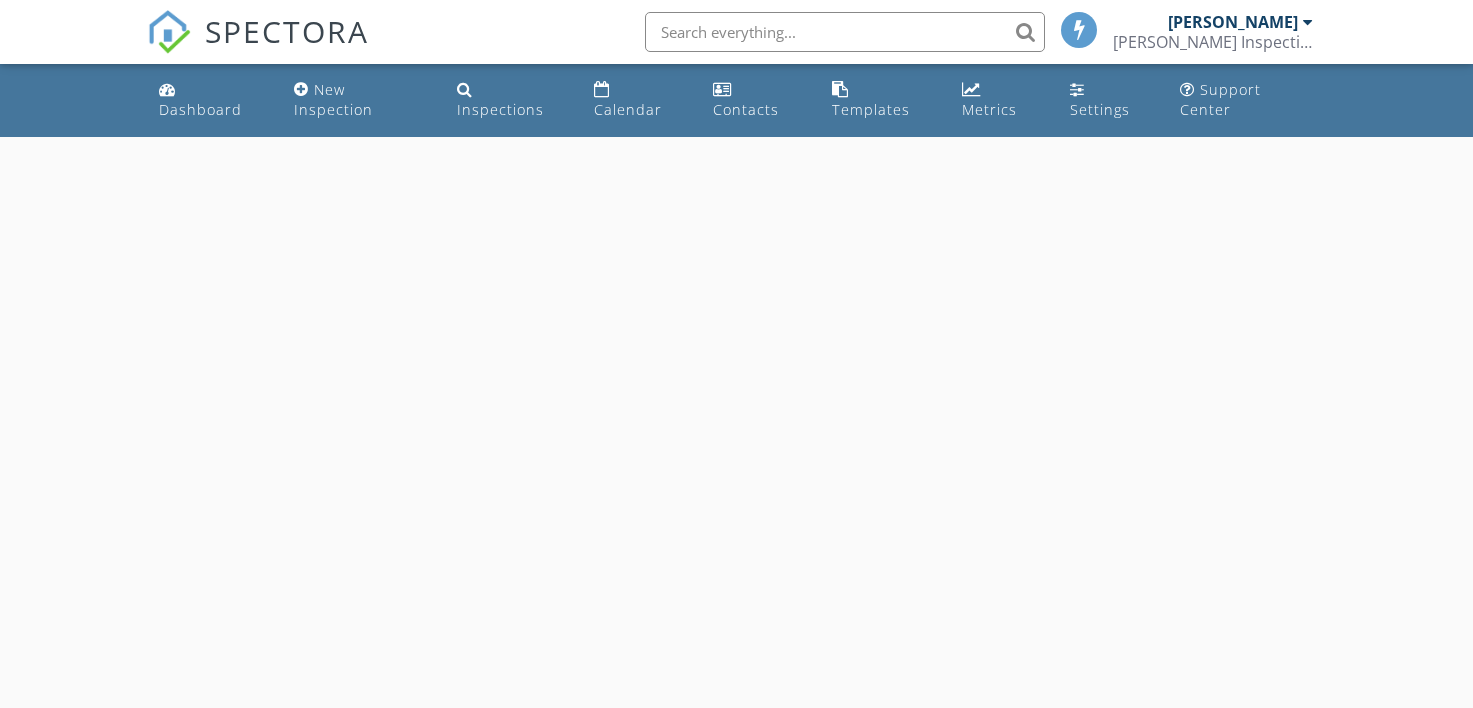 scroll, scrollTop: 0, scrollLeft: 0, axis: both 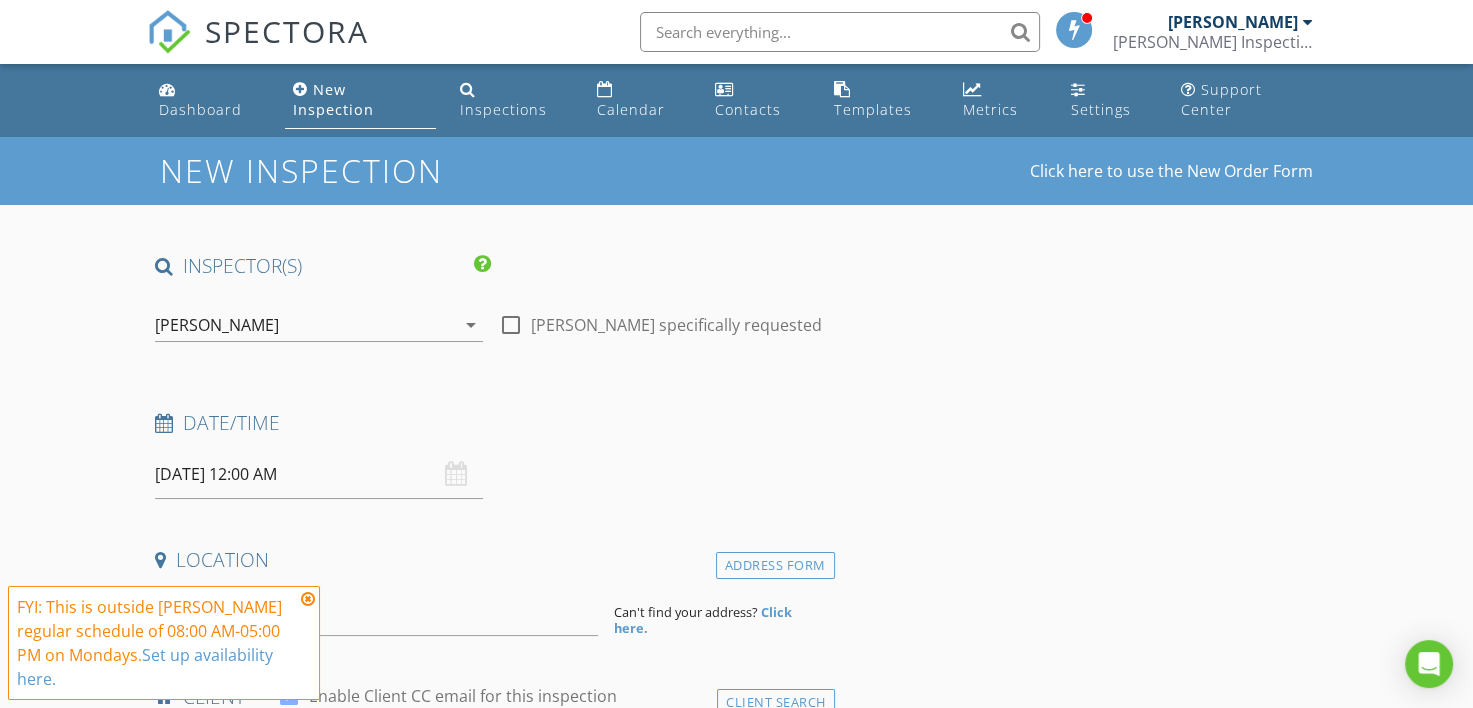 click on "[PERSON_NAME]" at bounding box center [217, 325] 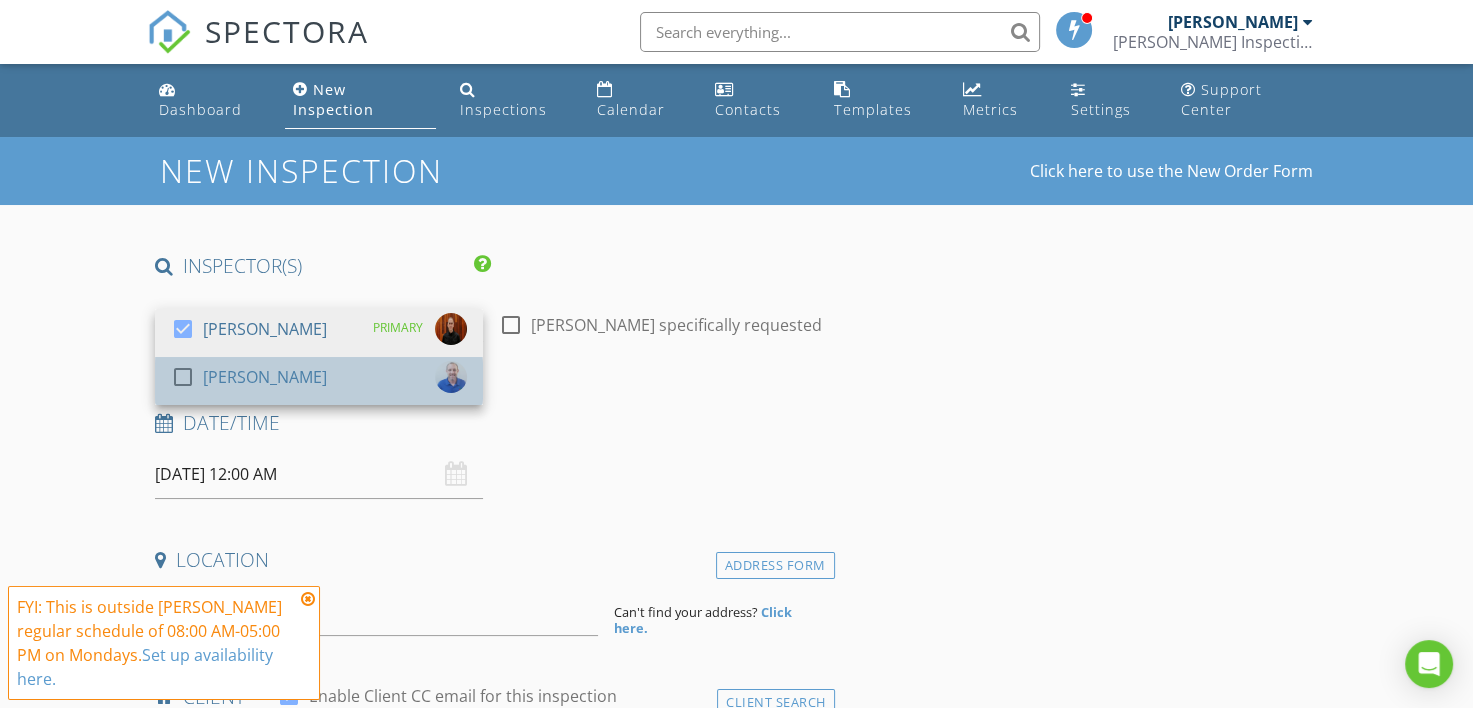 click on "[PERSON_NAME]" at bounding box center [265, 377] 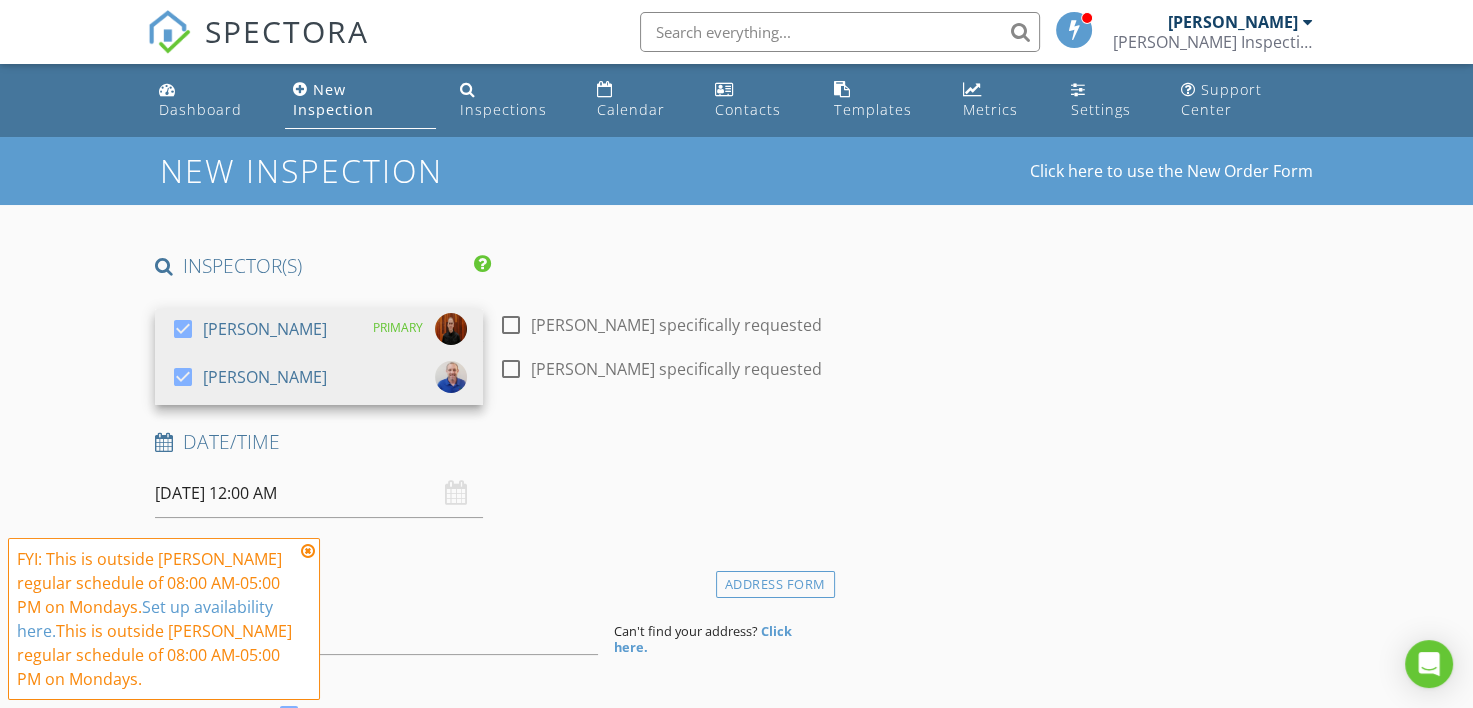 click on "[PERSON_NAME] specifically requested" at bounding box center [676, 325] 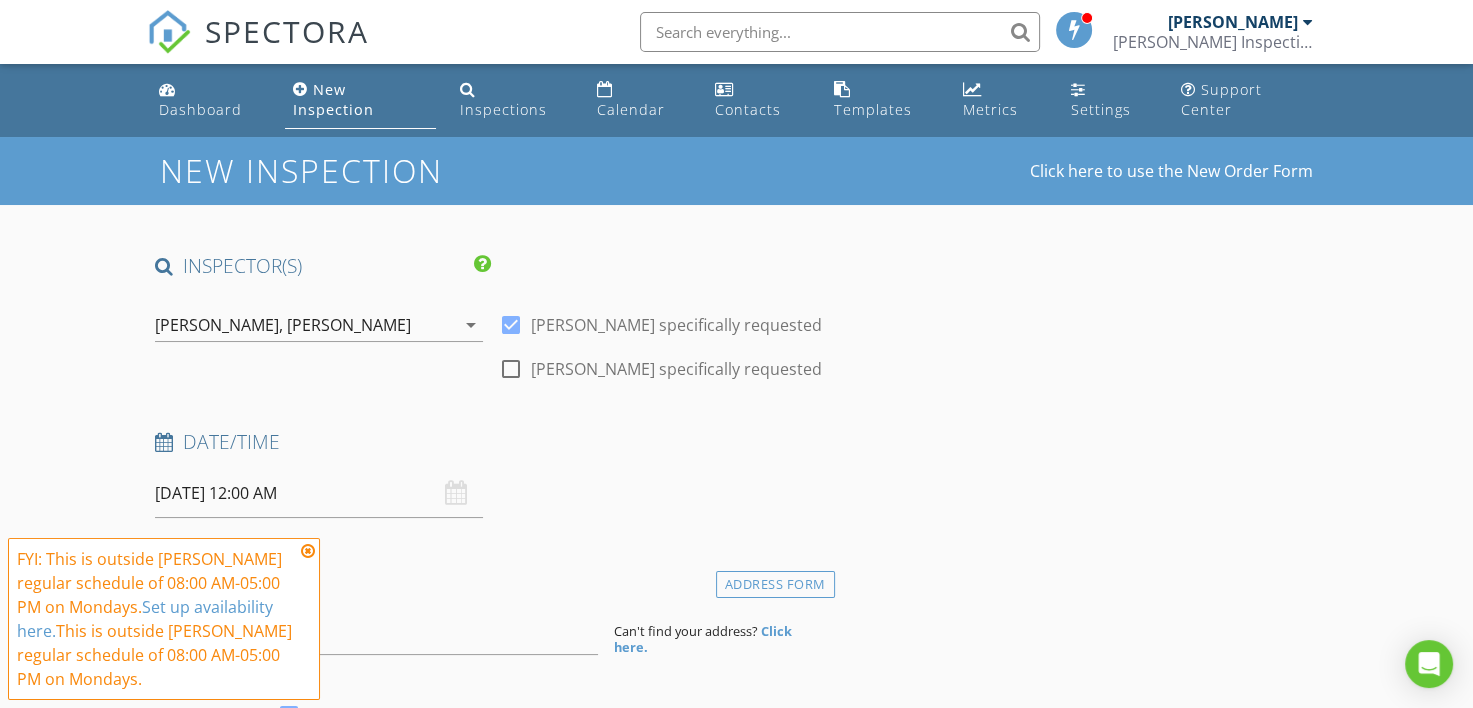 scroll, scrollTop: 200, scrollLeft: 0, axis: vertical 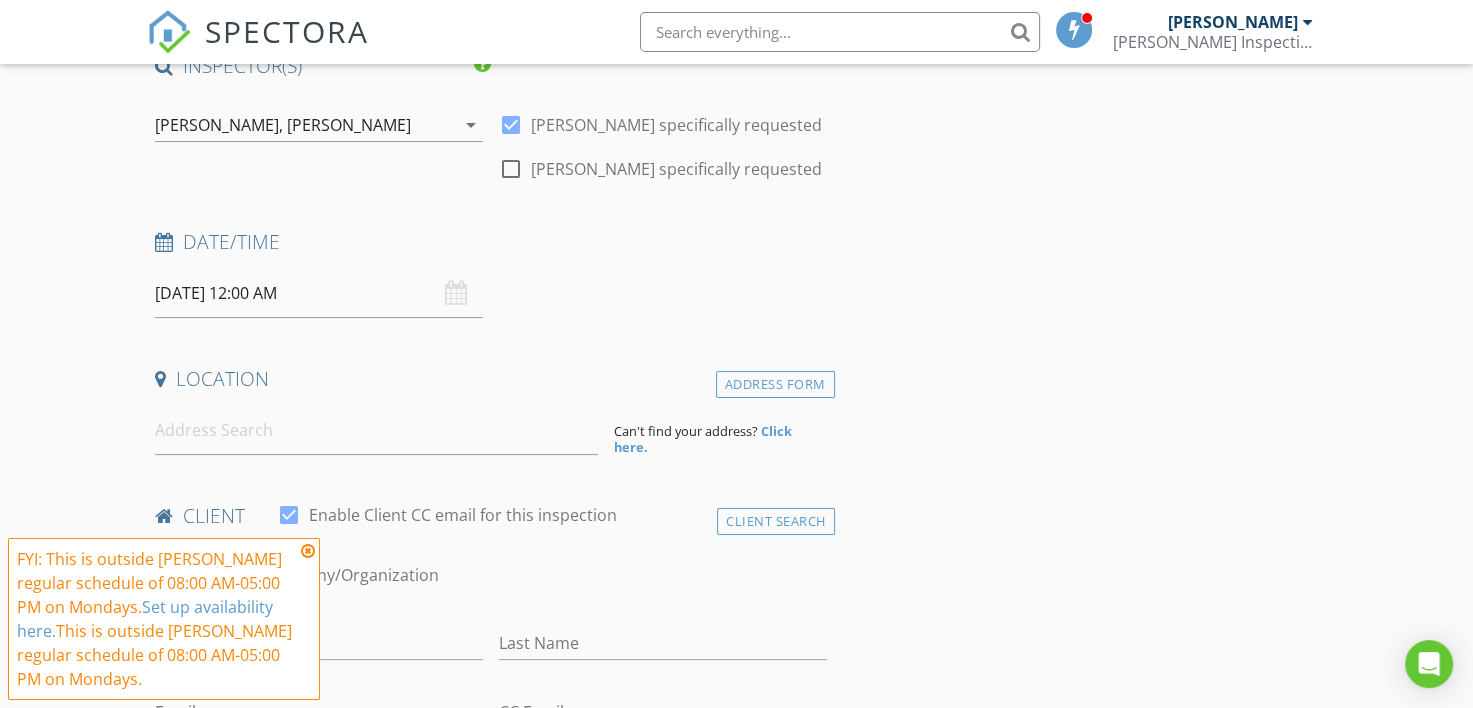 click on "[DATE] 12:00 AM" at bounding box center (319, 293) 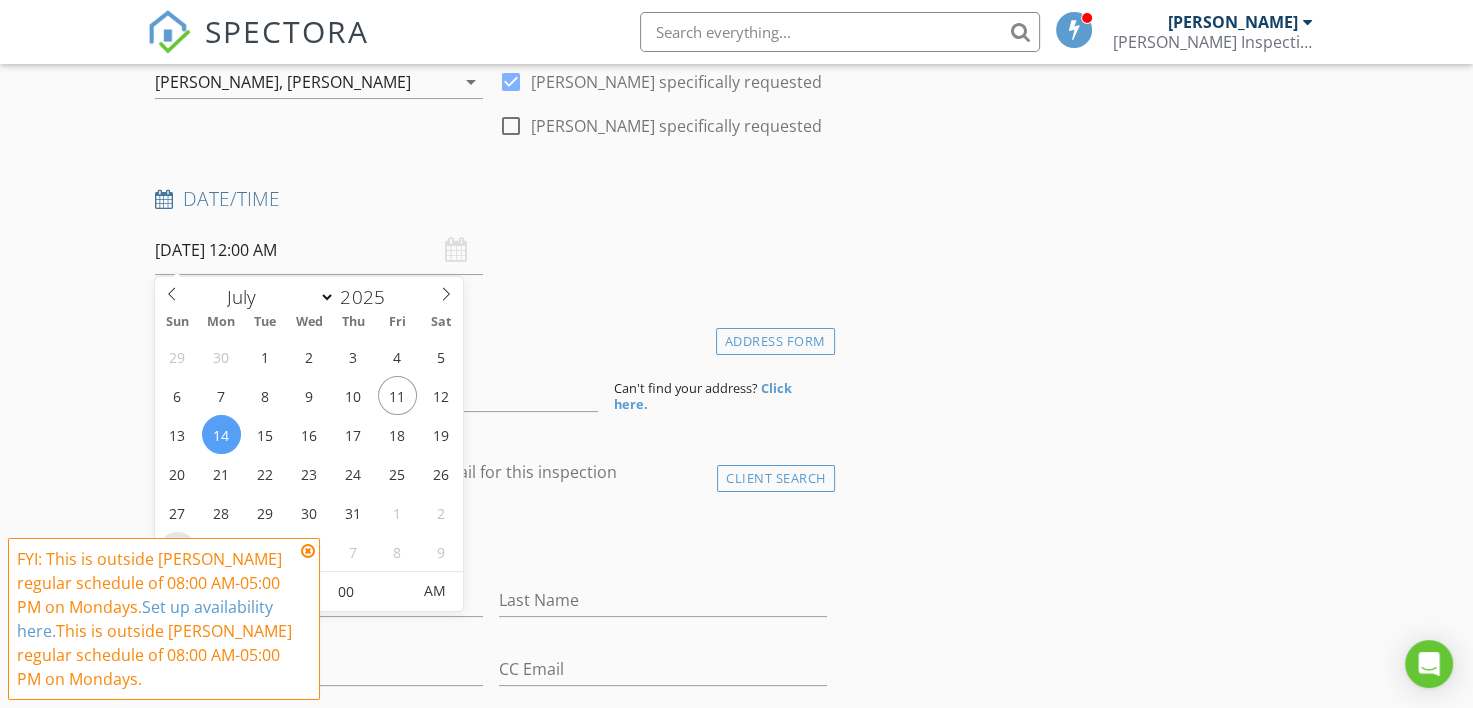 scroll, scrollTop: 400, scrollLeft: 0, axis: vertical 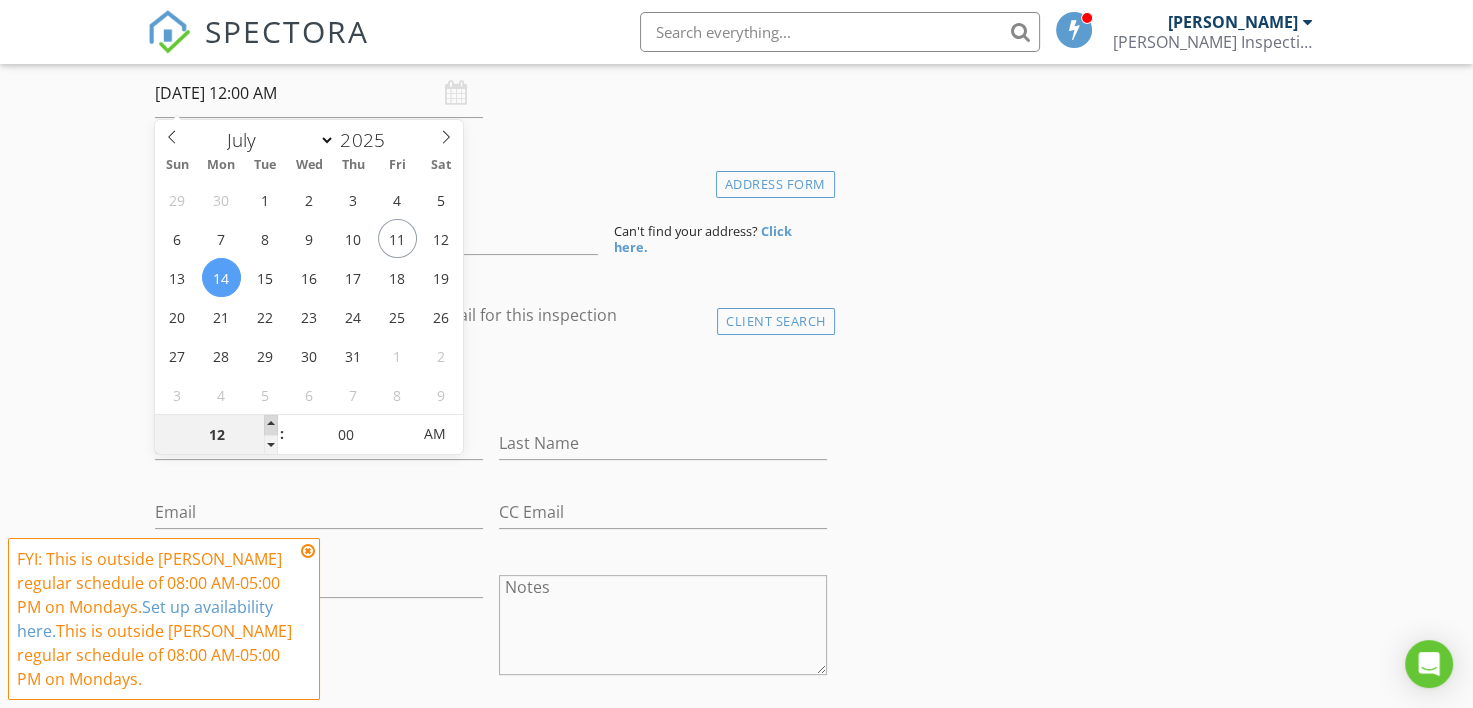 type on "01" 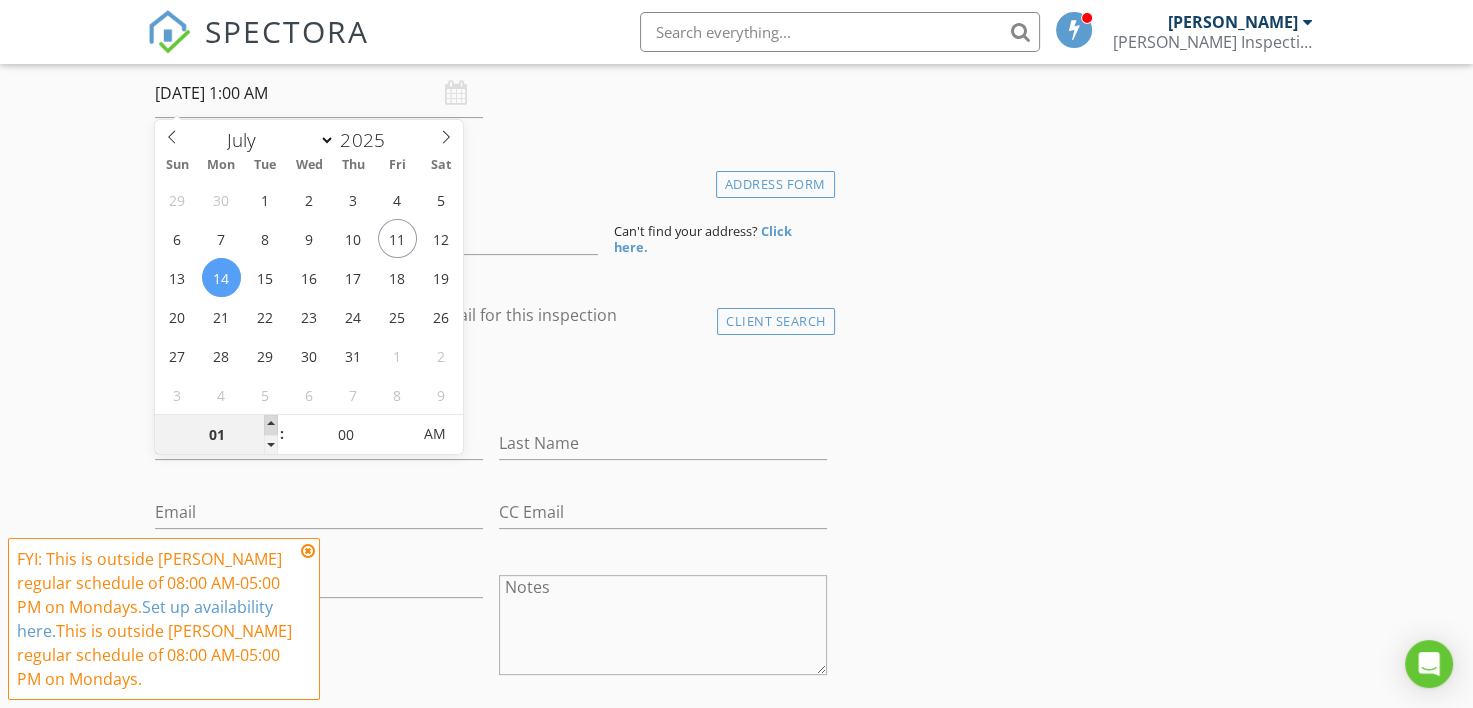 click at bounding box center [271, 425] 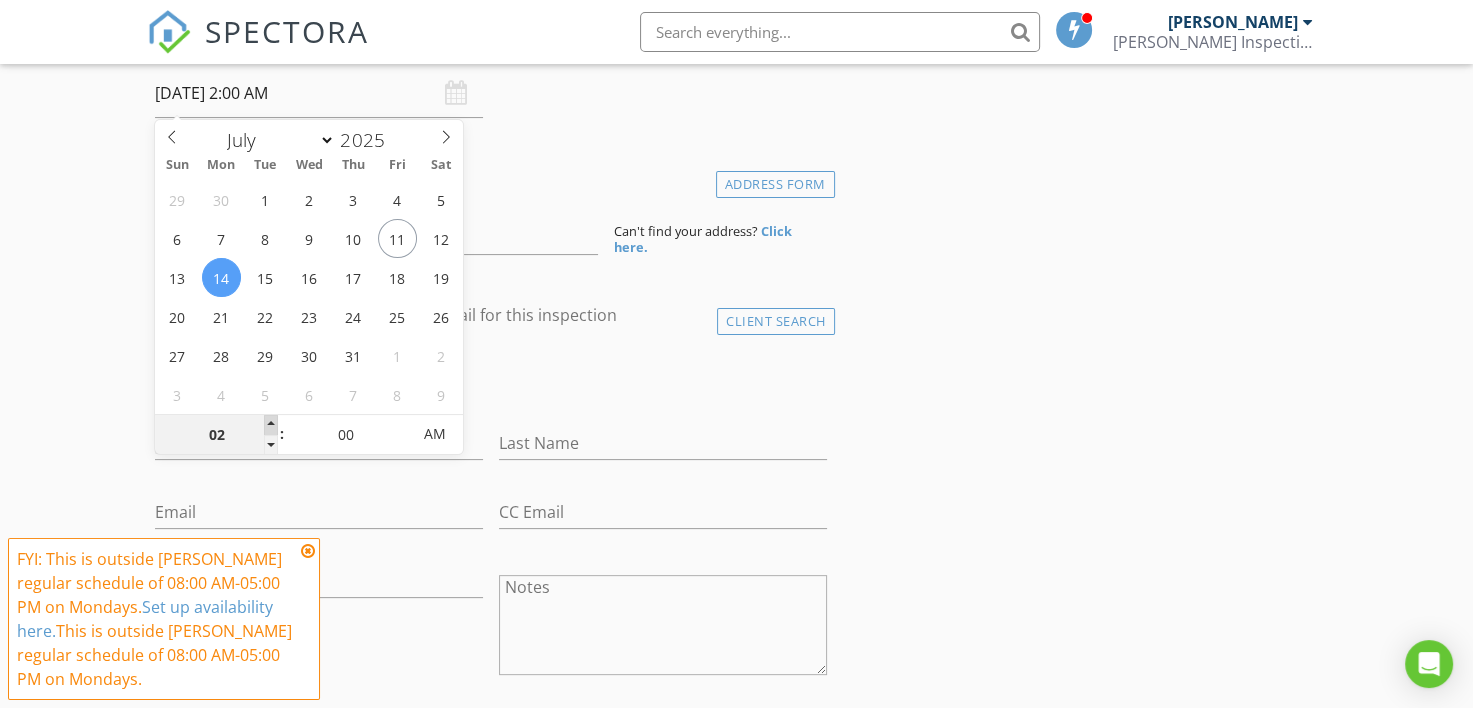 click at bounding box center (271, 425) 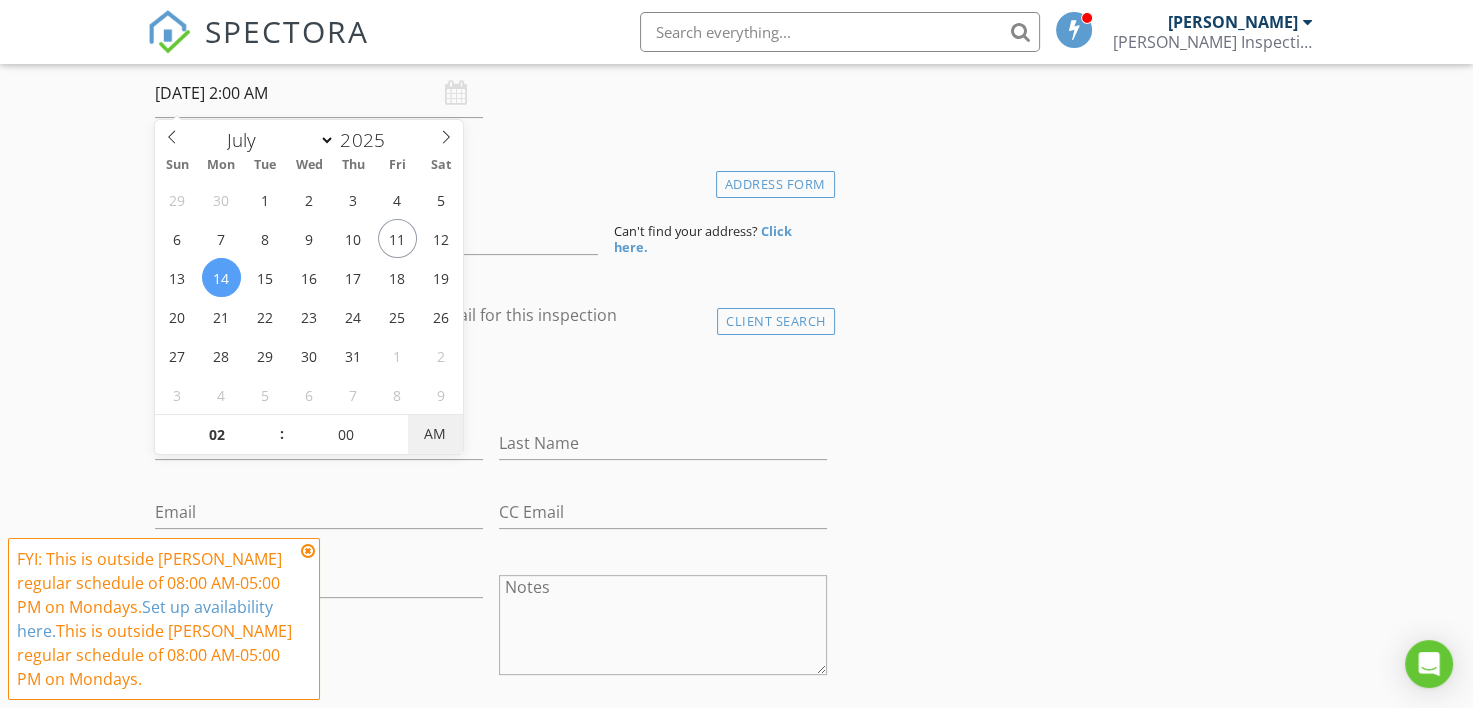 type on "[DATE] 2:00 PM" 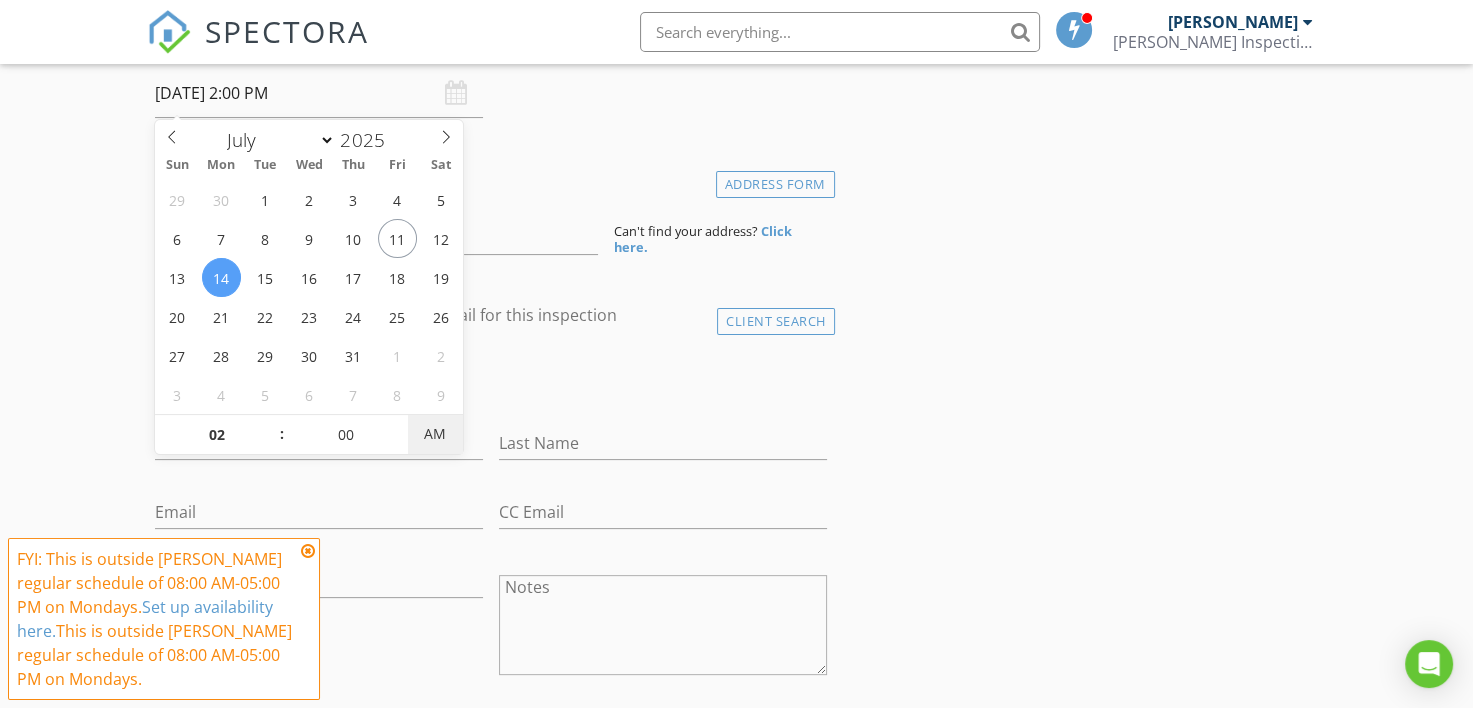 click on "AM" at bounding box center (435, 434) 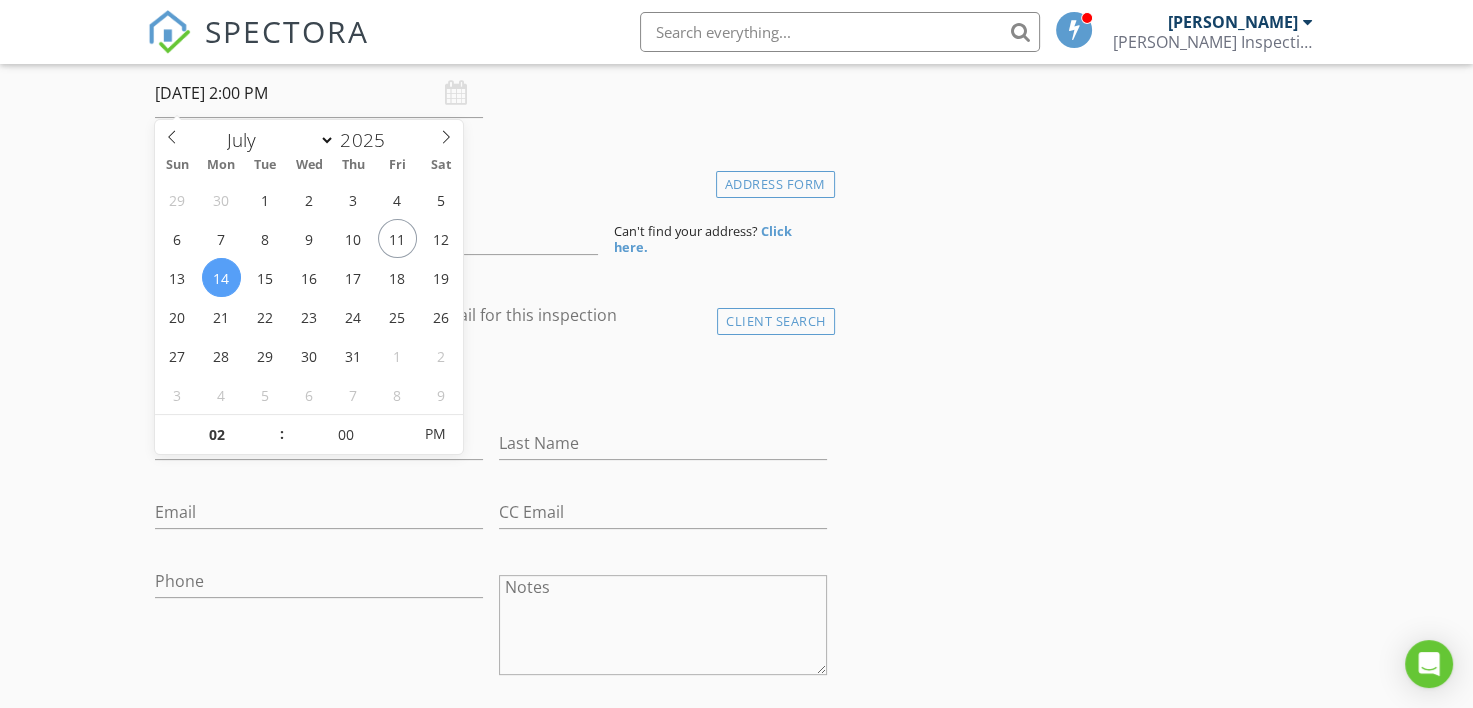 click on "New Inspection
Click here to use the New Order Form
INSPECTOR(S)
check_box   Ricky Thibodeaux   PRIMARY   check_box   Ryan Romero     Ricky Thibodeaux,  Ryan Romero arrow_drop_down   check_box Ricky Thibodeaux specifically requested check_box_outline_blank Ryan Romero specifically requested
Date/Time
07/14/2025 2:00 PM
Location
Address Form       Can't find your address?   Click here.
client
check_box Enable Client CC email for this inspection   Client Search     check_box_outline_blank Client is a Company/Organization     First Name   Last Name   Email   CC Email   Phone           Notes   Private Notes
ADD ADDITIONAL client
SERVICES
check_box_outline_blank   0-1000 sqft Inspection   Standard Inspection up to 1000 sqft check_box_outline_blank" at bounding box center (736, 1263) 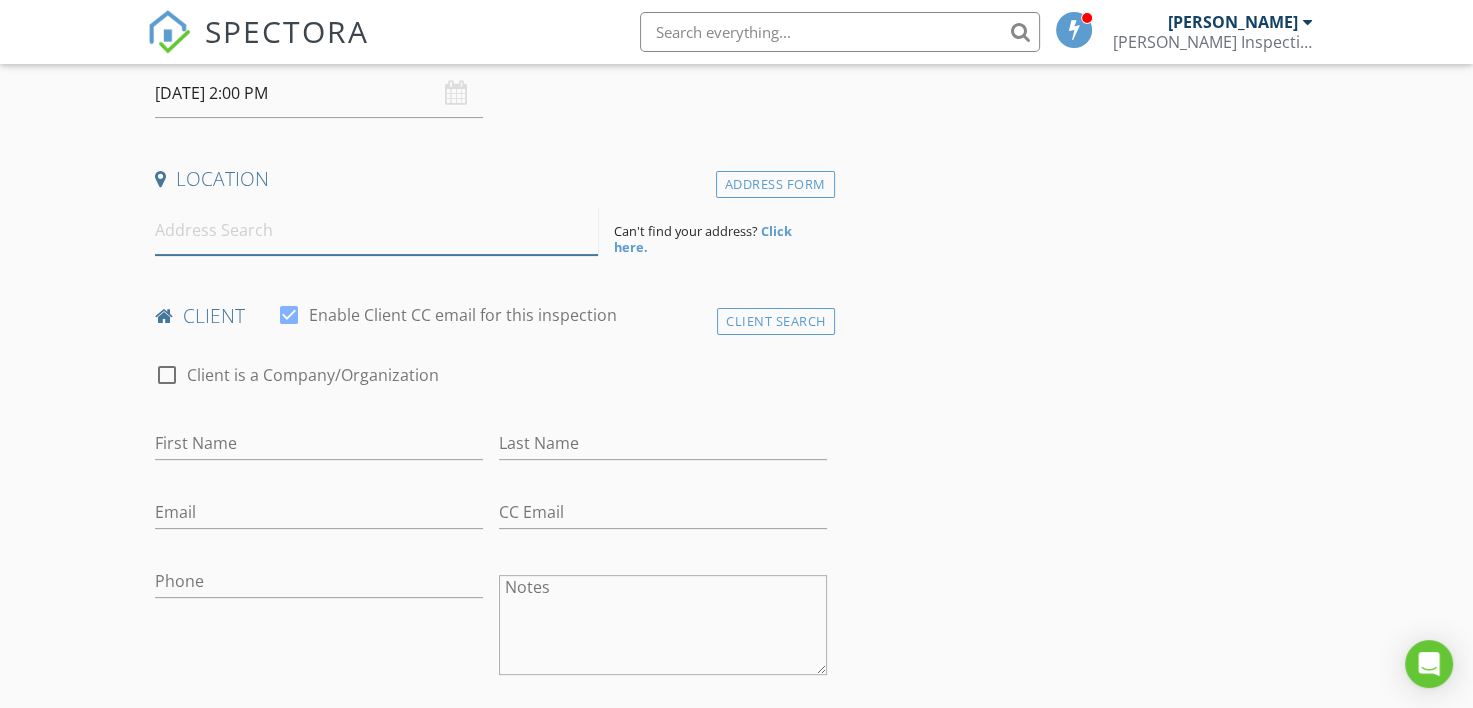 click at bounding box center [376, 230] 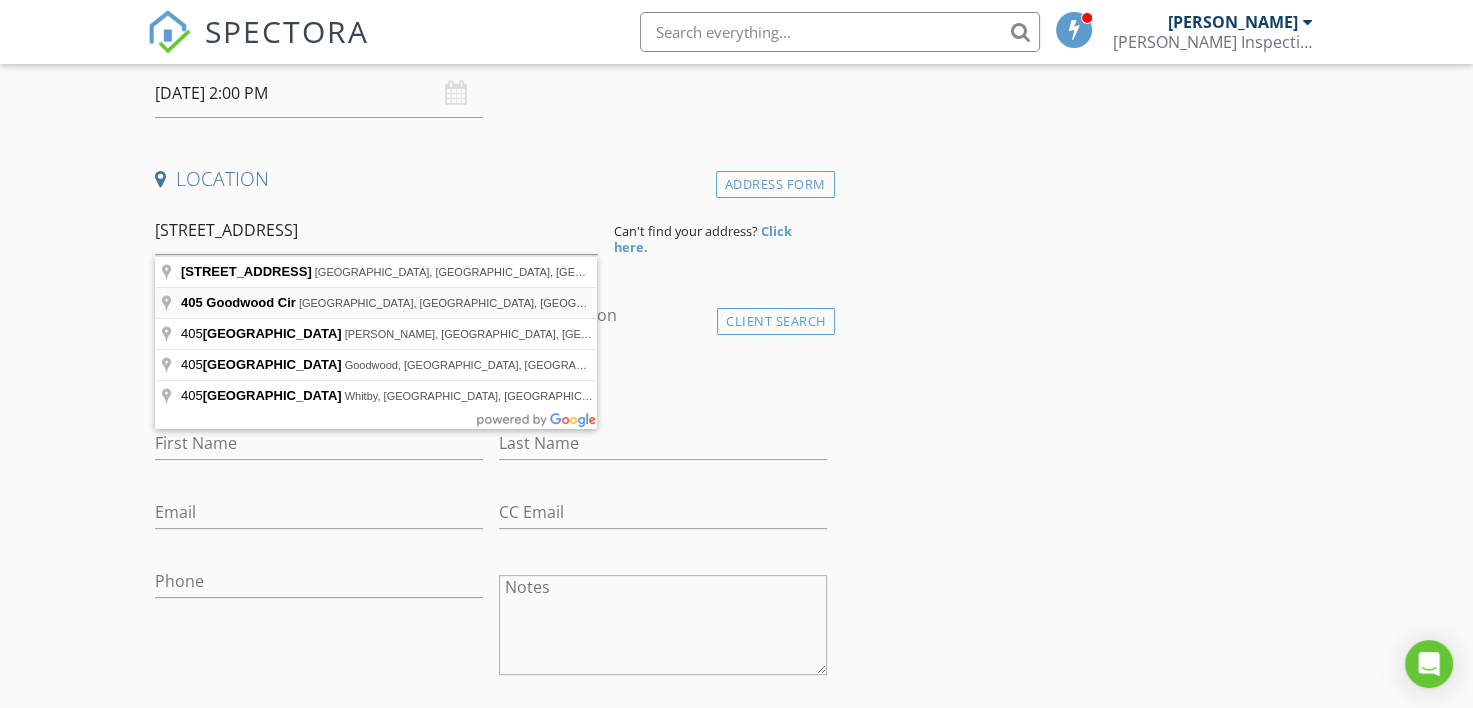 type on "405 Goodwood Cir, Lafayette, LA, USA" 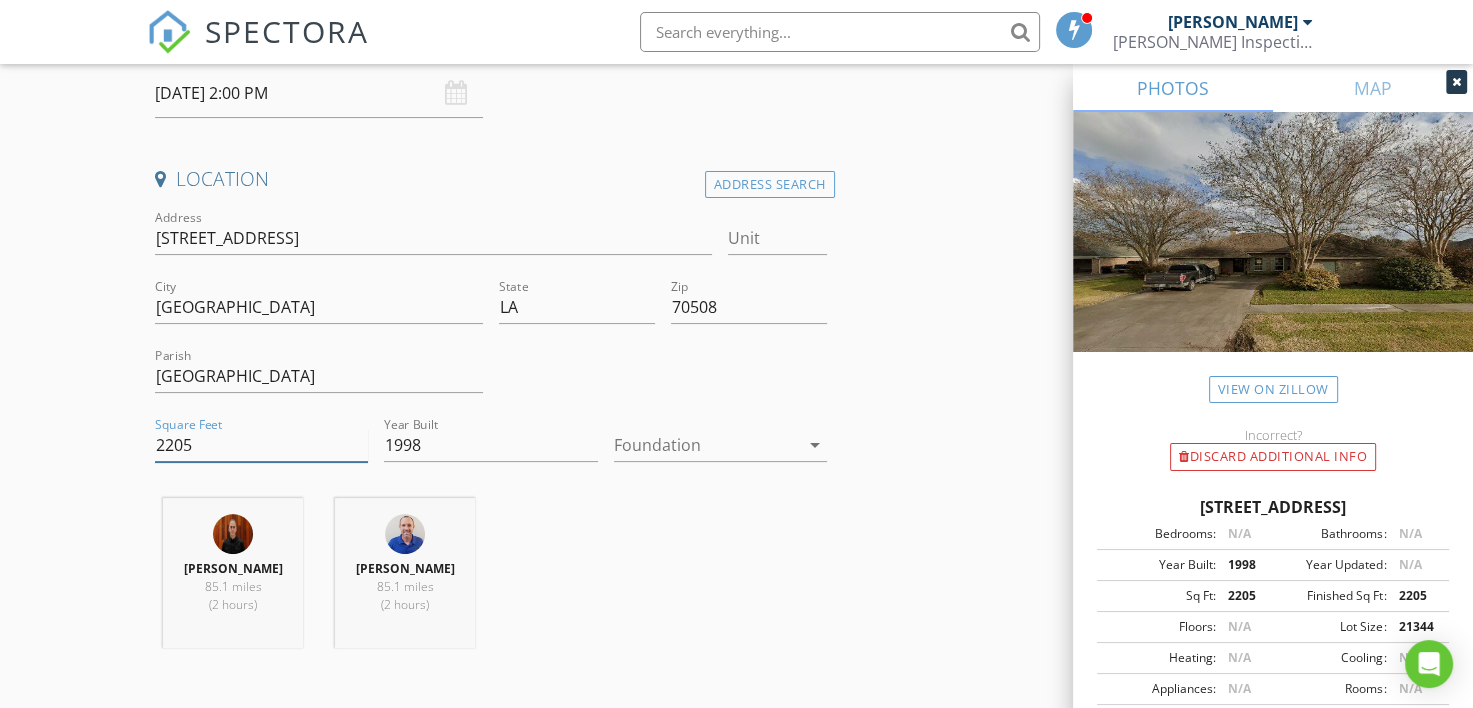 drag, startPoint x: 204, startPoint y: 441, endPoint x: 39, endPoint y: 470, distance: 167.5291 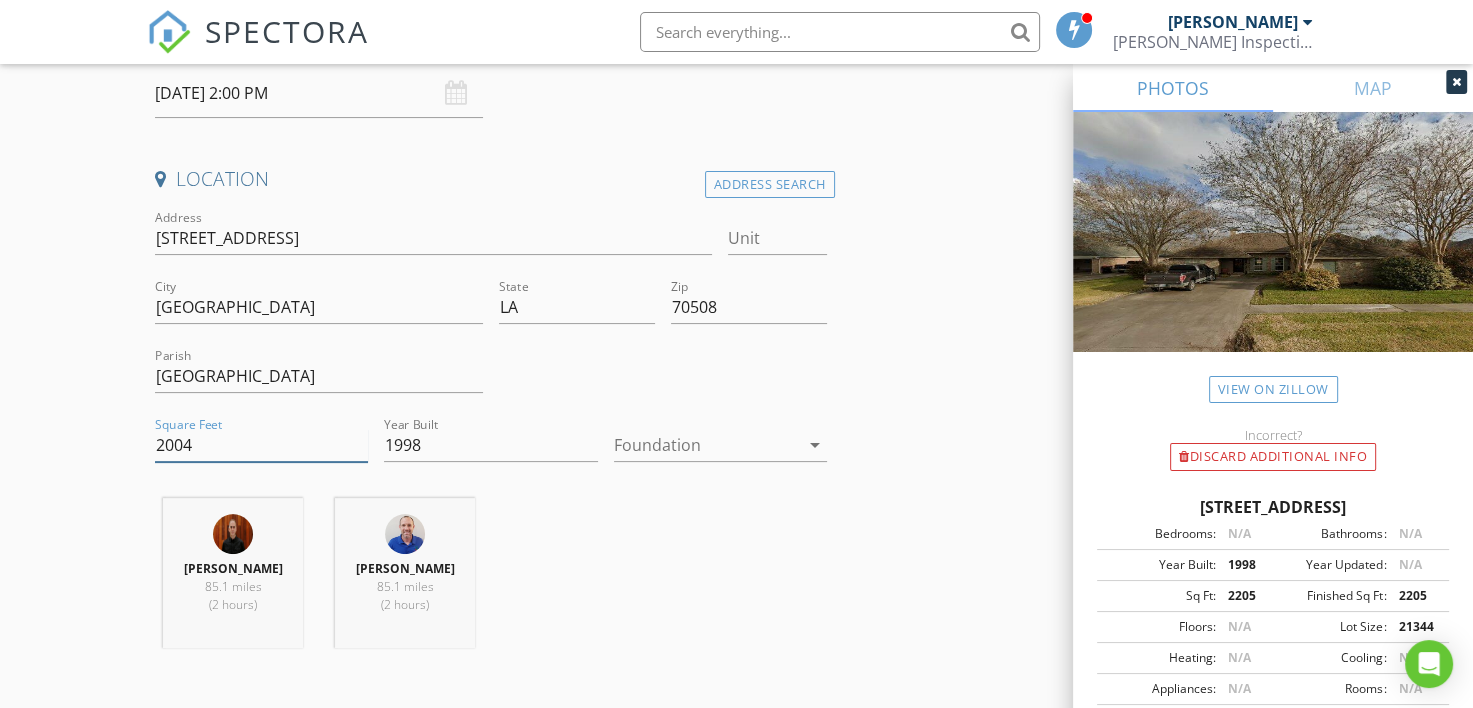 type on "2004" 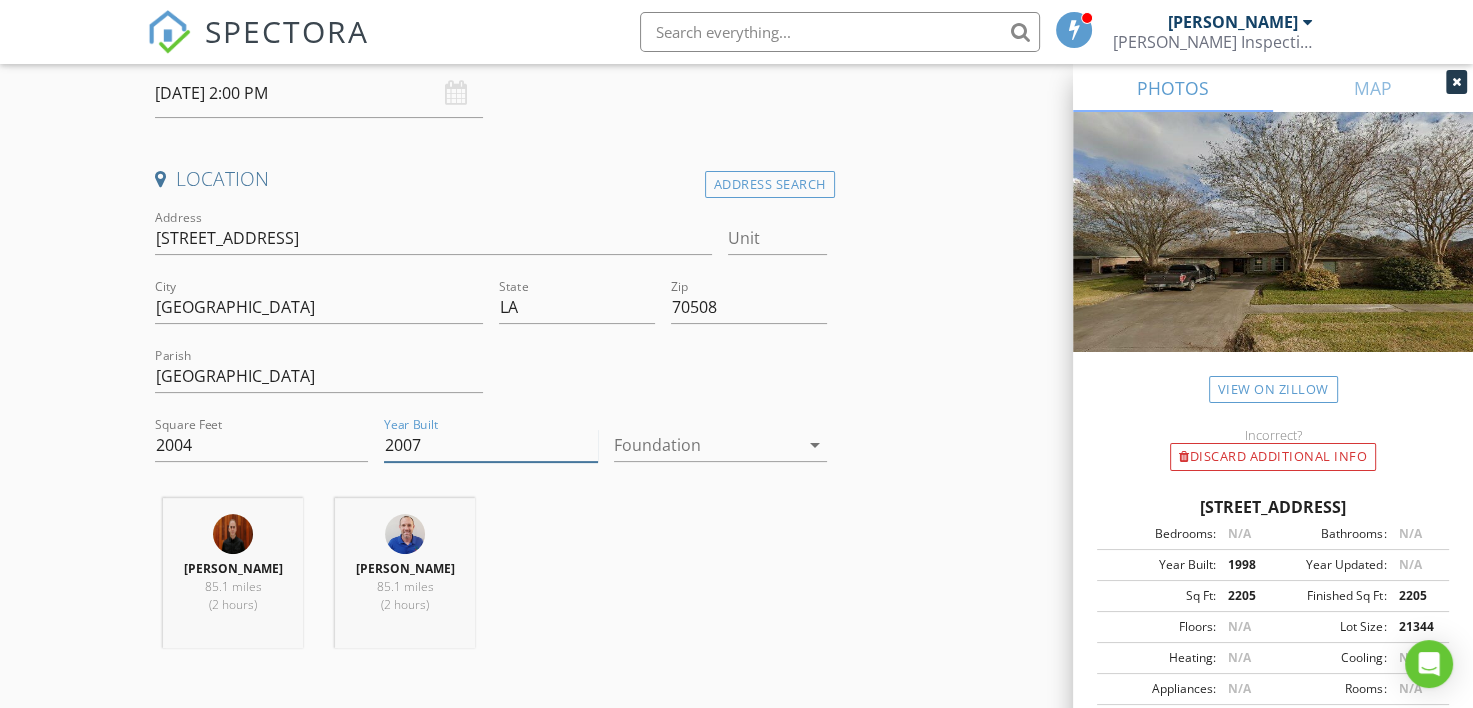 type on "2007" 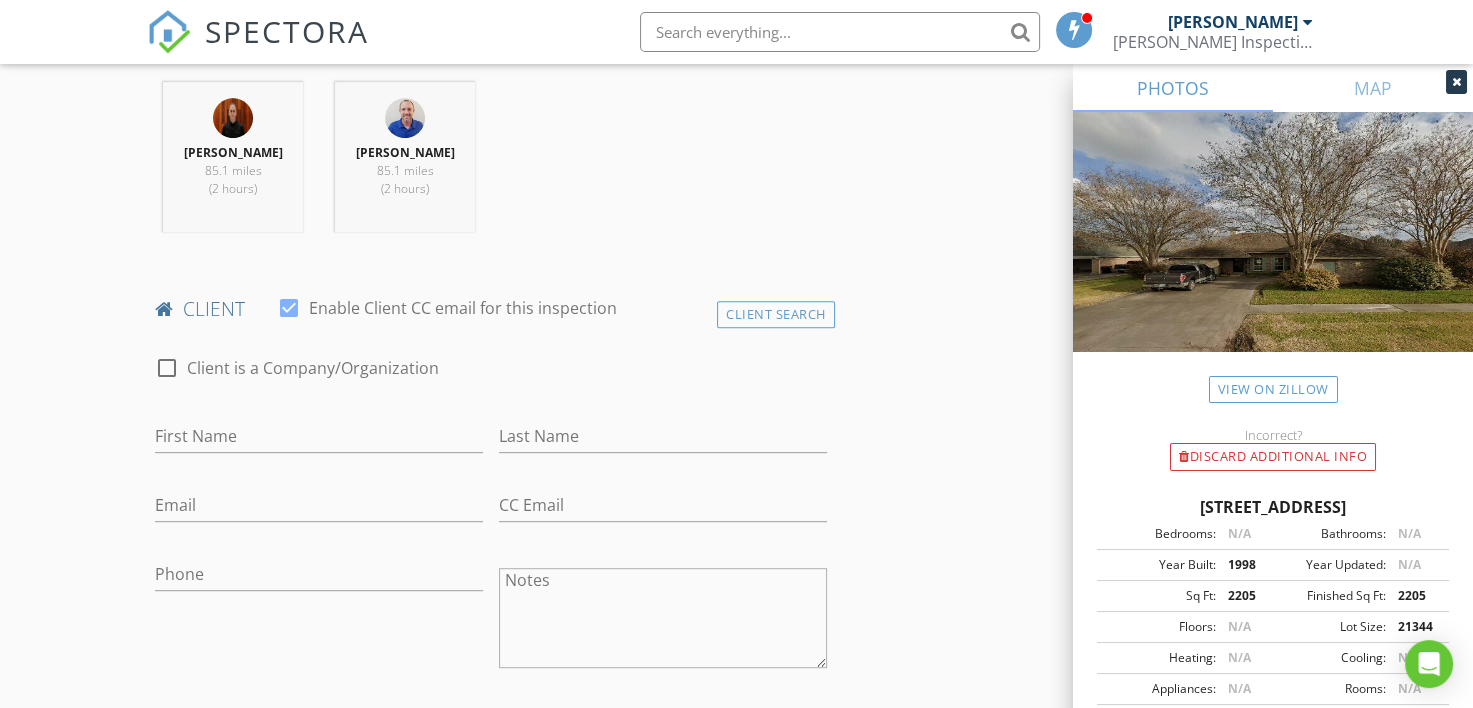 scroll, scrollTop: 1000, scrollLeft: 0, axis: vertical 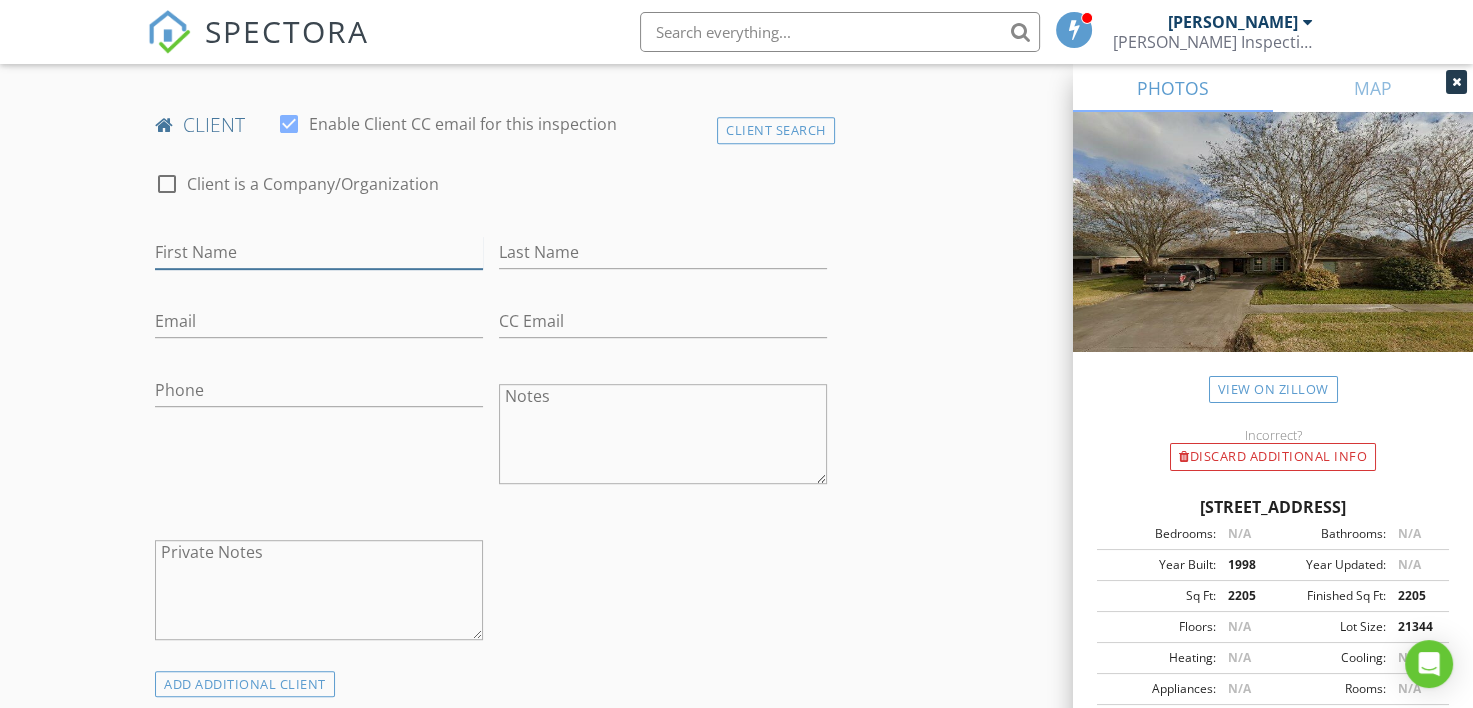 click on "First Name" at bounding box center (319, 252) 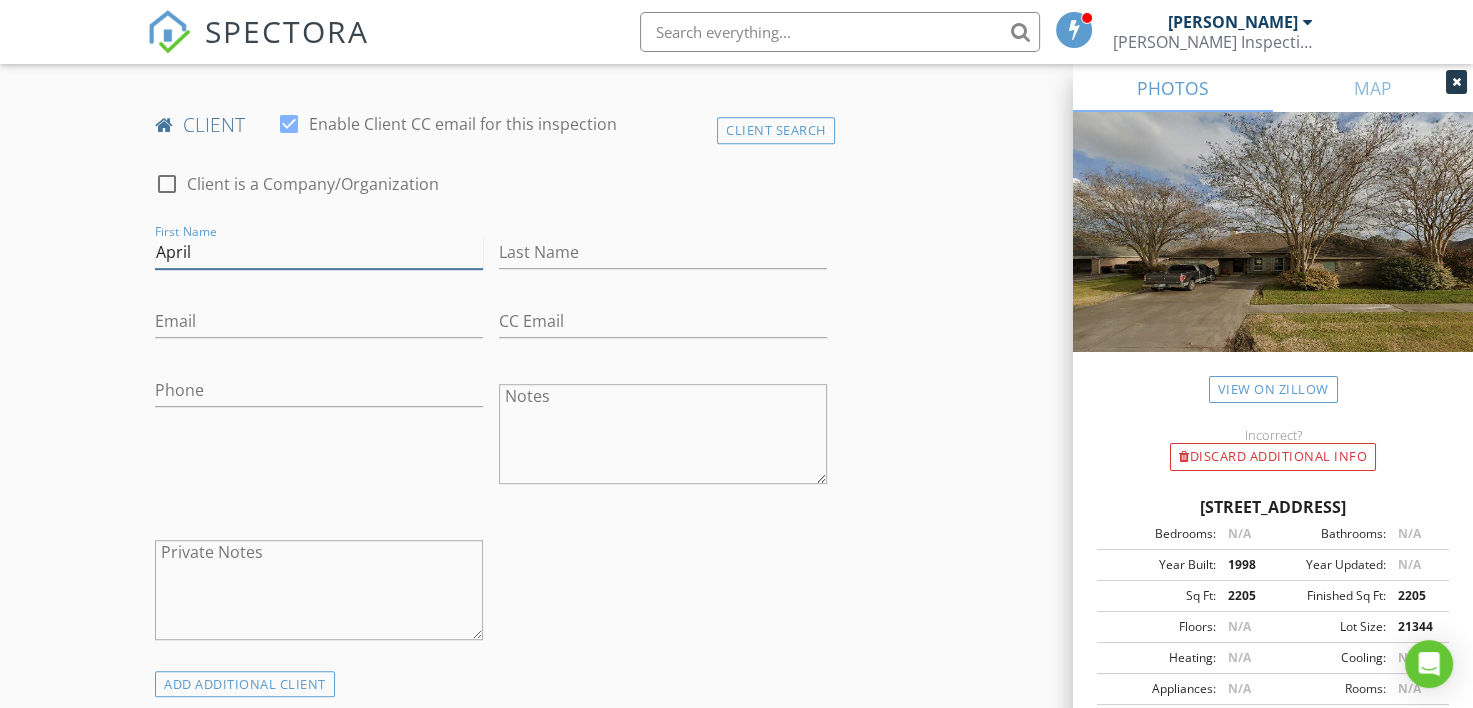type on "April" 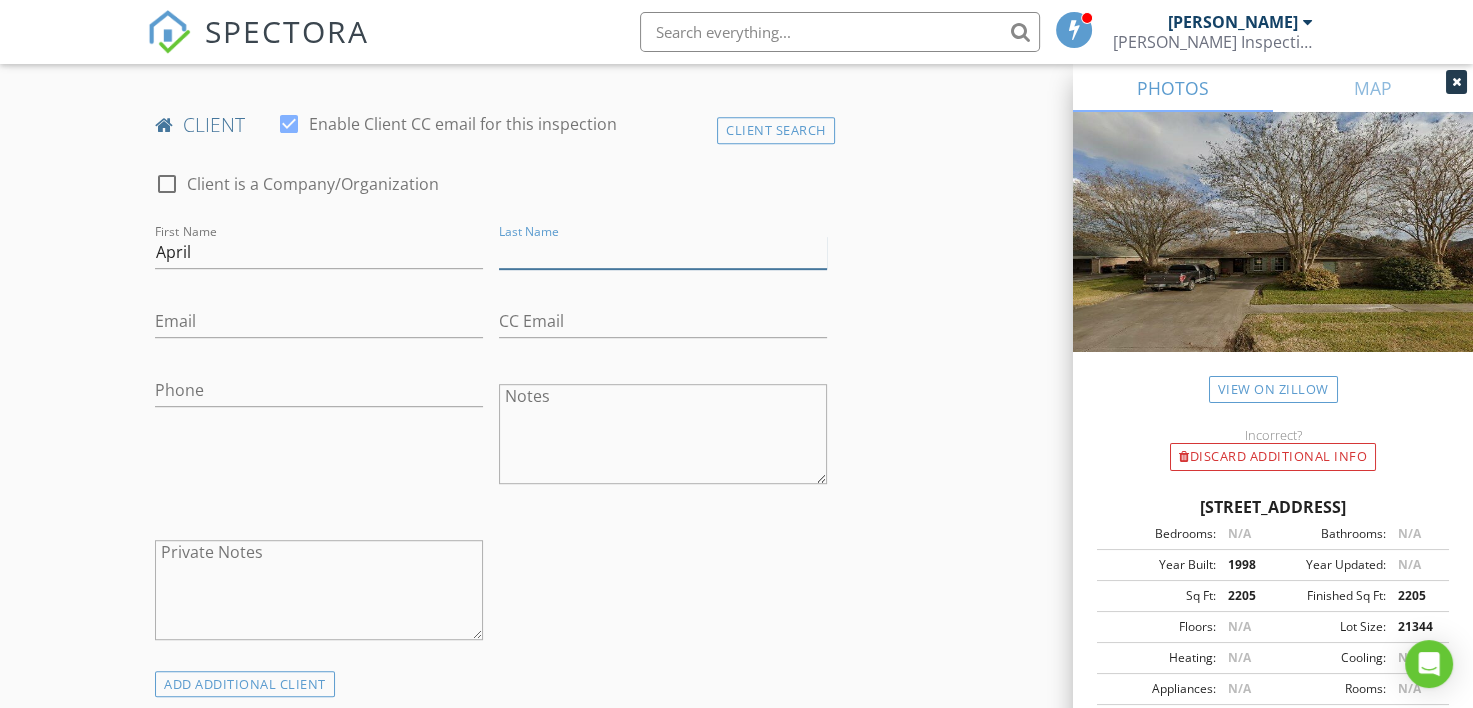 type on "s" 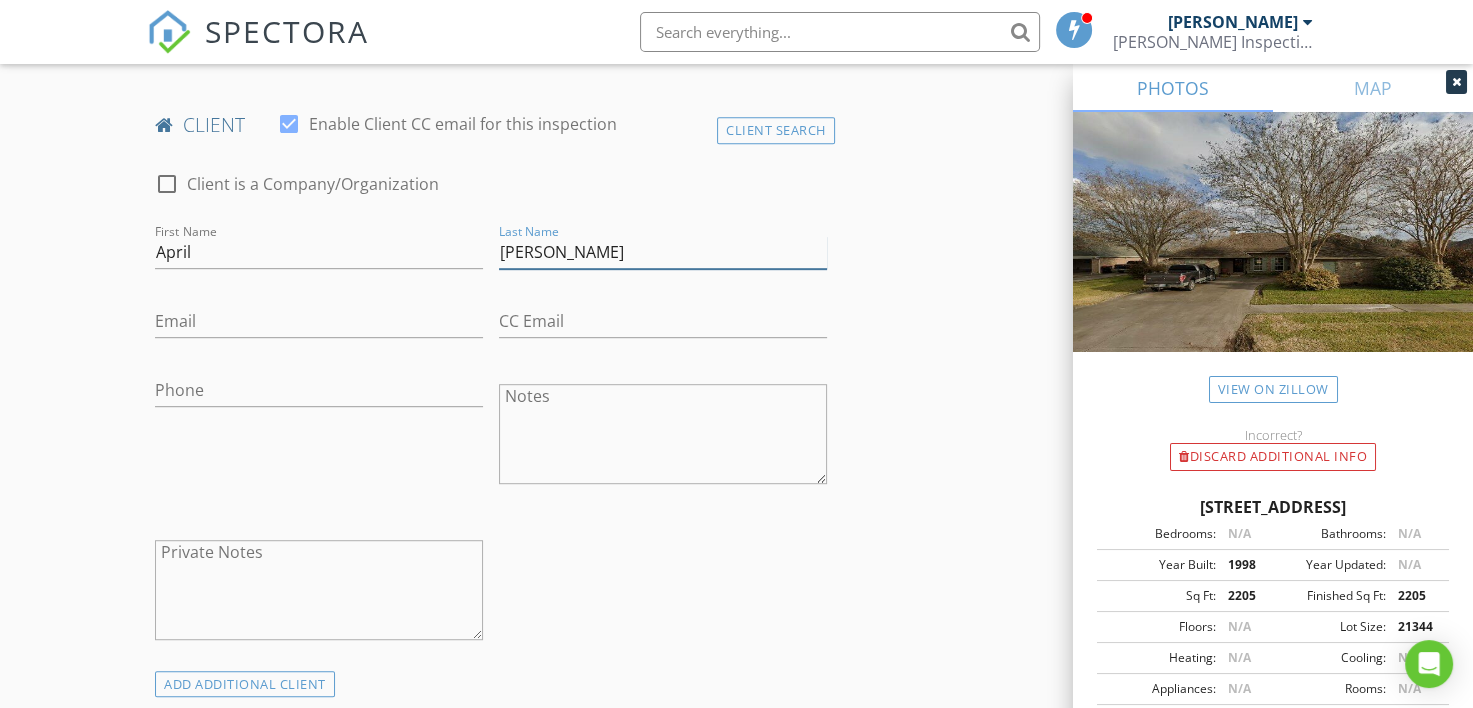 type on "[PERSON_NAME]" 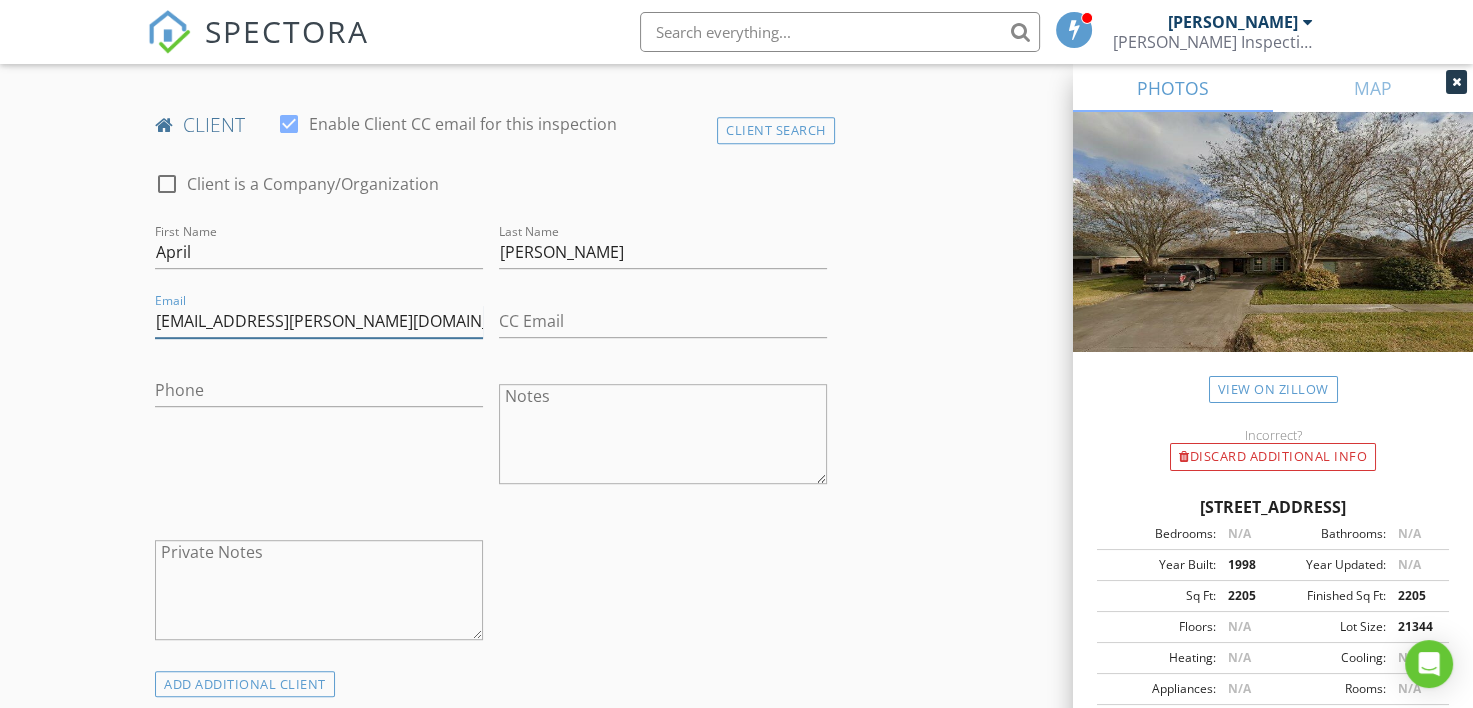 type on "[EMAIL_ADDRESS][PERSON_NAME][DOMAIN_NAME]" 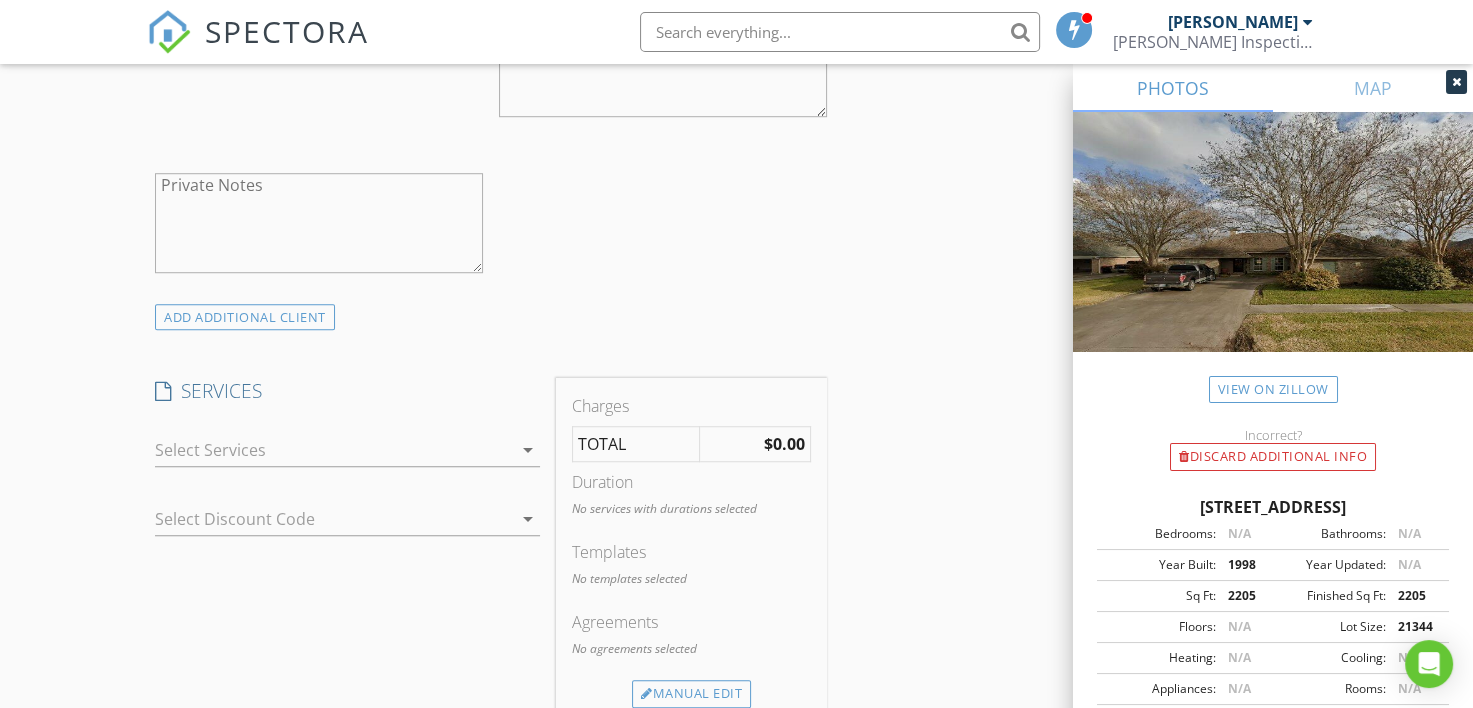 scroll, scrollTop: 1600, scrollLeft: 0, axis: vertical 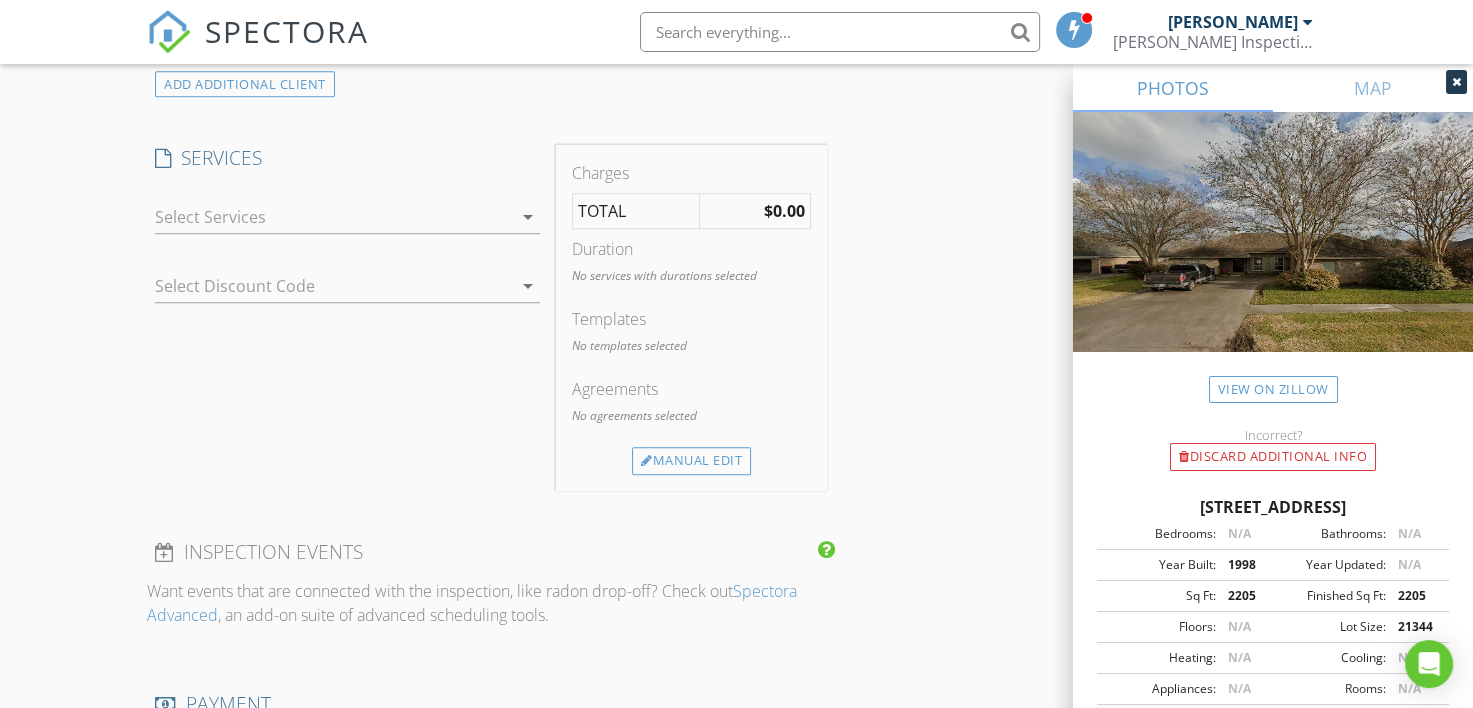type on "[PHONE_NUMBER]" 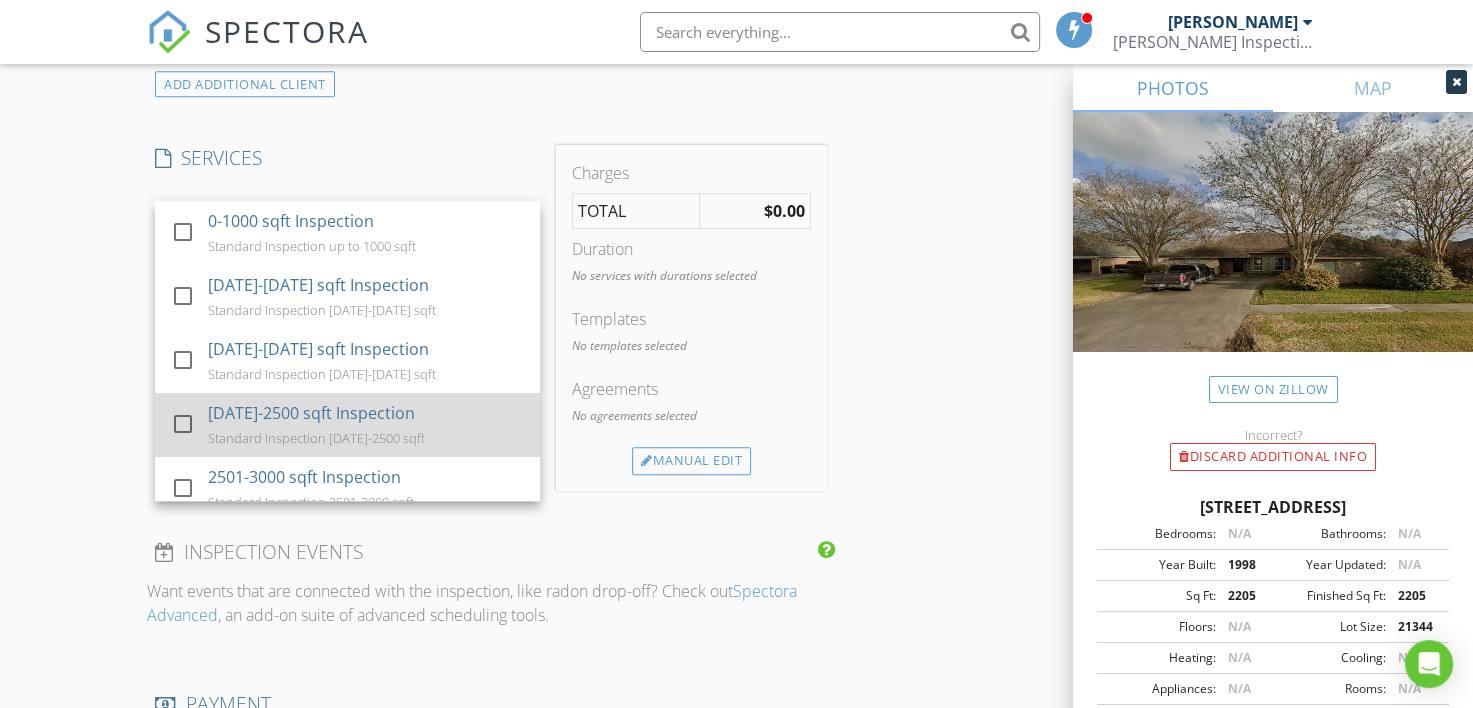 click on "[DATE]-2500 sqft Inspection" at bounding box center [312, 413] 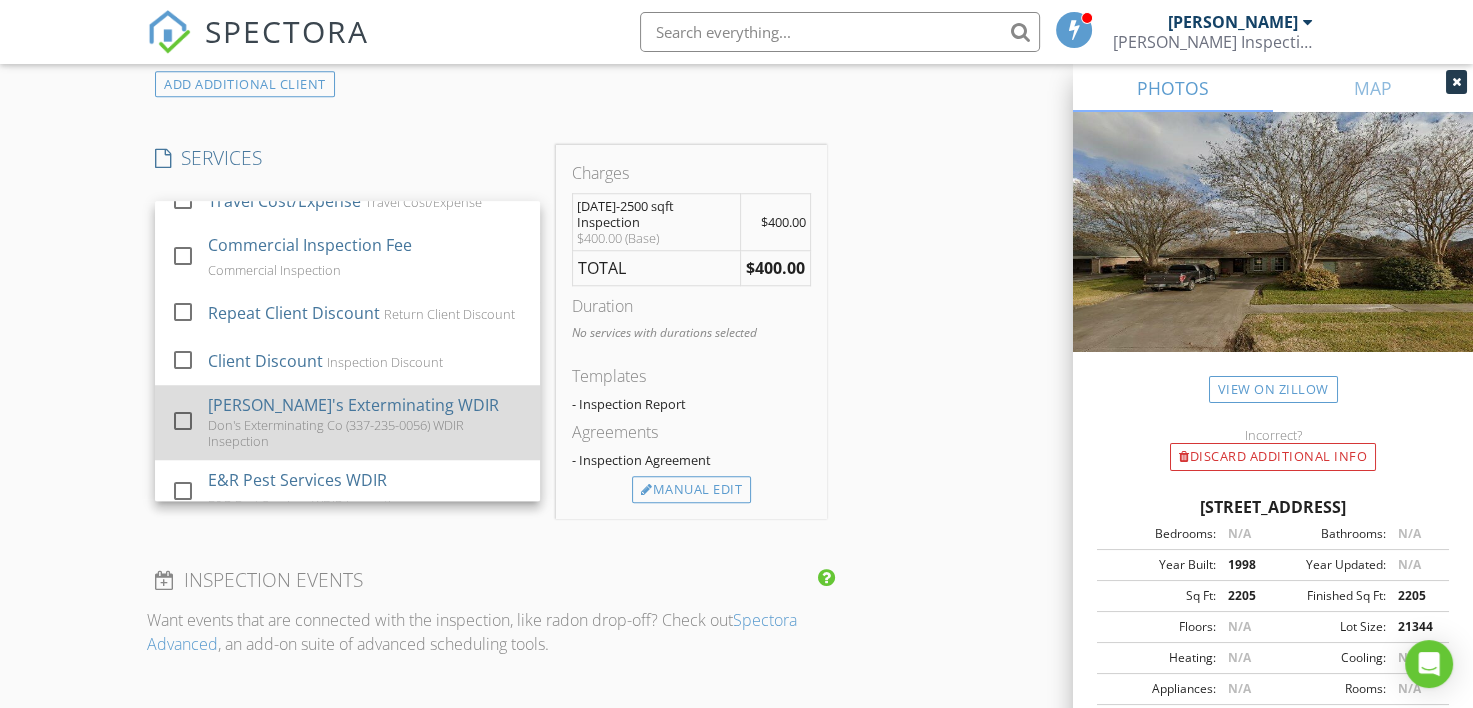 scroll, scrollTop: 1759, scrollLeft: 0, axis: vertical 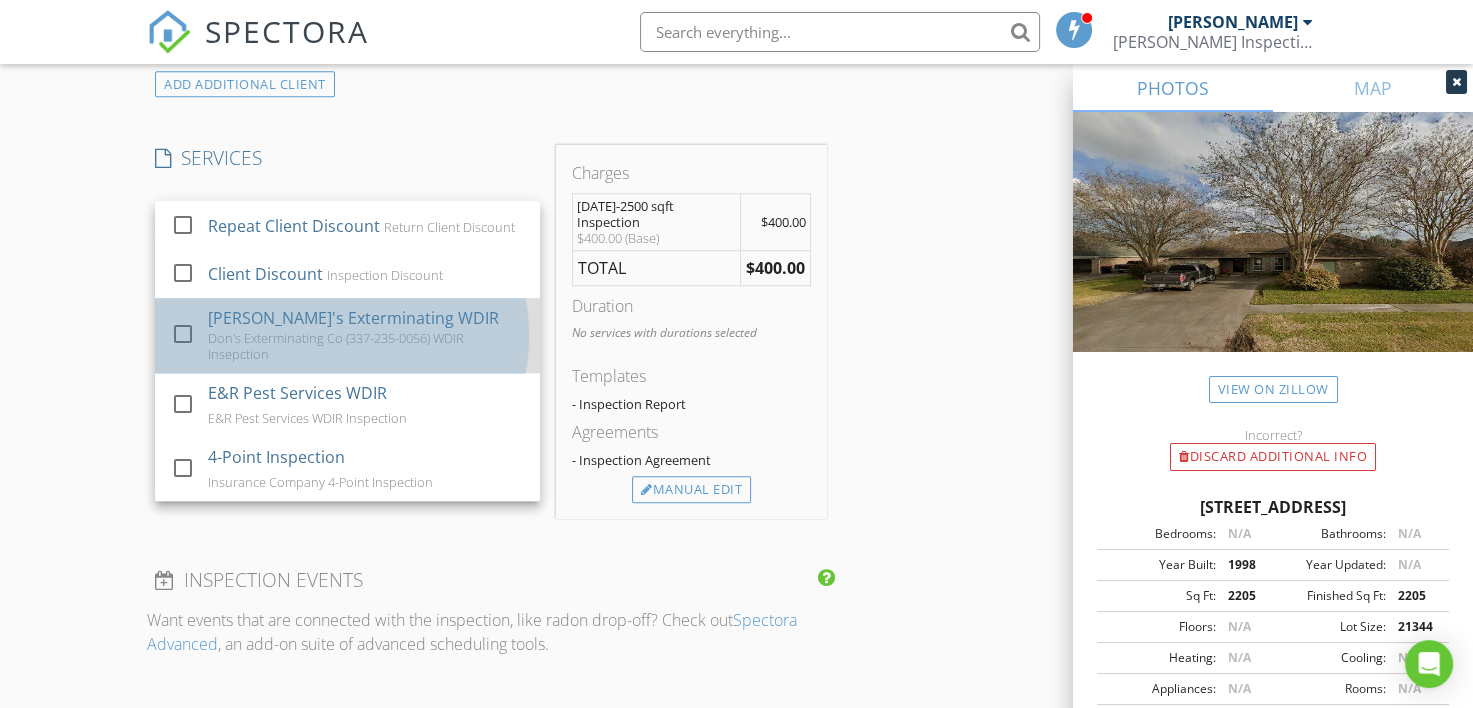 click on "Don's Exterminating Co (337-235-0056) WDIR Insepction" at bounding box center [367, 346] 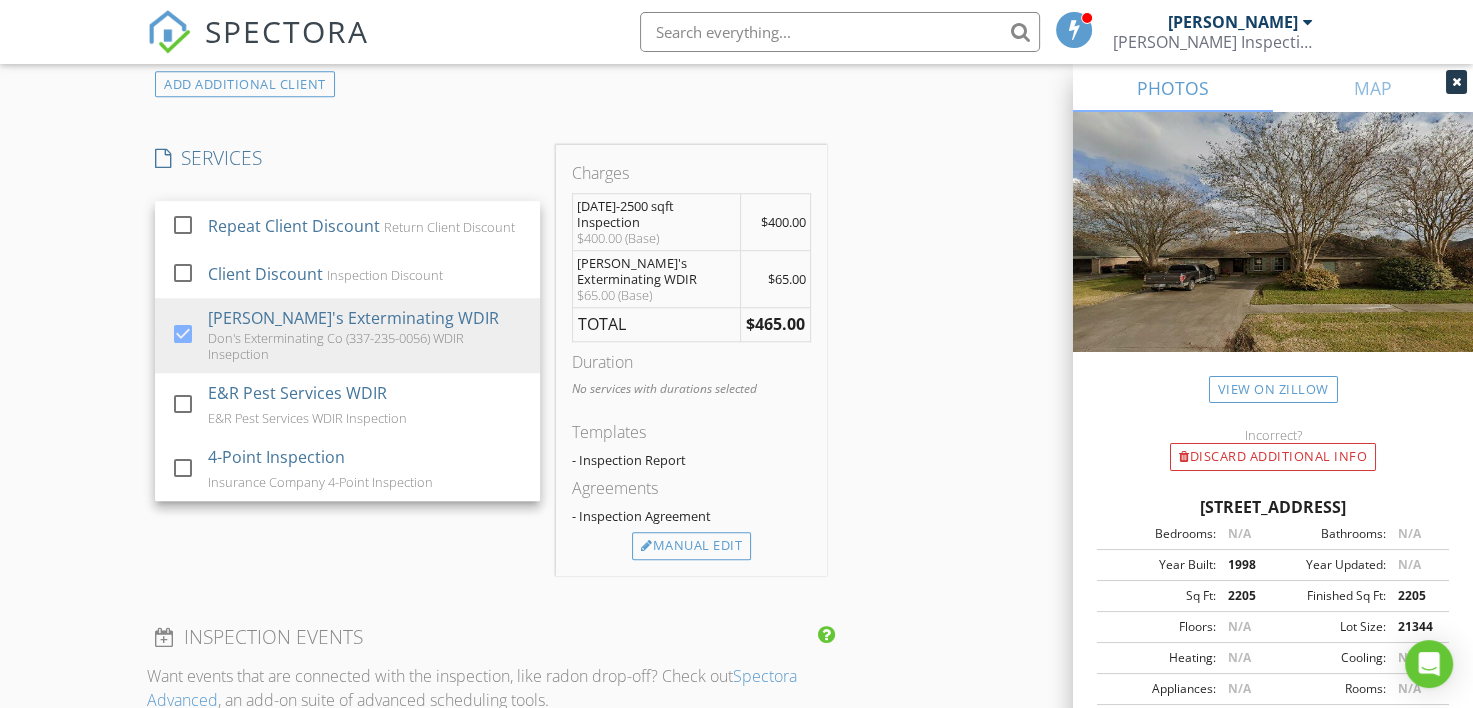 click on "New Inspection
Click here to use the New Order Form
INSPECTOR(S)
check_box   Ricky Thibodeaux   PRIMARY   check_box   Ryan Romero     Ricky Thibodeaux,  Ryan Romero arrow_drop_down   check_box Ricky Thibodeaux specifically requested check_box_outline_blank Ryan Romero specifically requested
Date/Time
07/14/2025 2:00 PM
Location
Address Search       Address 405 Goodwood Cir   Unit   City Lafayette   State LA   Zip 70508   Parish Lafayette Parish     Square Feet 2004   Year Built 2007   Foundation Slab arrow_drop_down     Ricky Thibodeaux     85.1 miles     (2 hours)         Ryan Romero     85.1 miles     (2 hours)
client
check_box Enable Client CC email for this inspection   Client Search     check_box_outline_blank Client is a Company/Organization     First Name April   Last Name Shuster   Email april.shuster@takeda.com   CC Email   Phone" at bounding box center [736, 310] 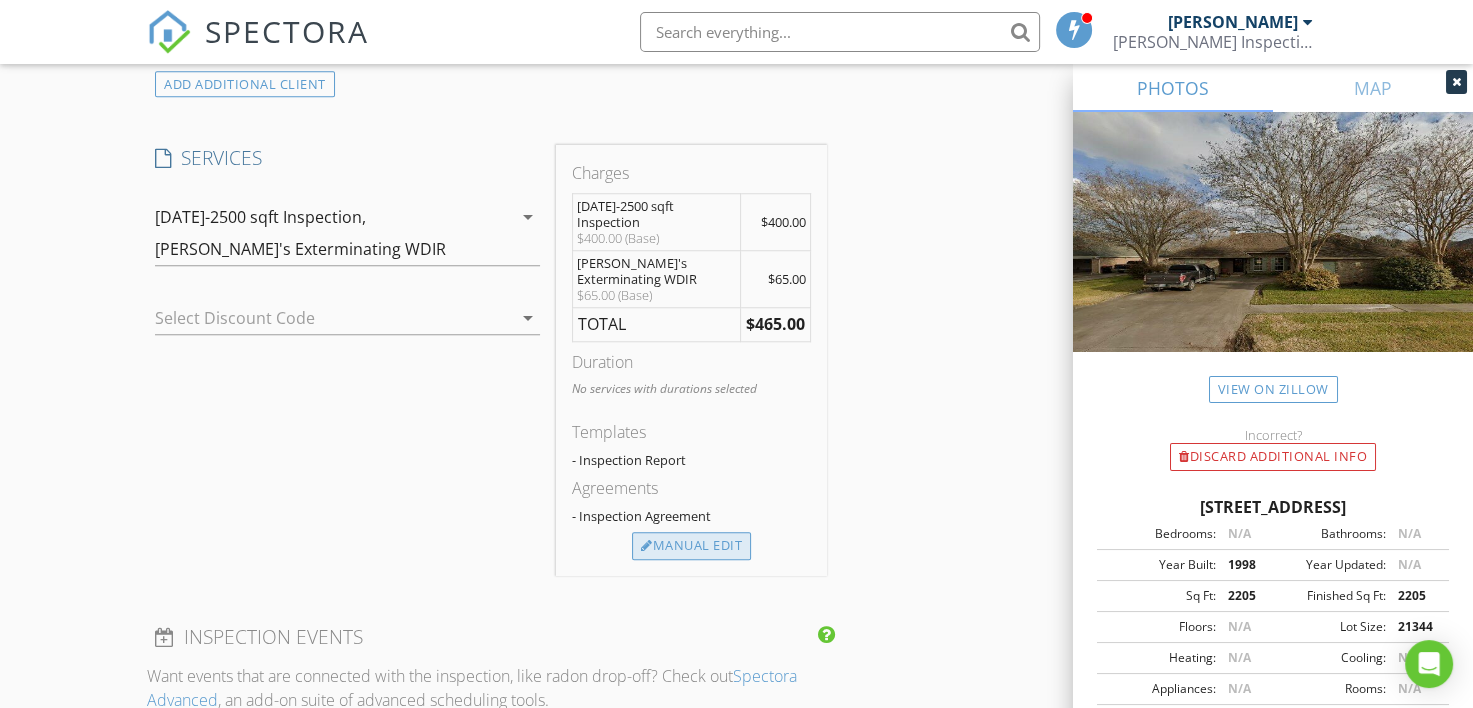 click on "Manual Edit" at bounding box center [691, 546] 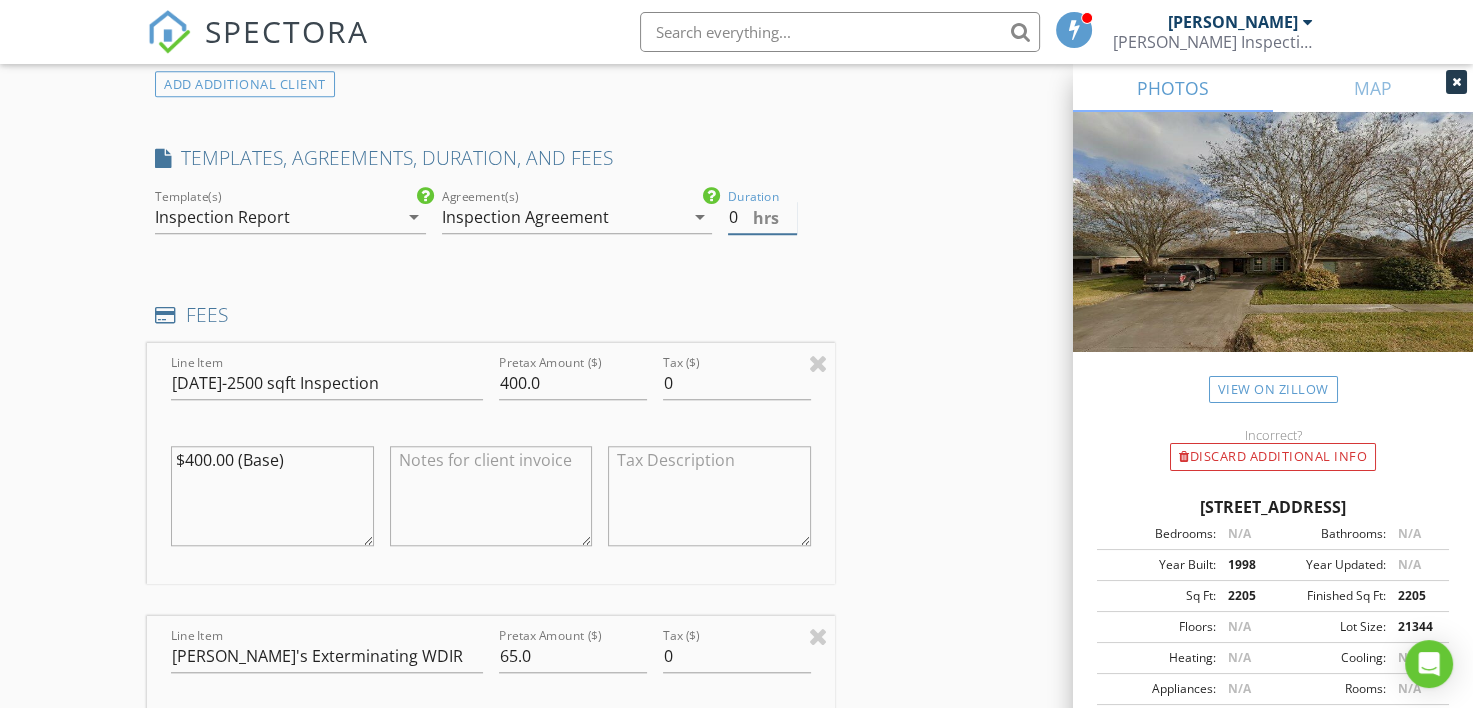 drag, startPoint x: 740, startPoint y: 221, endPoint x: 711, endPoint y: 228, distance: 29.832869 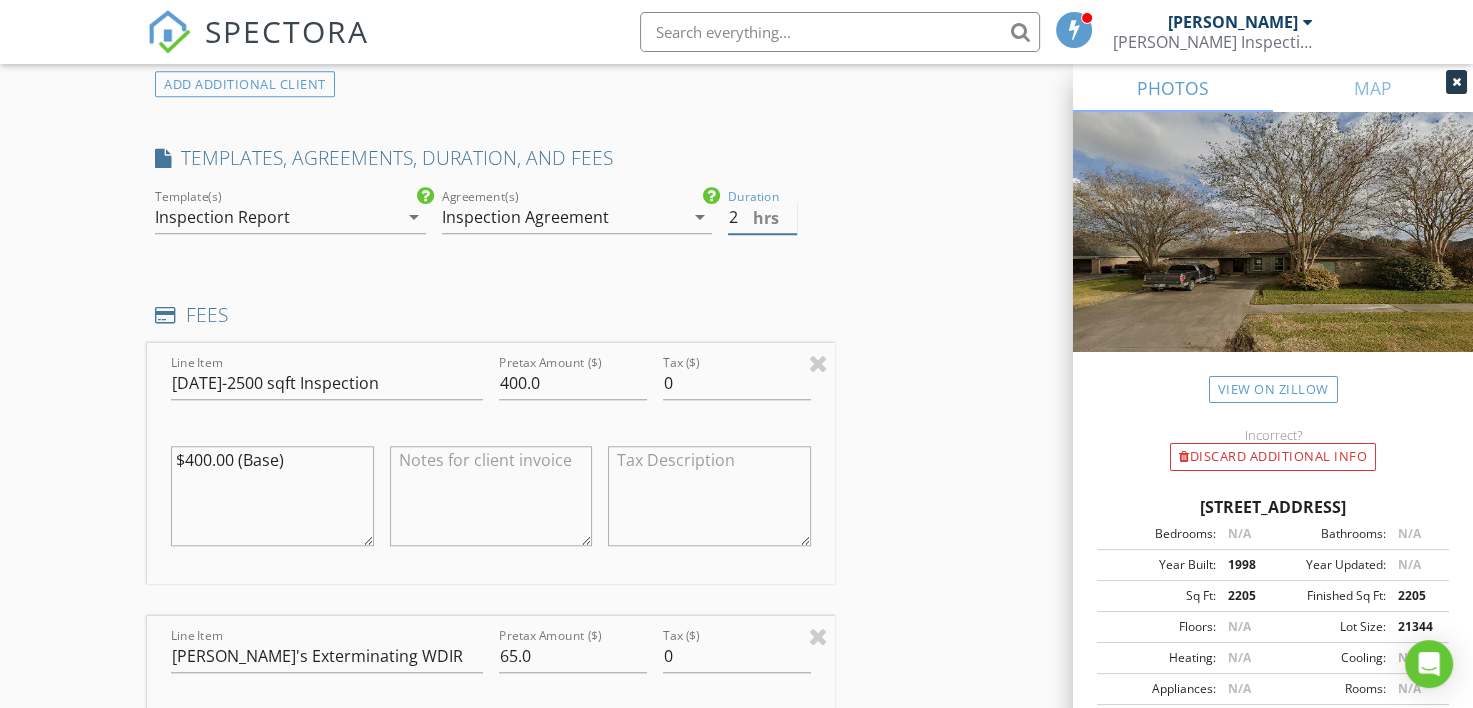 type on "2" 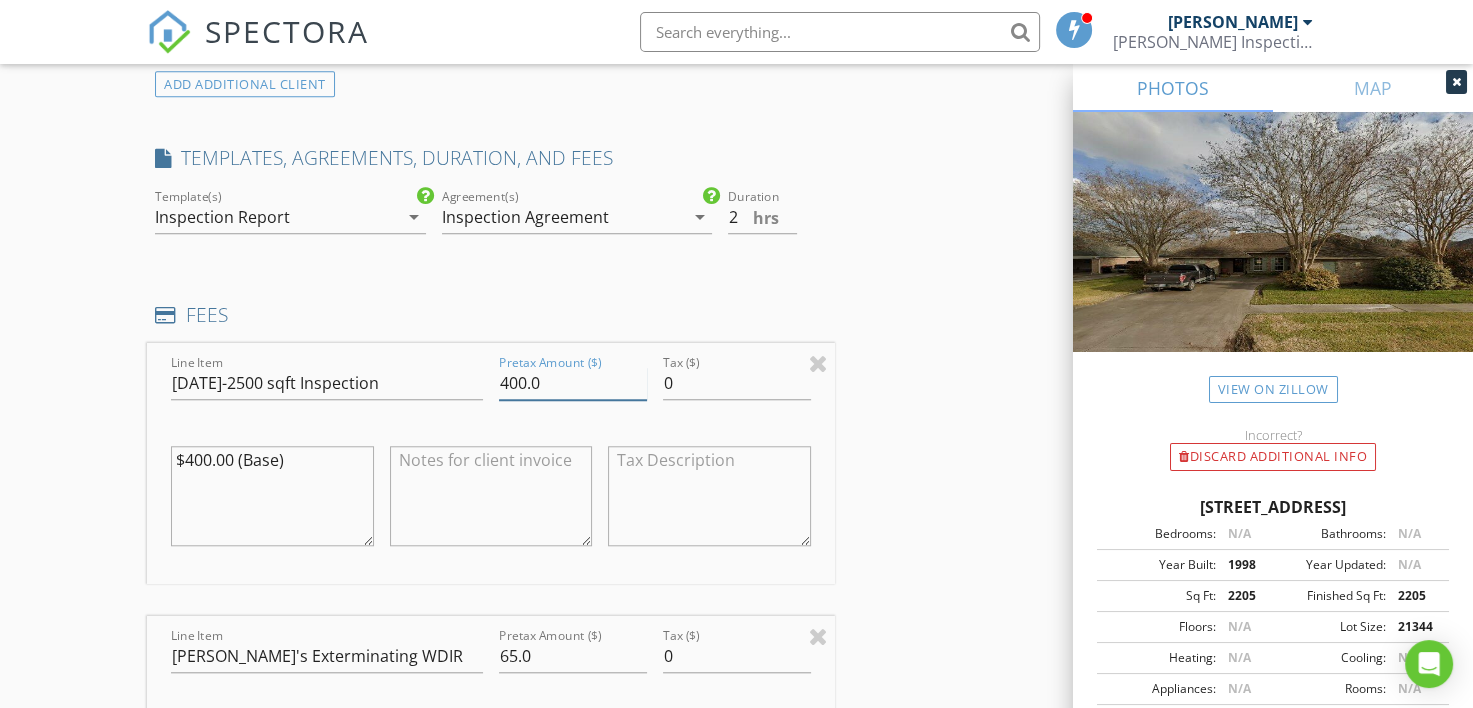 drag, startPoint x: 553, startPoint y: 377, endPoint x: 478, endPoint y: 380, distance: 75.059975 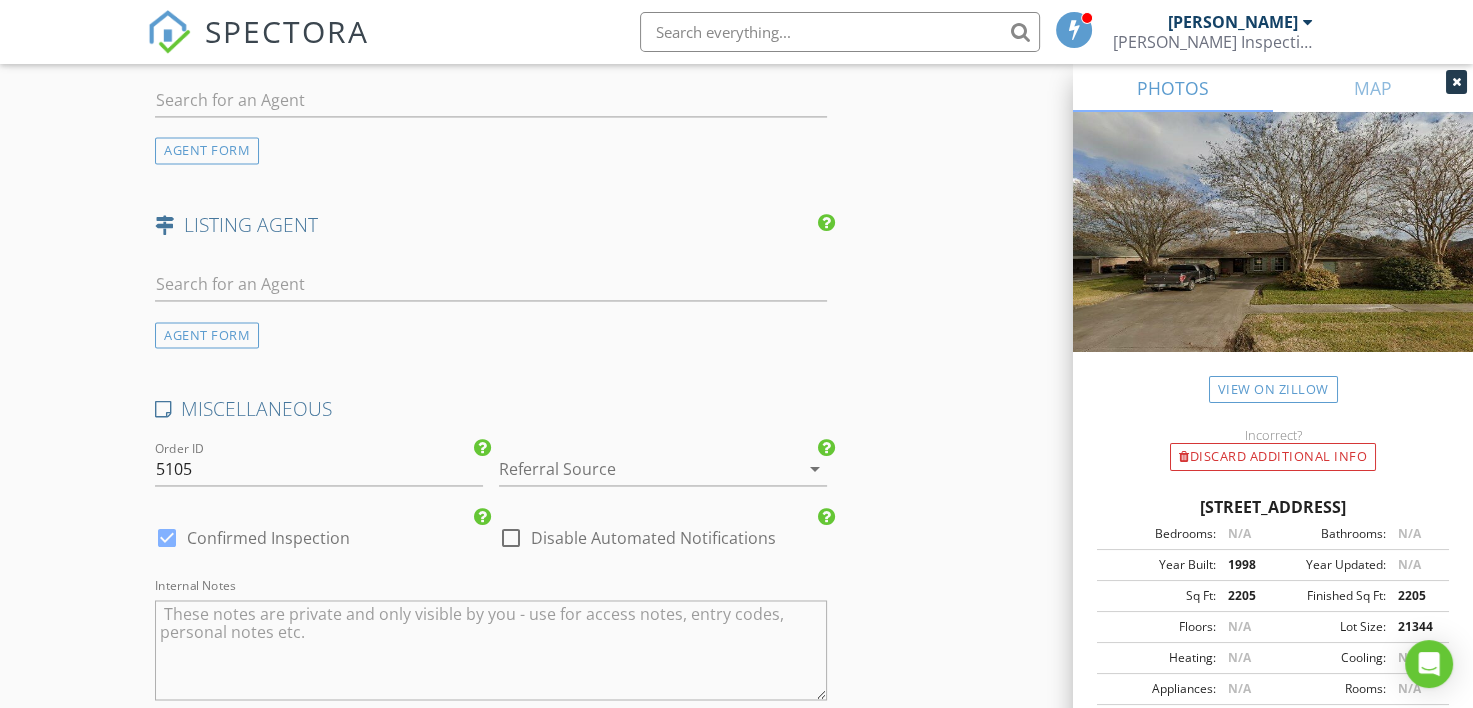 scroll, scrollTop: 3000, scrollLeft: 0, axis: vertical 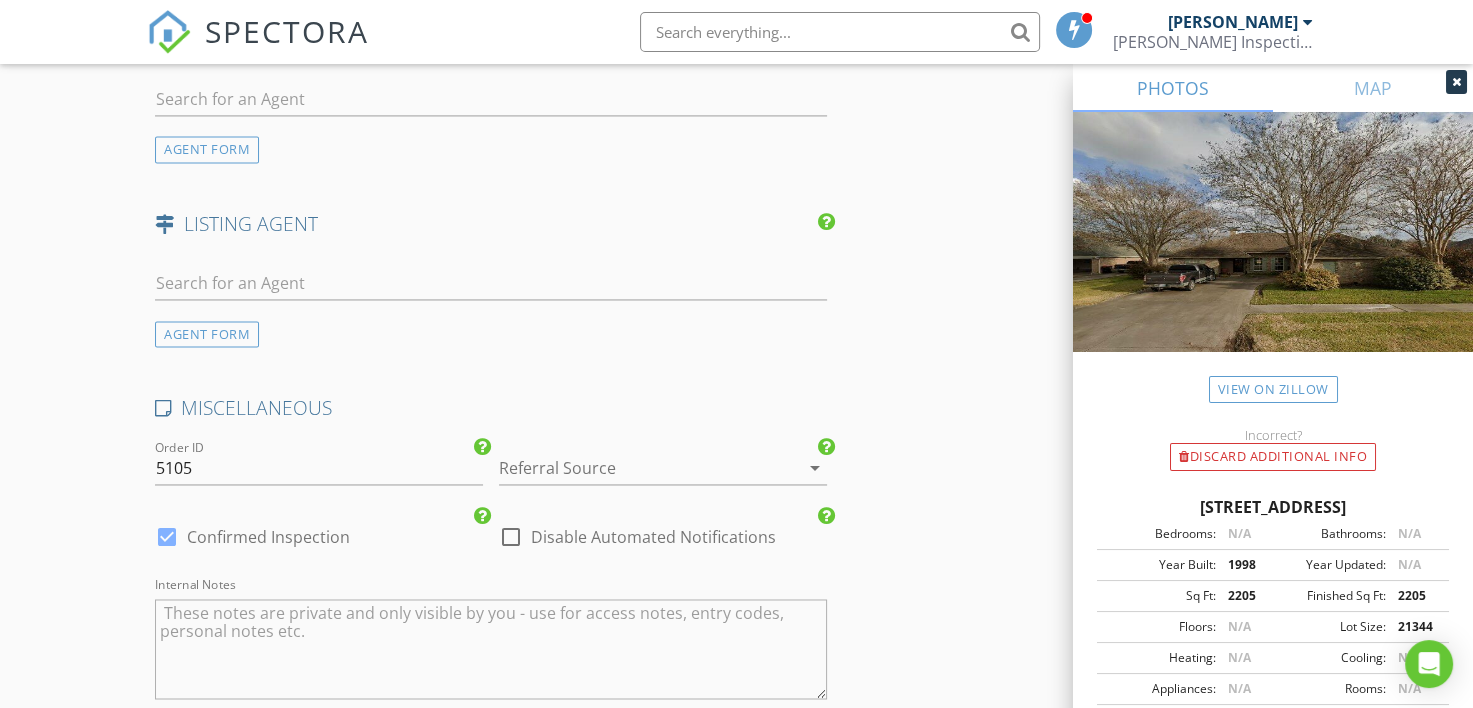 type on "425.0" 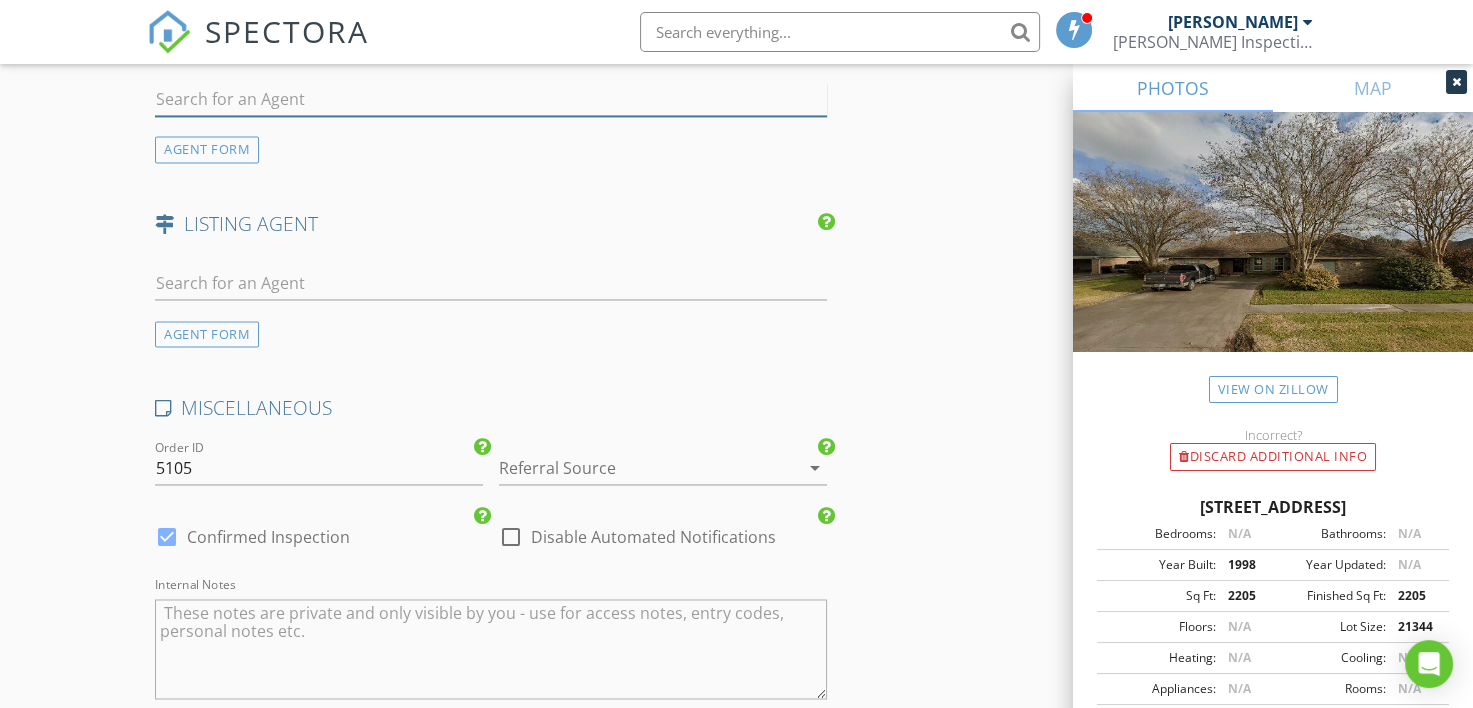 click at bounding box center [490, 99] 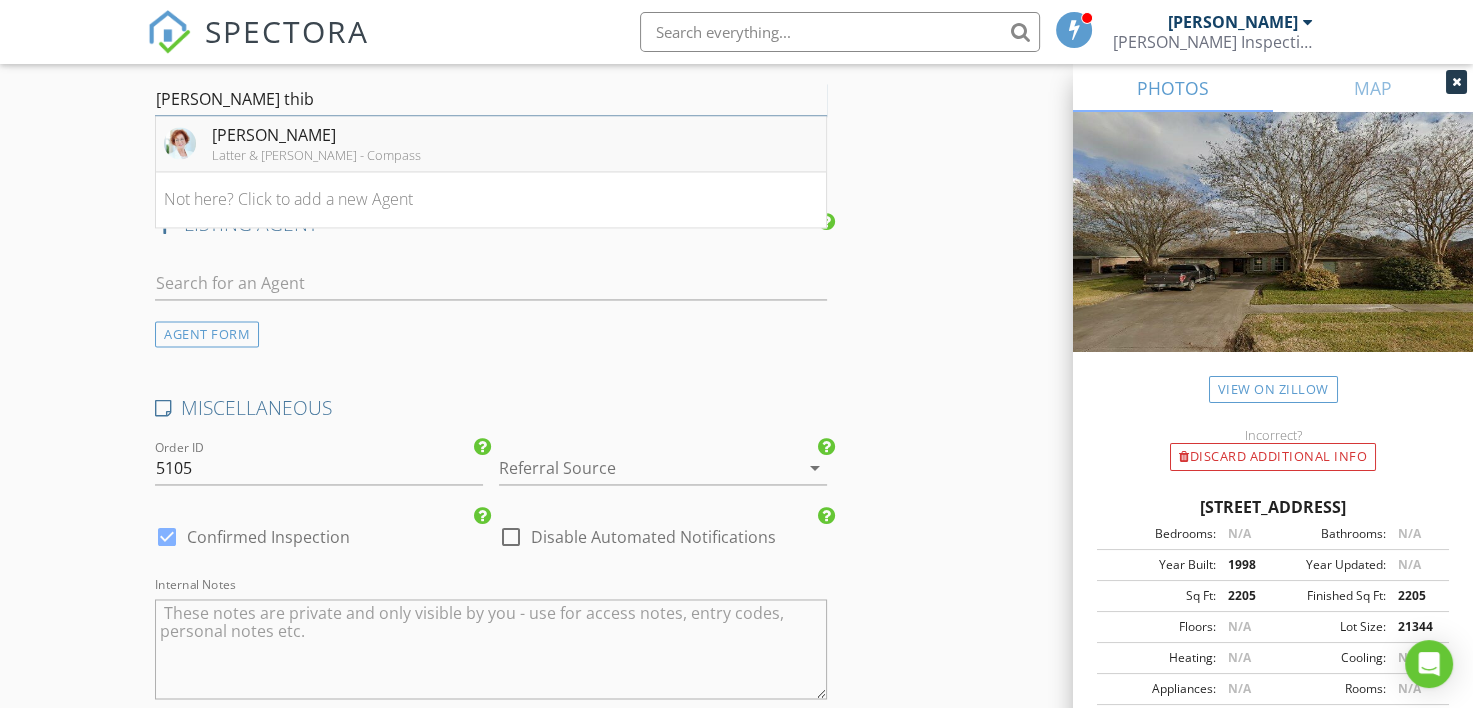 type on "sandy thib" 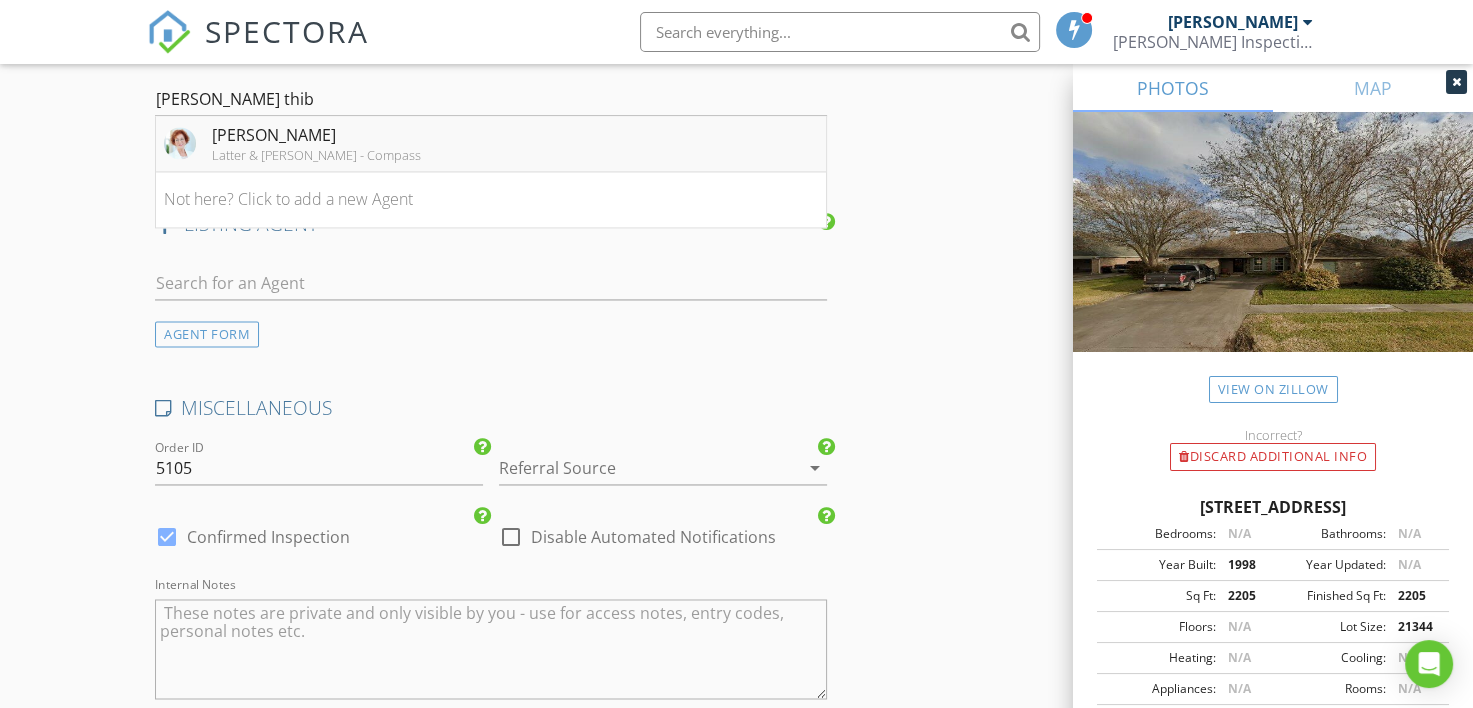 click on "Sandy Thibodeaux
Latter & Blum - Compass" at bounding box center (292, 143) 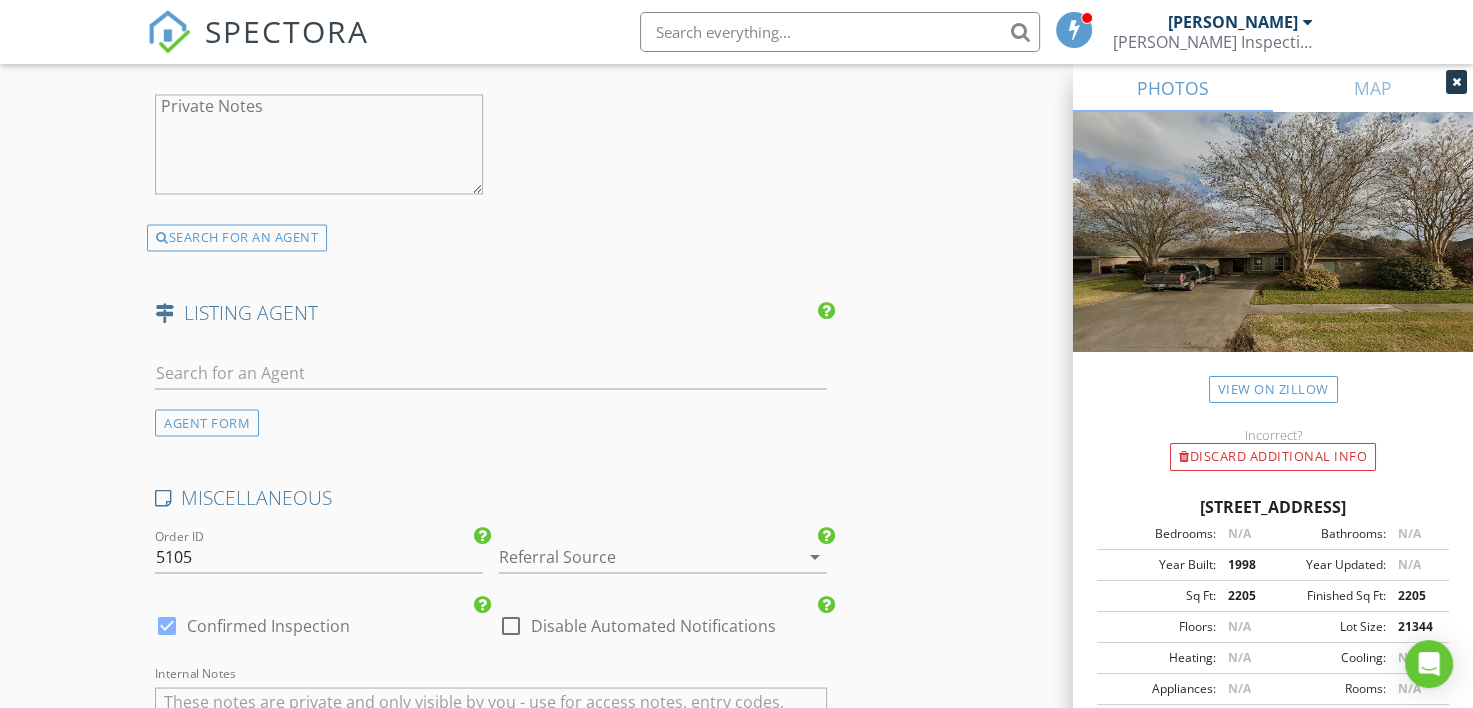 scroll, scrollTop: 3400, scrollLeft: 0, axis: vertical 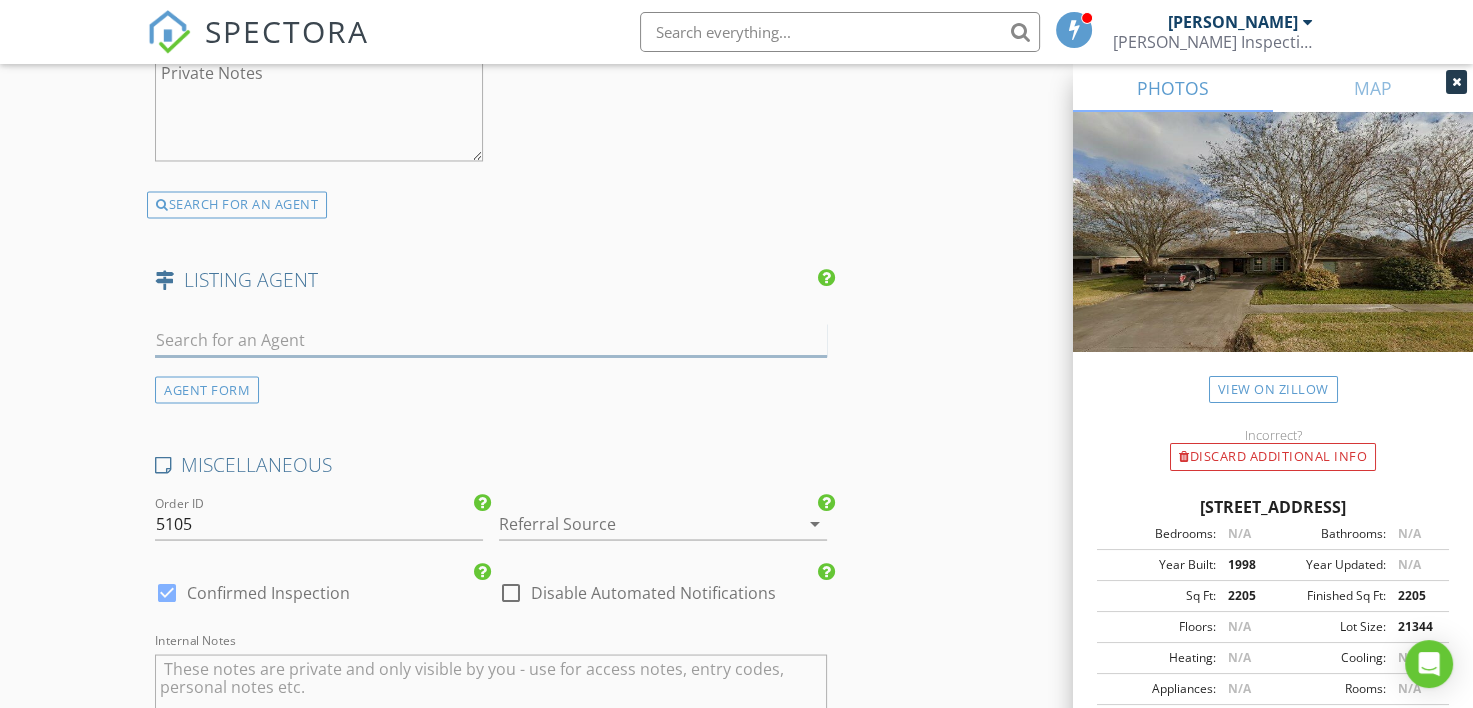 click at bounding box center [490, 339] 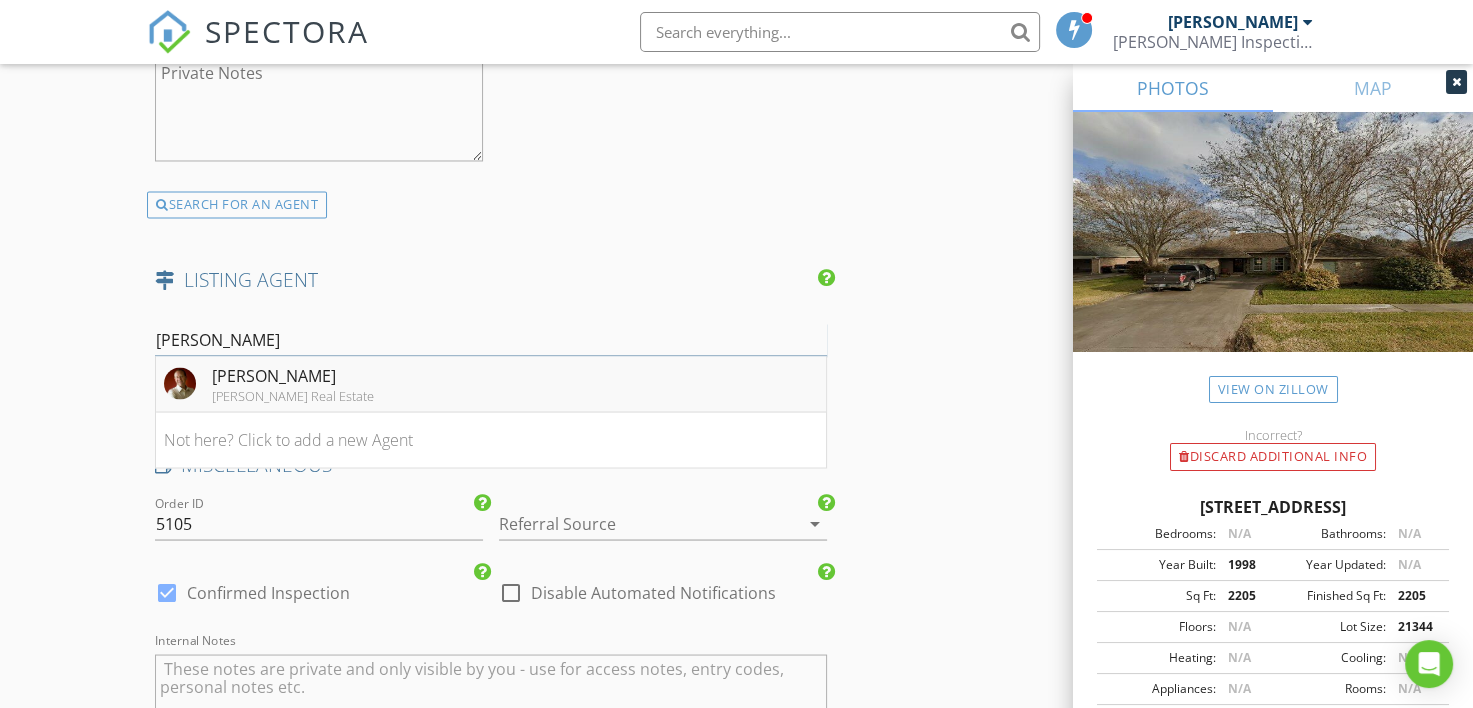 type on "jason ray" 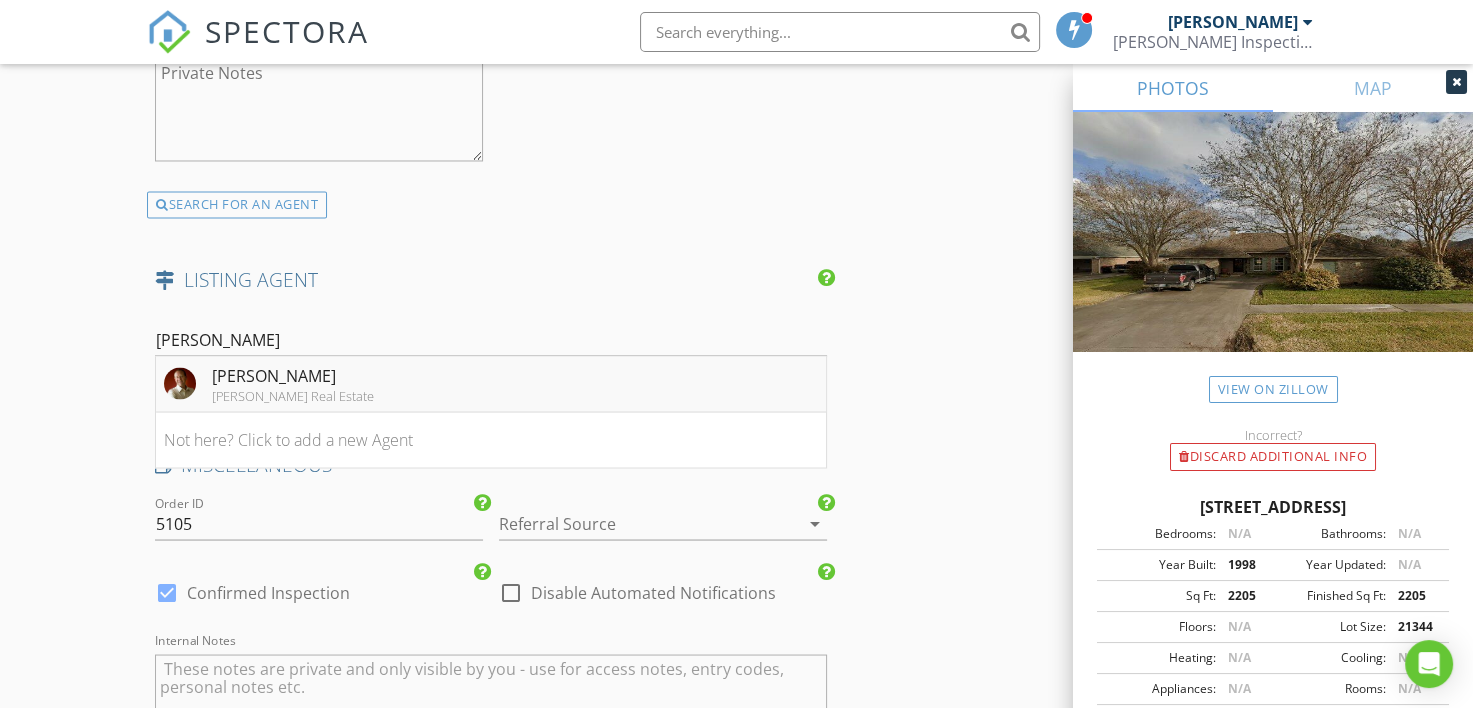 click on "Jason Ray" at bounding box center (293, 375) 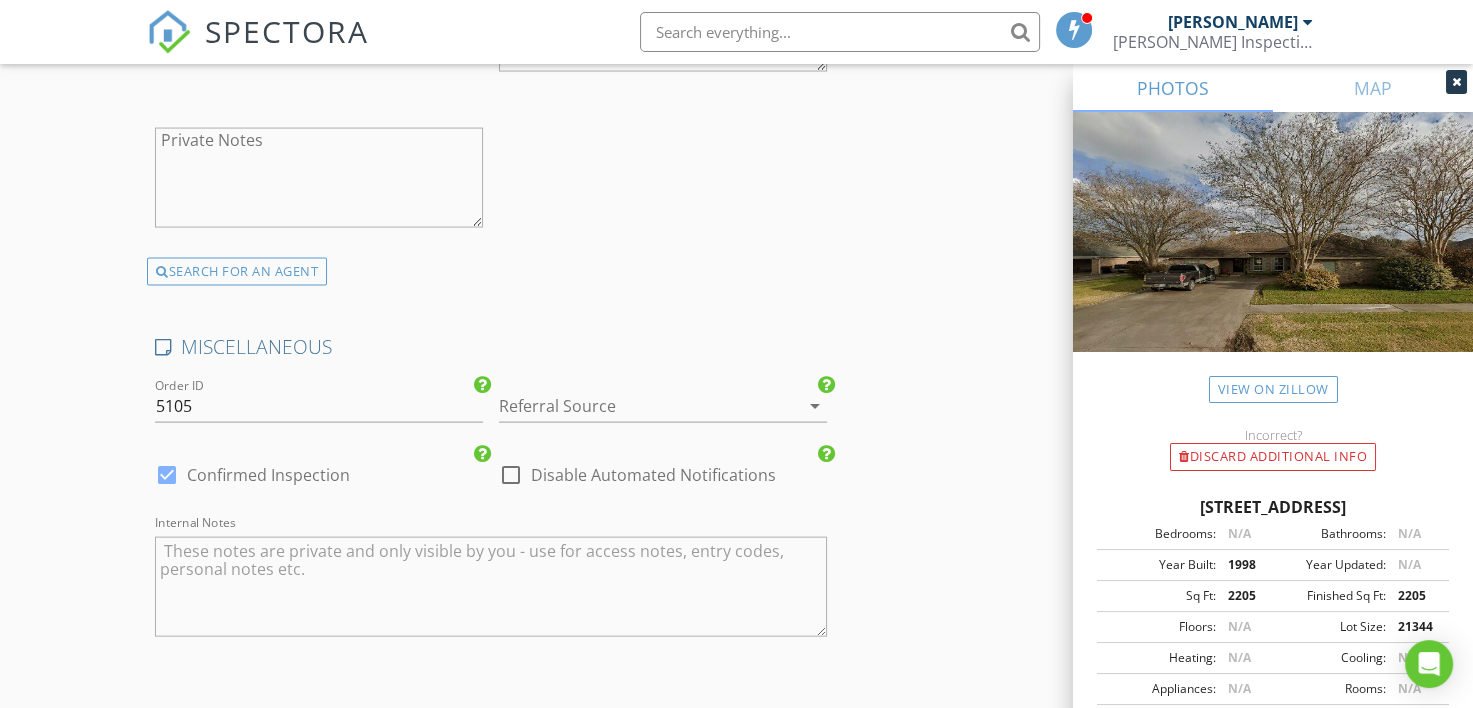 scroll, scrollTop: 4000, scrollLeft: 0, axis: vertical 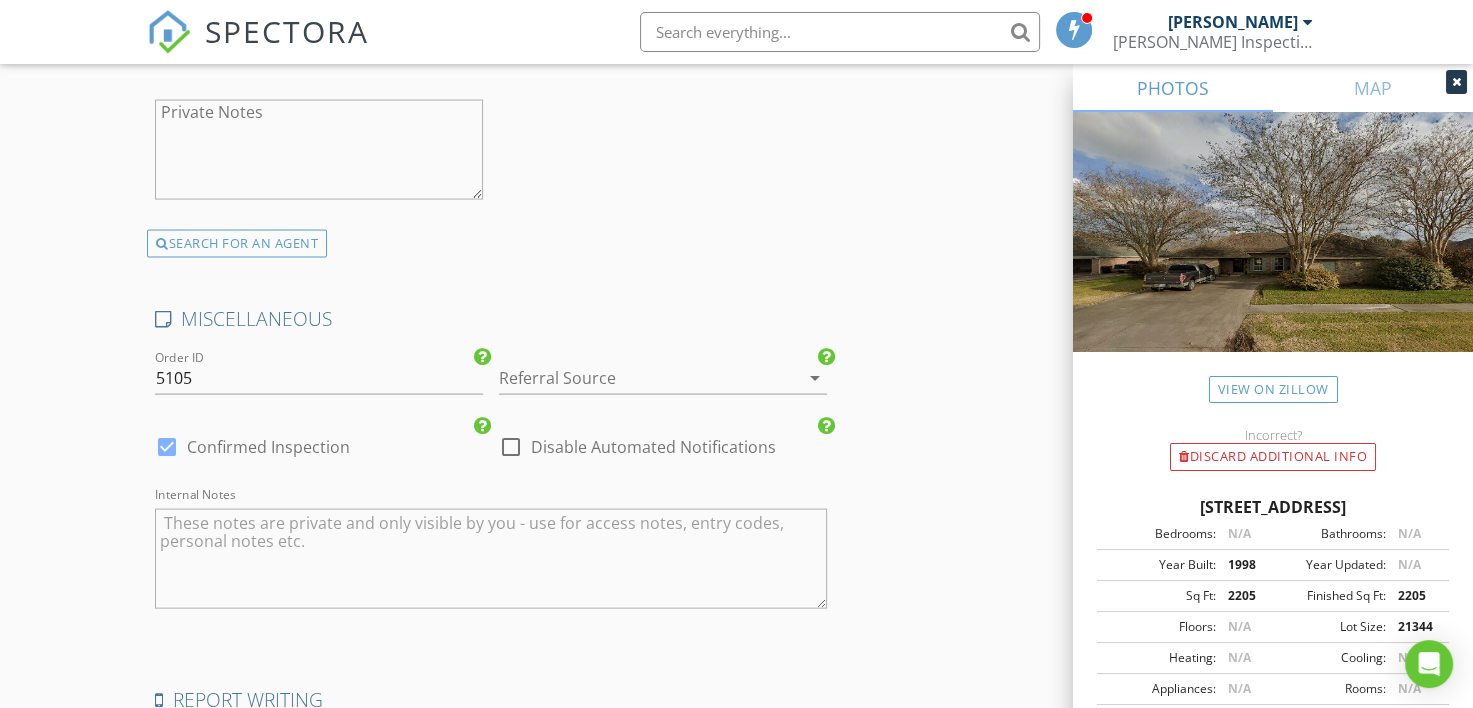 click on "Confirmed Inspection" at bounding box center (268, 447) 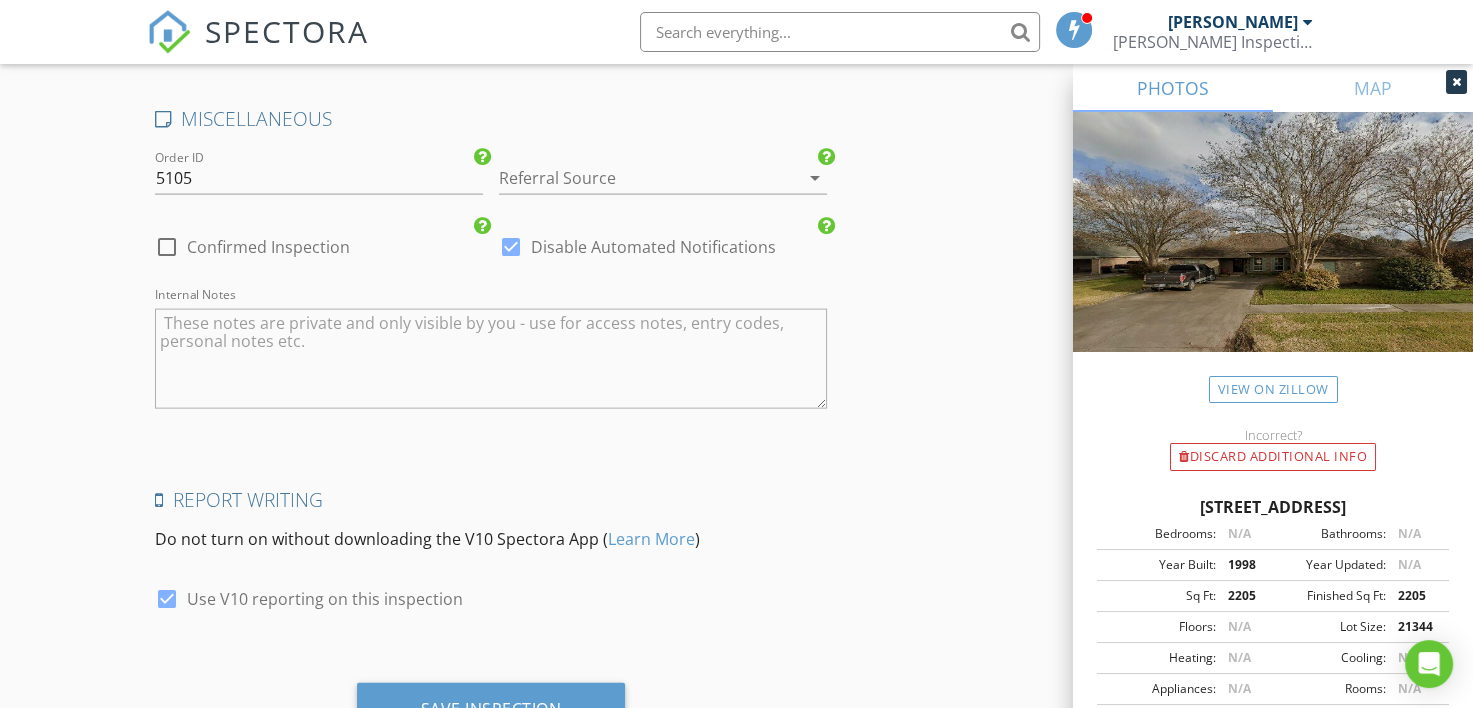 scroll, scrollTop: 4284, scrollLeft: 0, axis: vertical 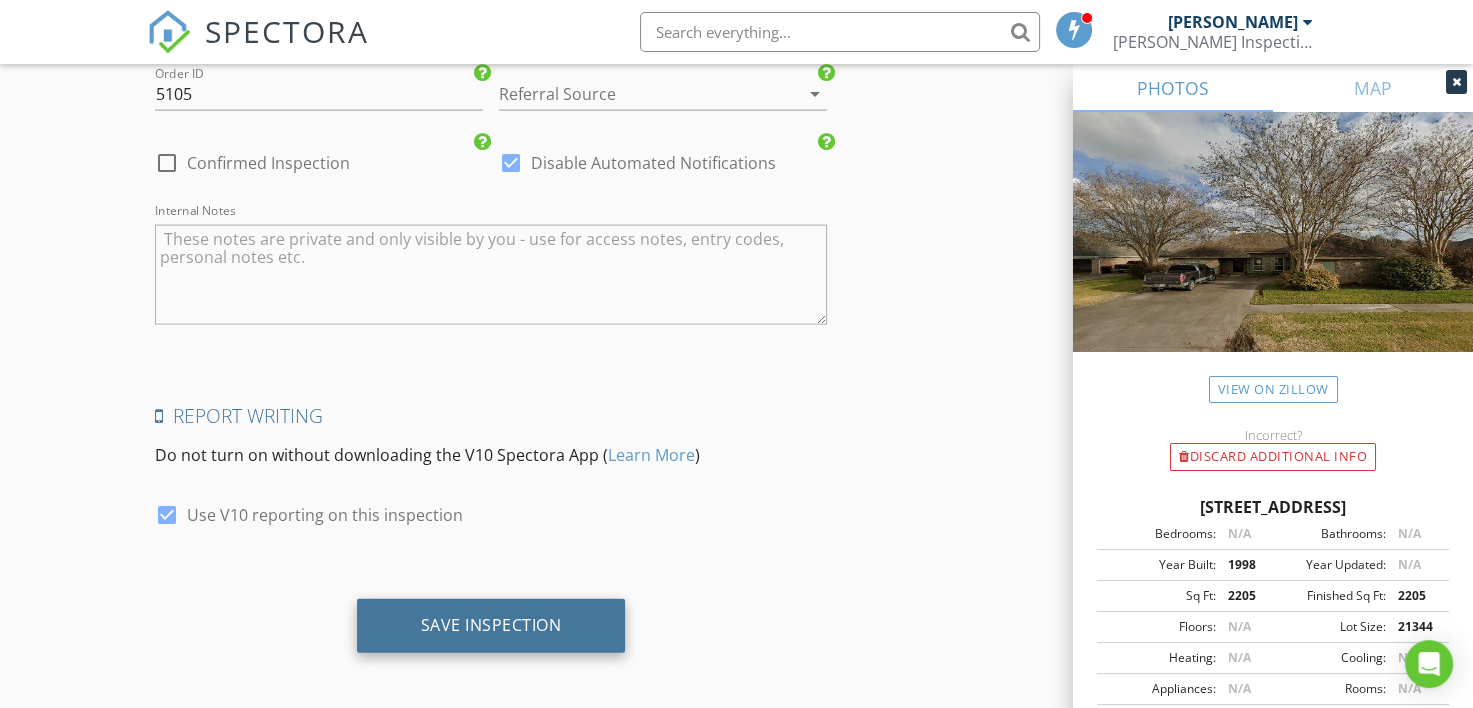 click on "Save Inspection" at bounding box center [491, 625] 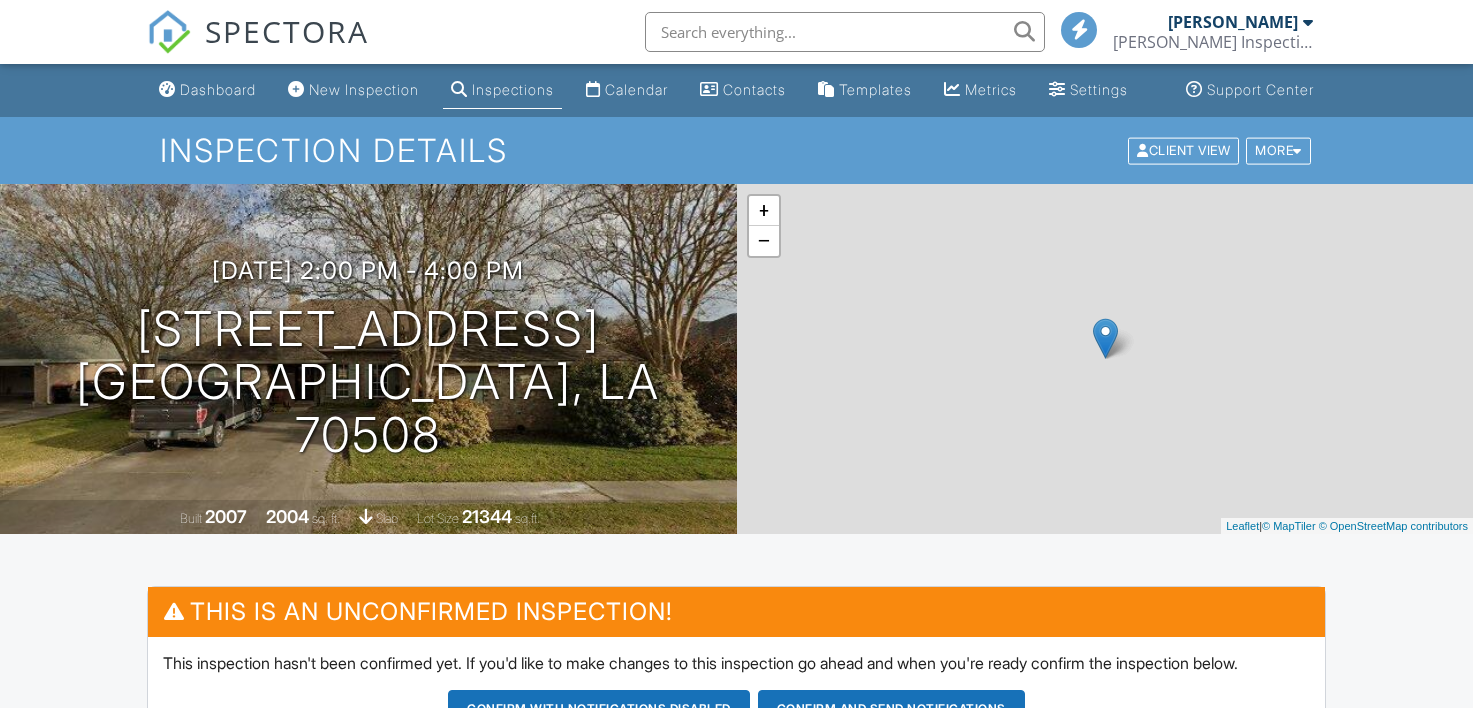 scroll, scrollTop: 0, scrollLeft: 0, axis: both 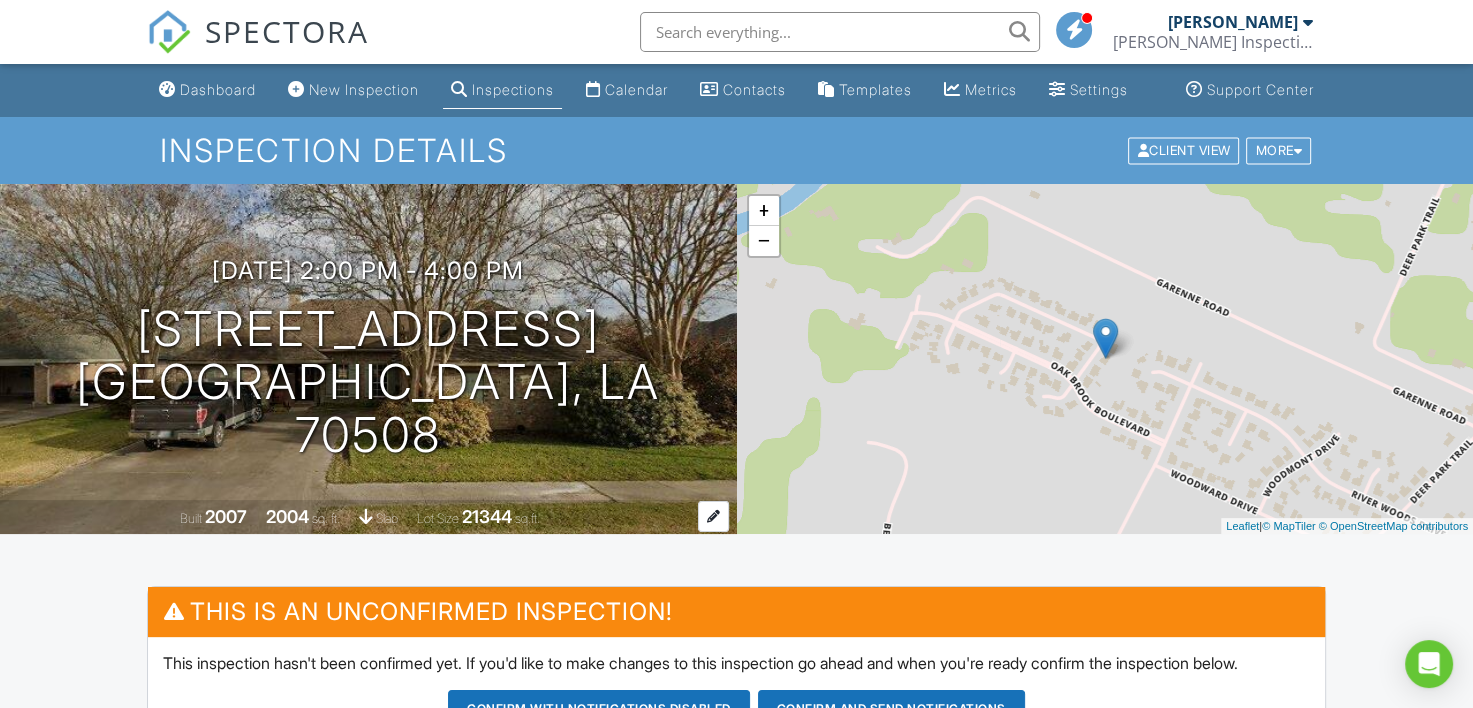 click on "Built
2007
2004
sq. ft.
slab
Lot Size
21344
sq.ft." at bounding box center (368, 517) 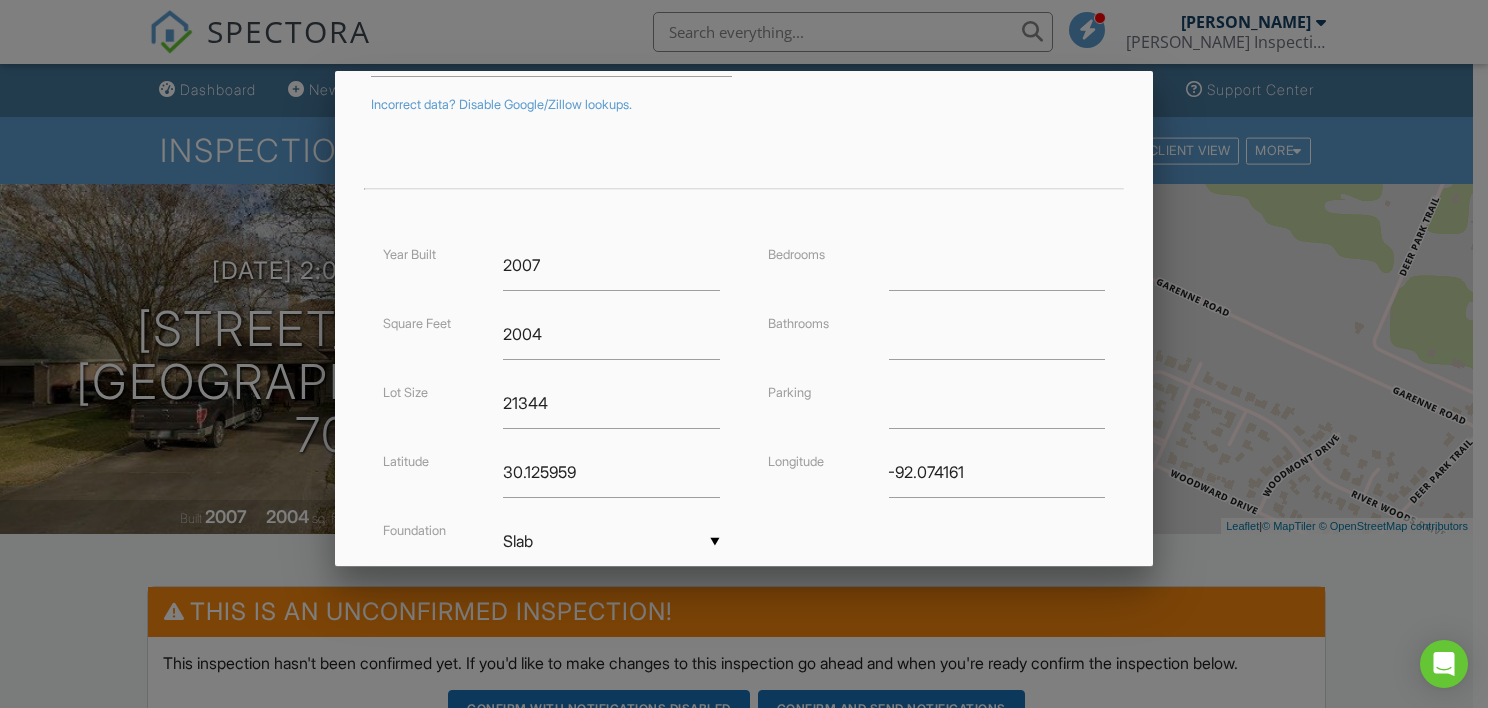 scroll, scrollTop: 400, scrollLeft: 0, axis: vertical 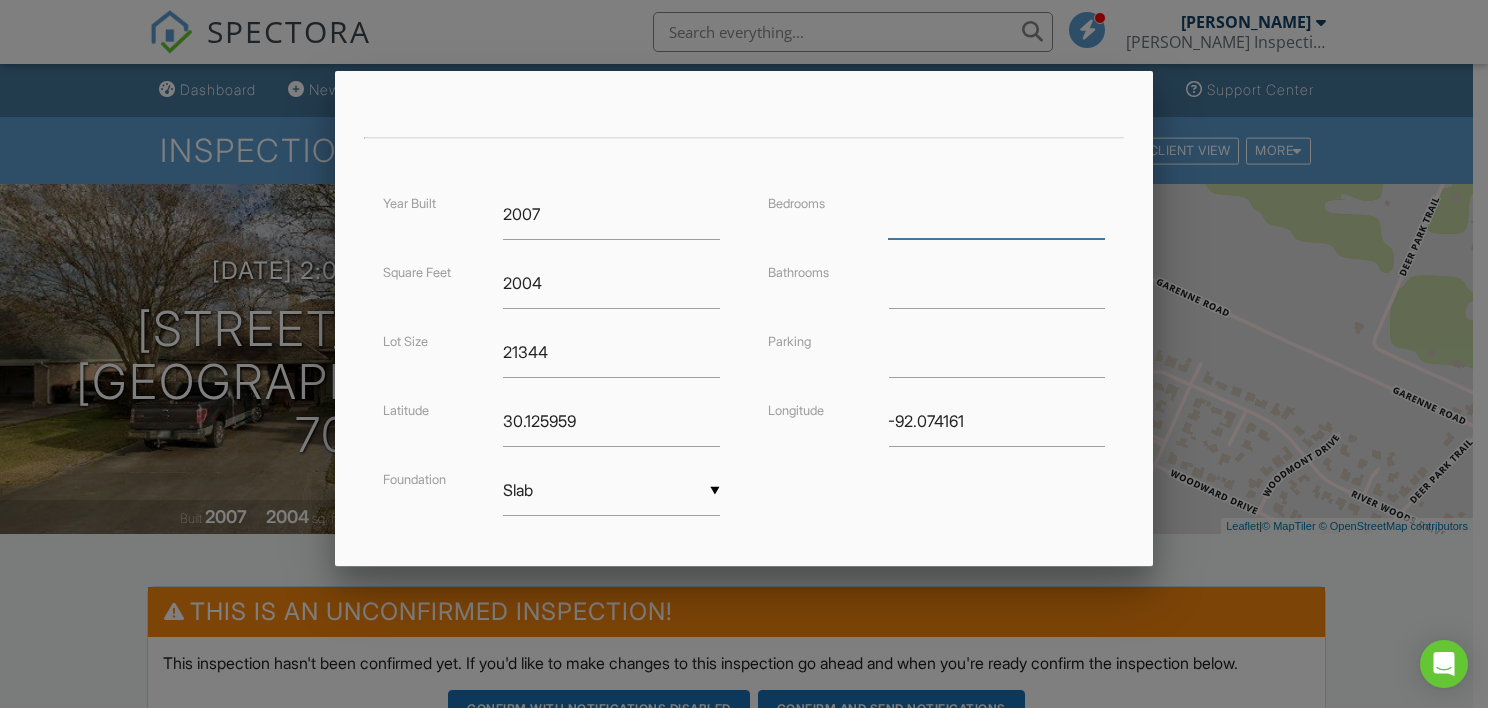 click at bounding box center (996, 214) 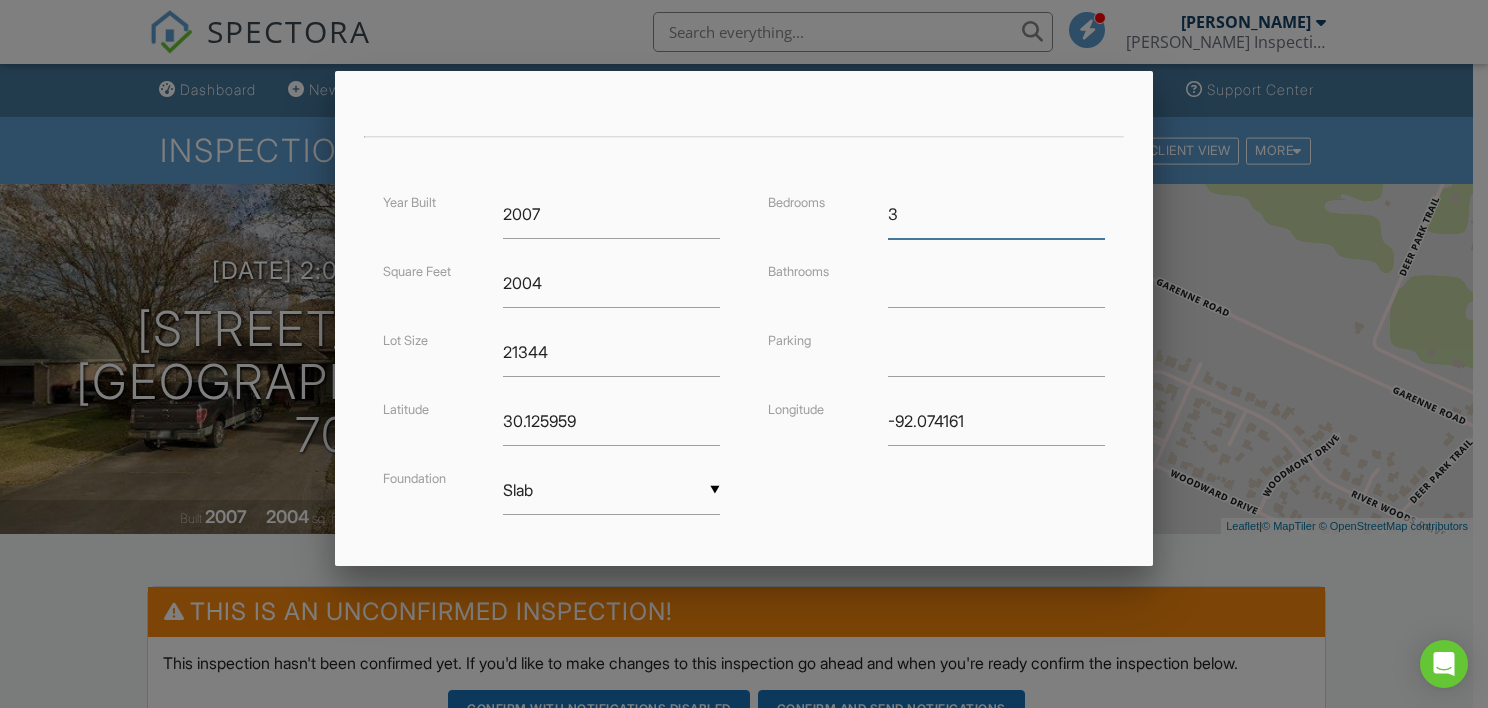 type on "3" 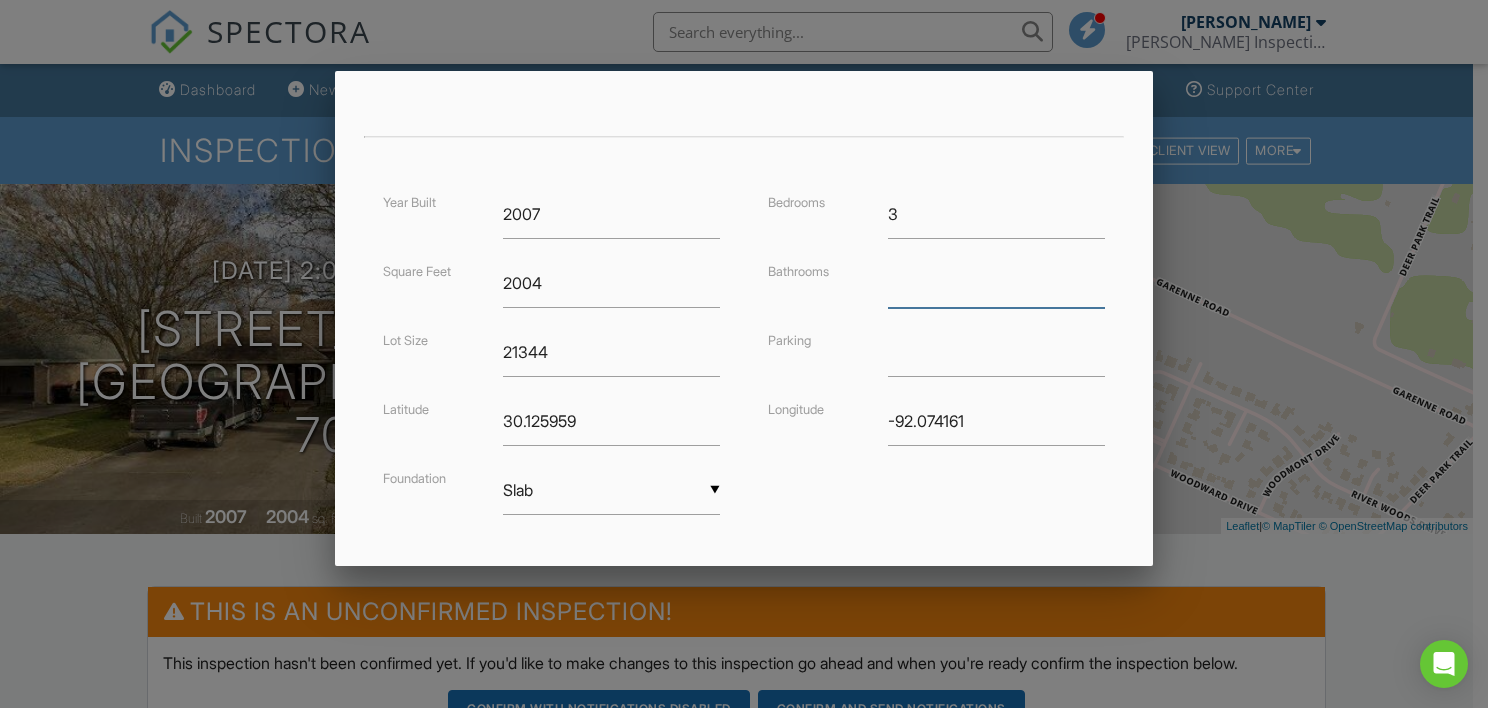 drag, startPoint x: 896, startPoint y: 291, endPoint x: 896, endPoint y: 308, distance: 17 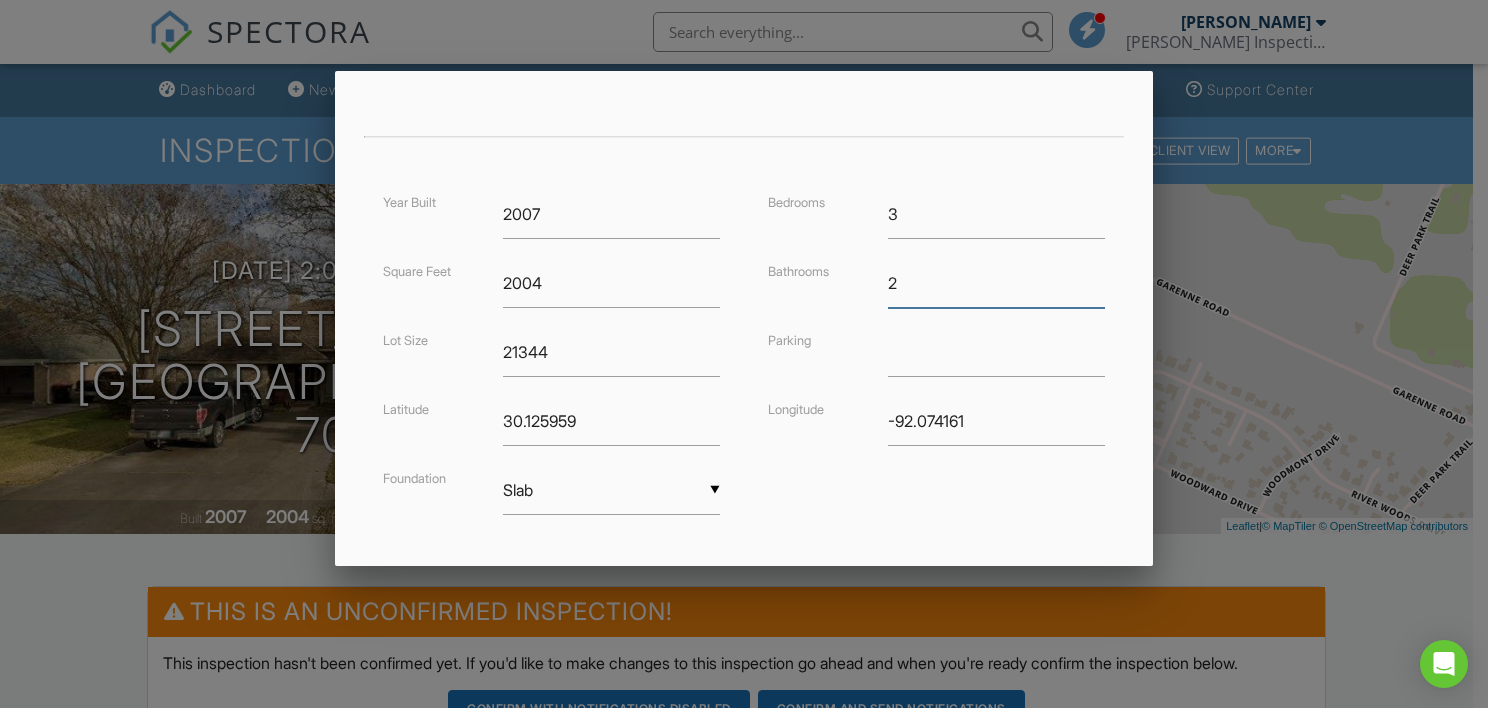type on "2" 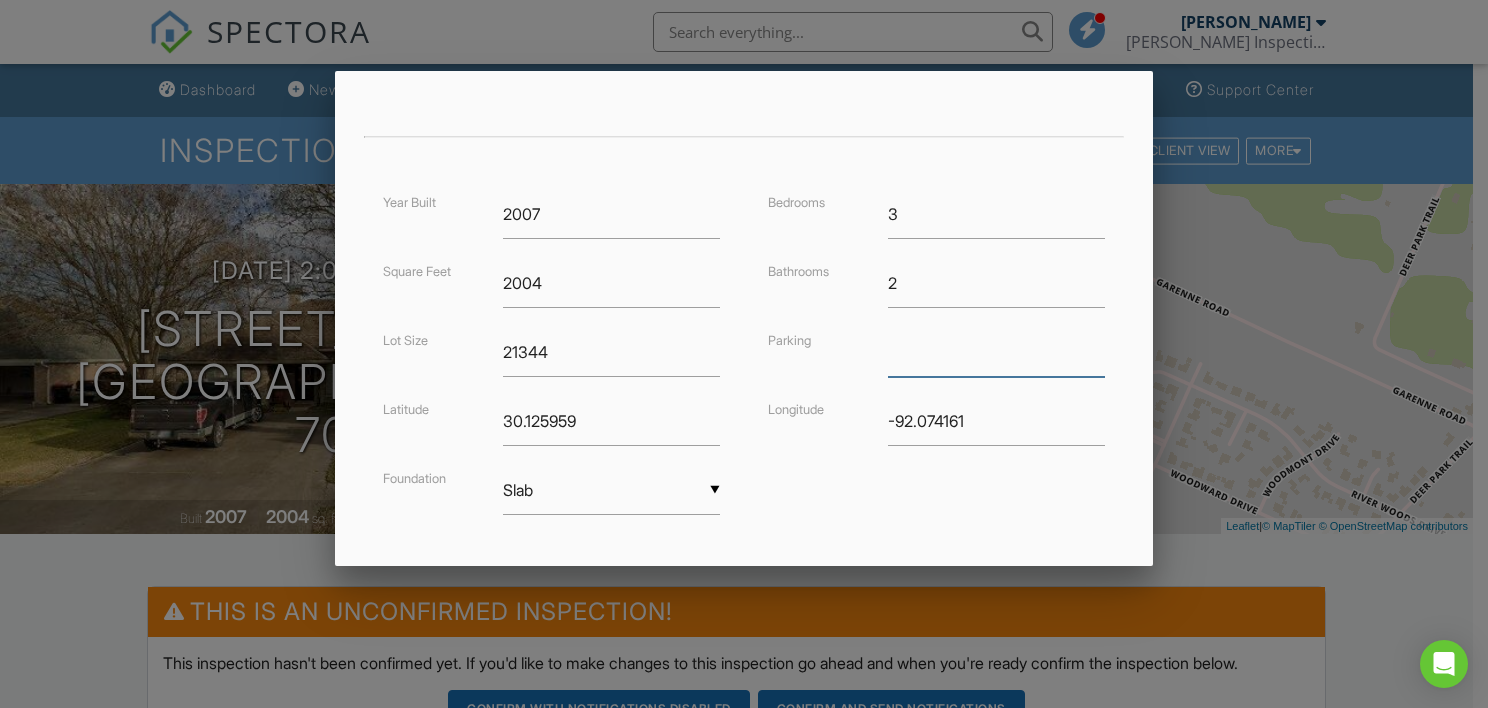 click at bounding box center (996, 352) 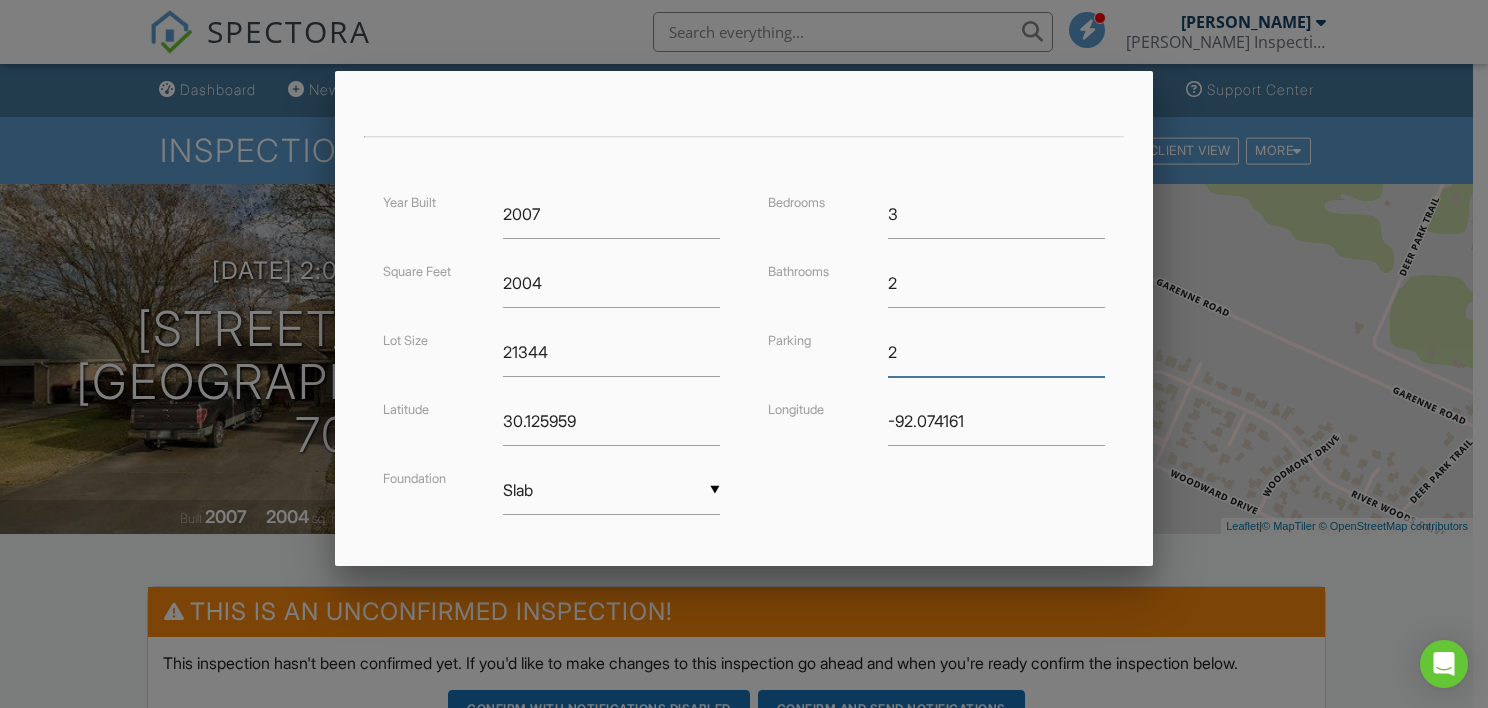 type on "2" 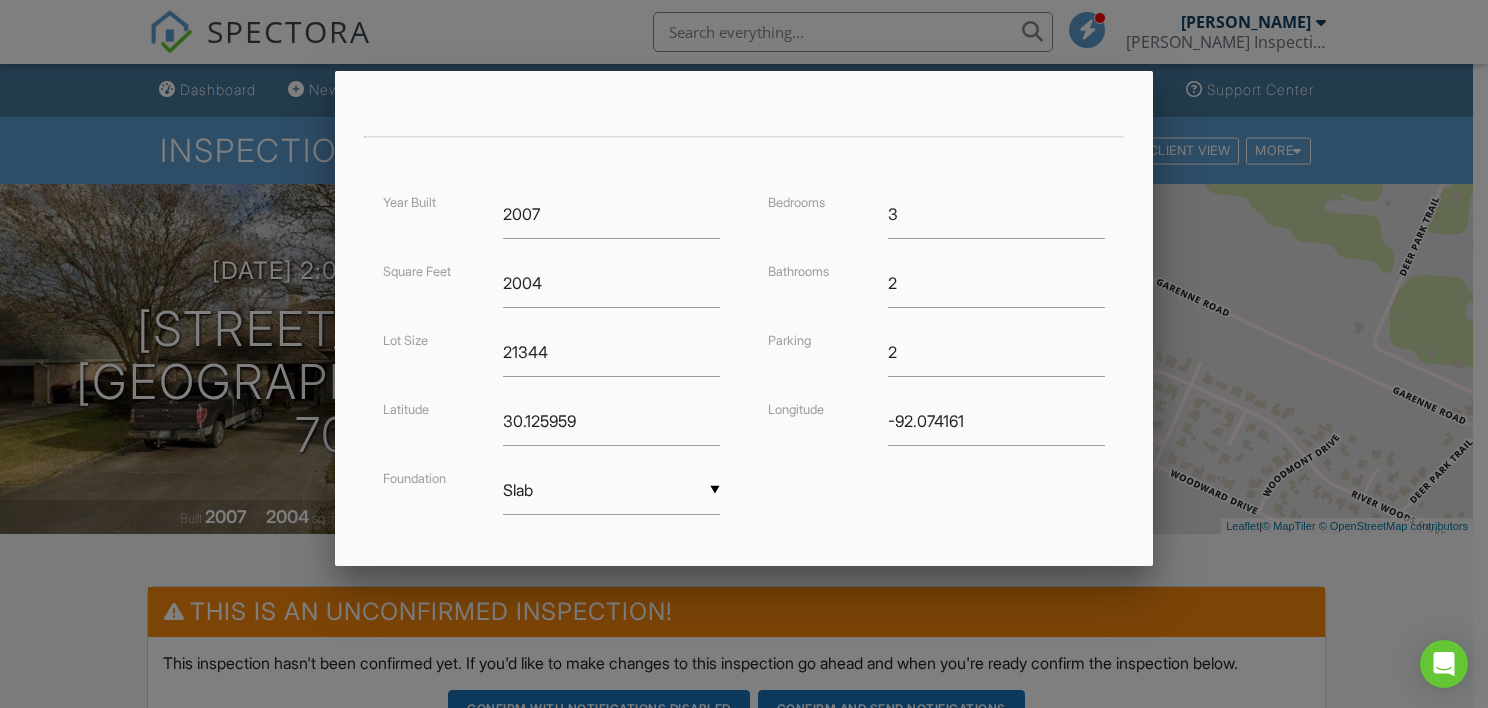 click on "Year Built
2007
Square Feet
2004
Lot Size
21344
Latitude
30.125959
Foundation
▼ Slab Basement Slab Crawlspace
Basement
Slab
Crawlspace
Bedrooms
3
Bathrooms
2
Parking
2
Longitude
-92.074161" at bounding box center (744, 372) 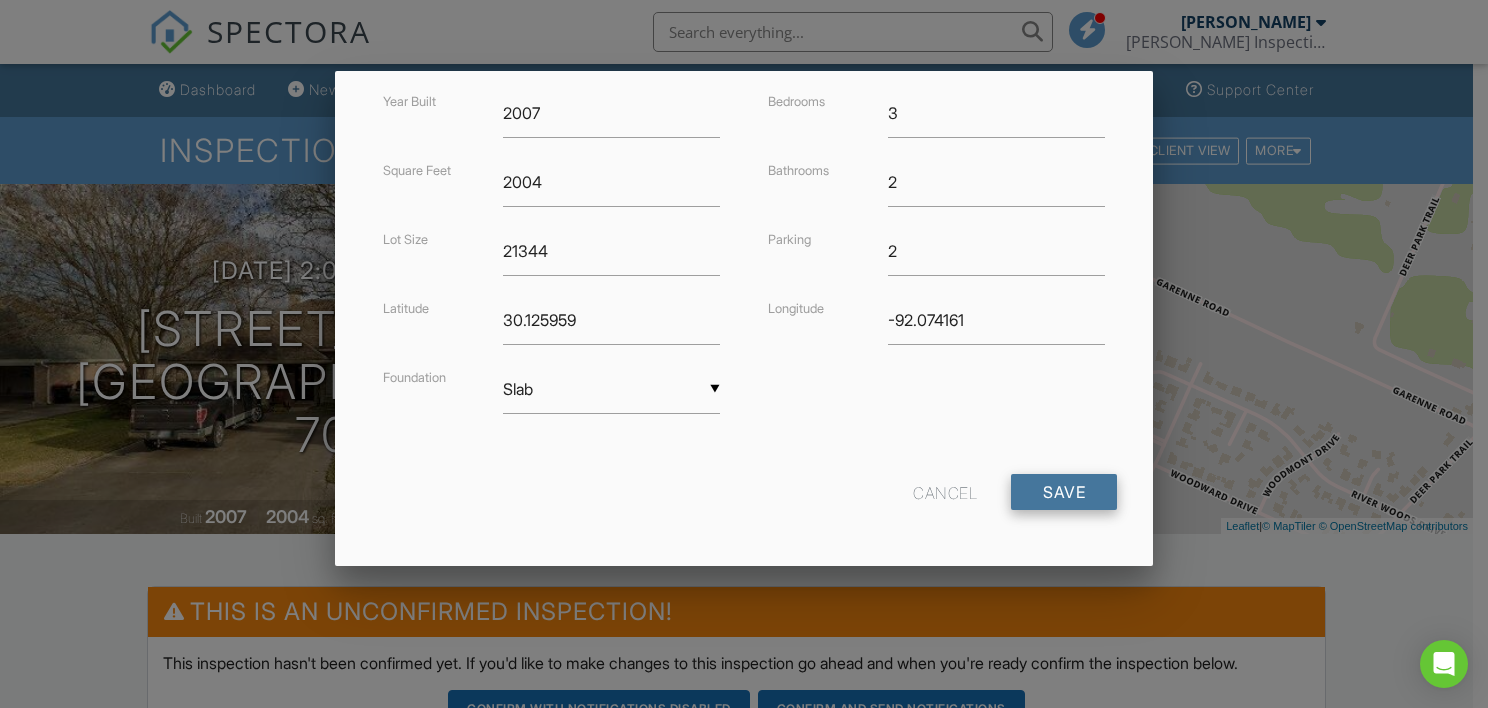 click on "Save" at bounding box center [1064, 492] 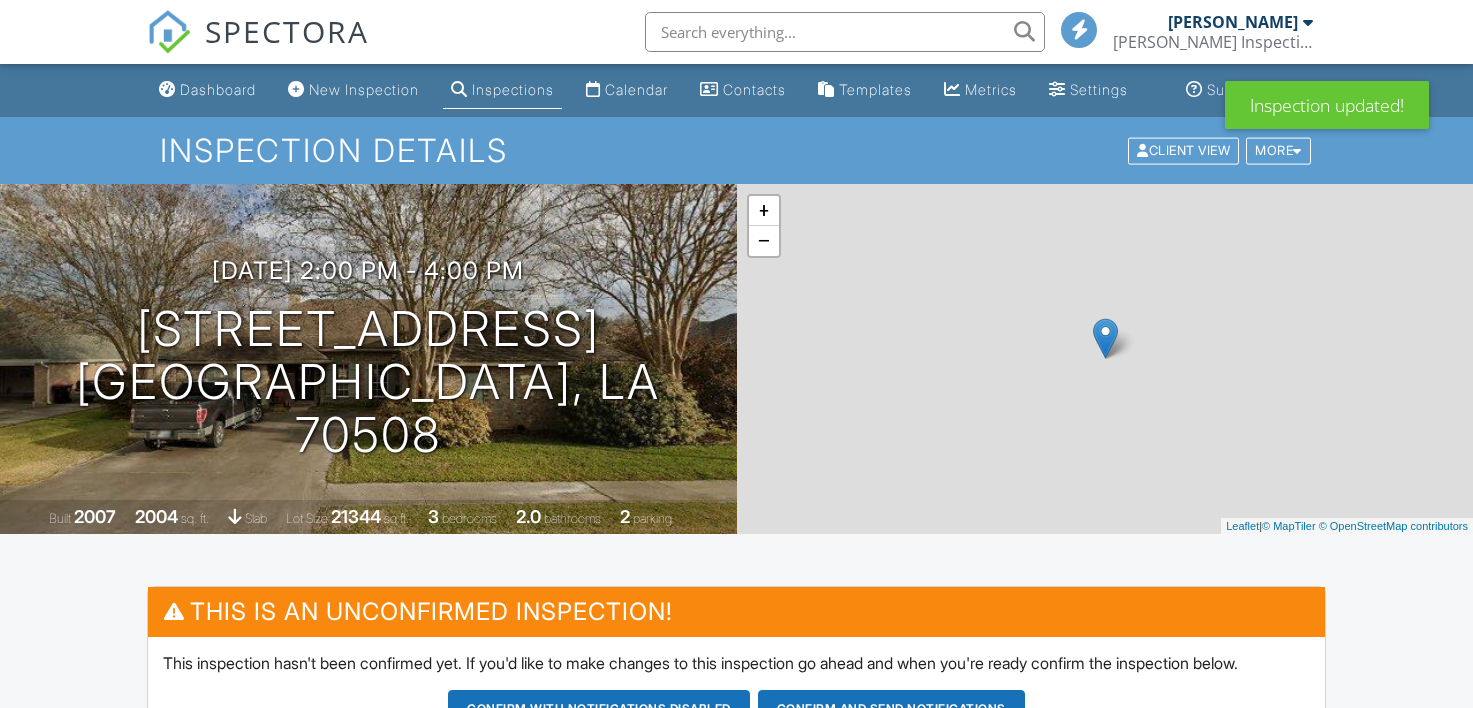 scroll, scrollTop: 0, scrollLeft: 0, axis: both 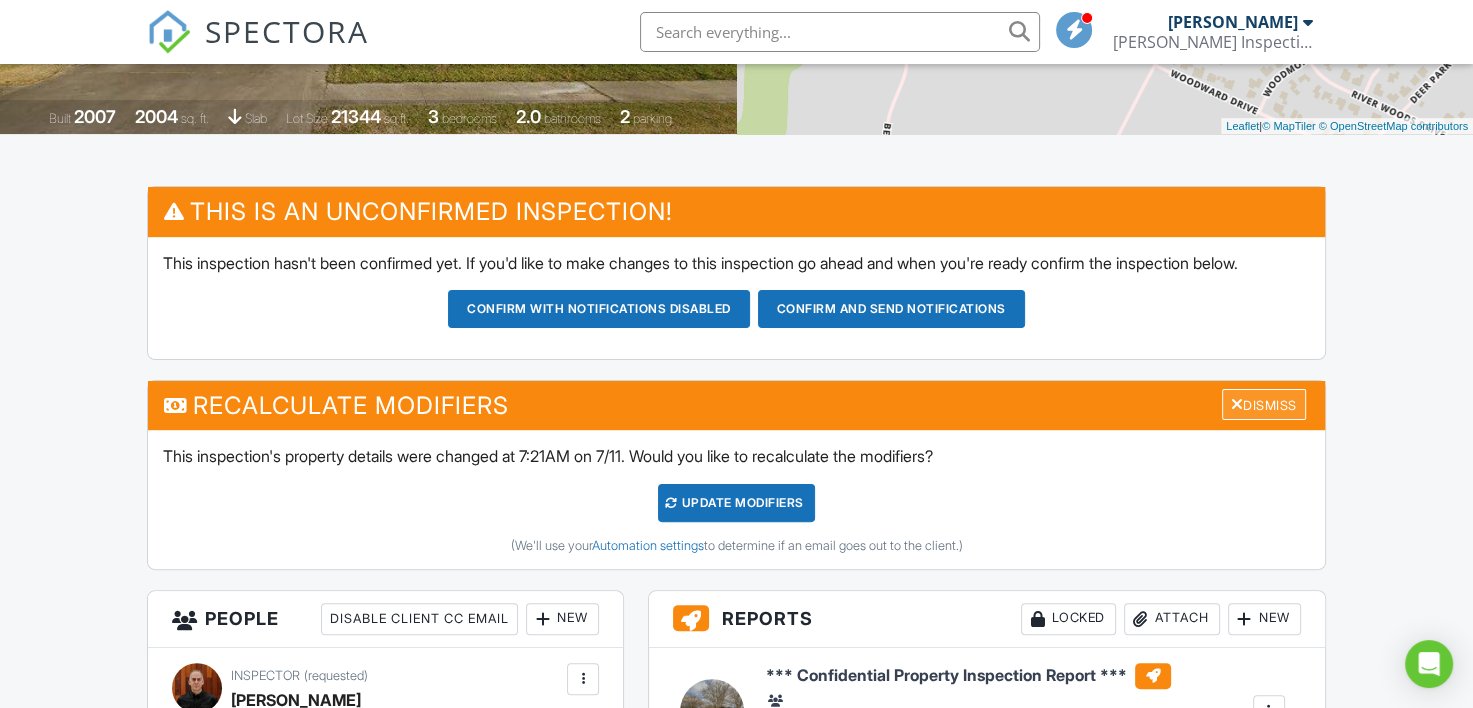 click on "Dismiss" at bounding box center (1264, 404) 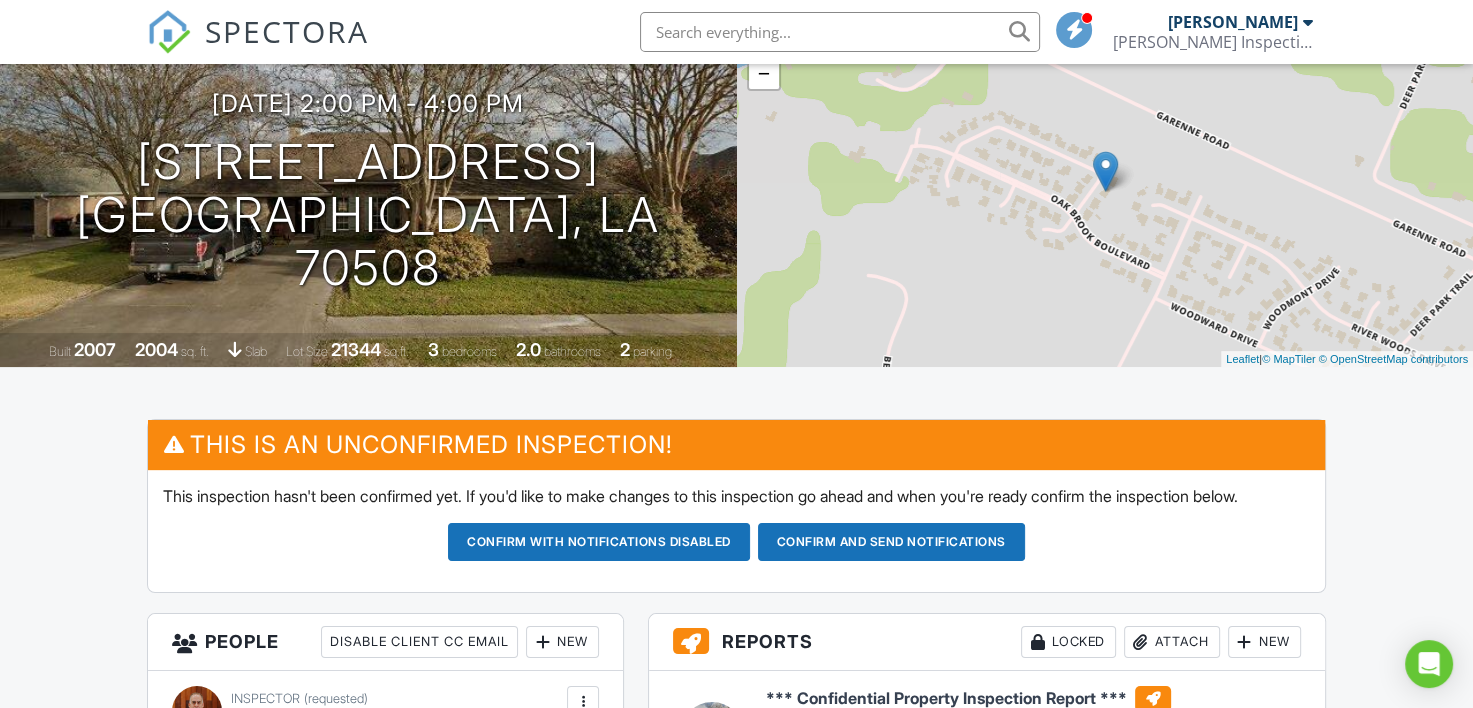 scroll, scrollTop: 200, scrollLeft: 0, axis: vertical 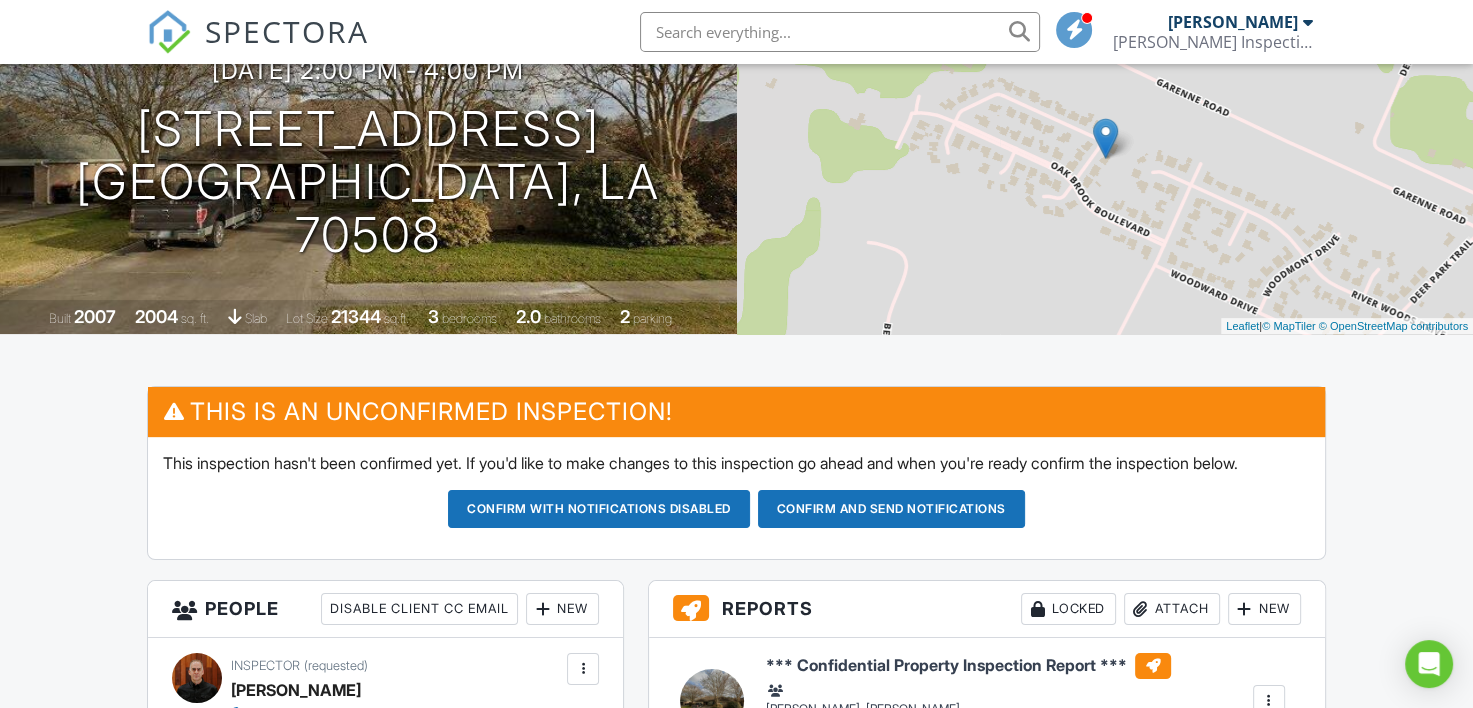click on "Confirm and send notifications" at bounding box center [599, 509] 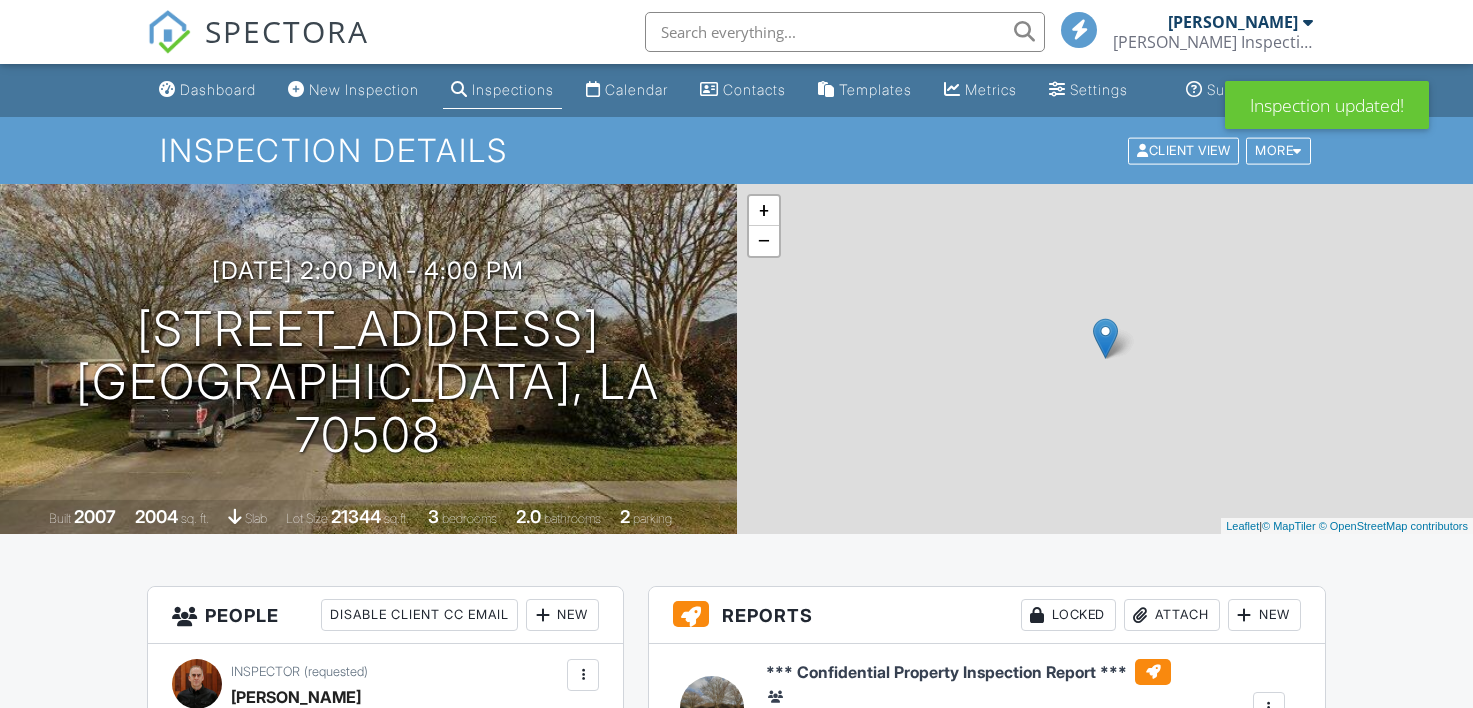 scroll, scrollTop: 0, scrollLeft: 0, axis: both 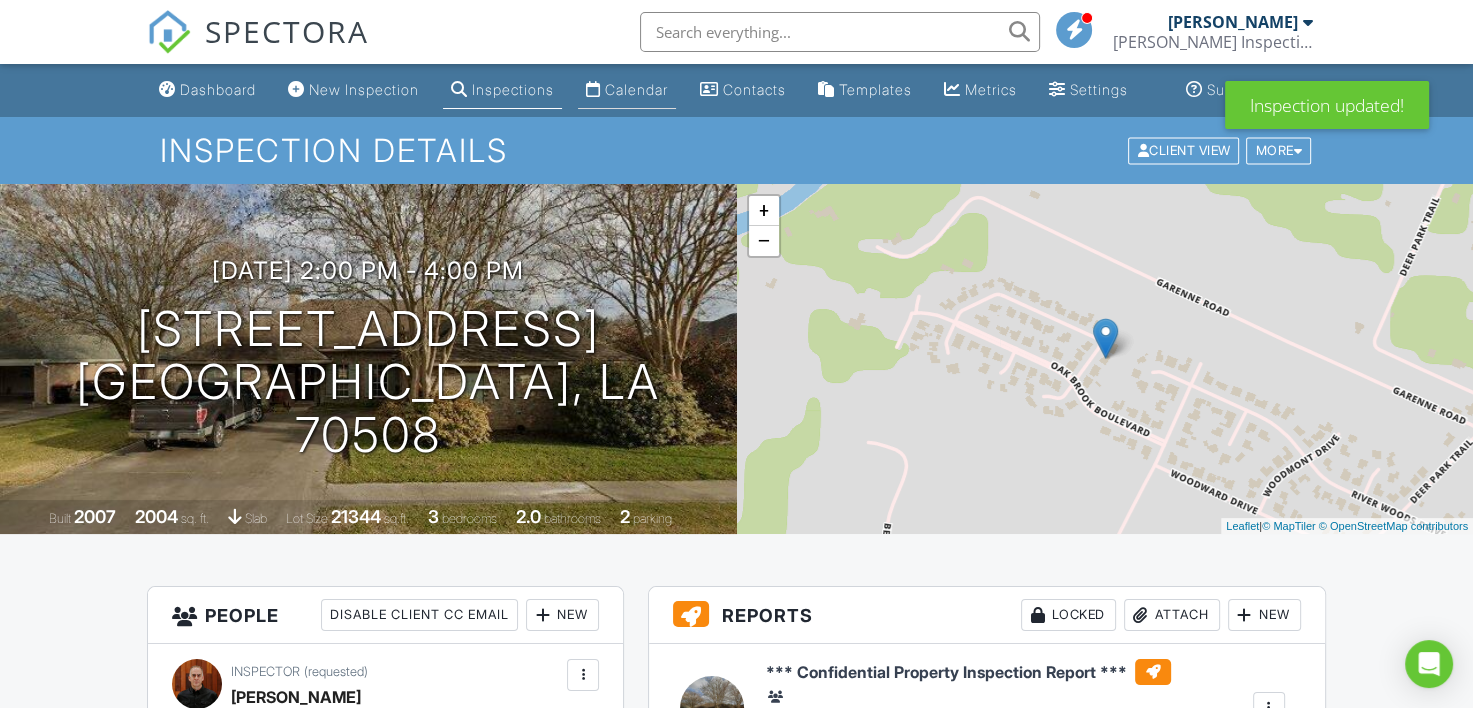 click on "Calendar" at bounding box center [636, 89] 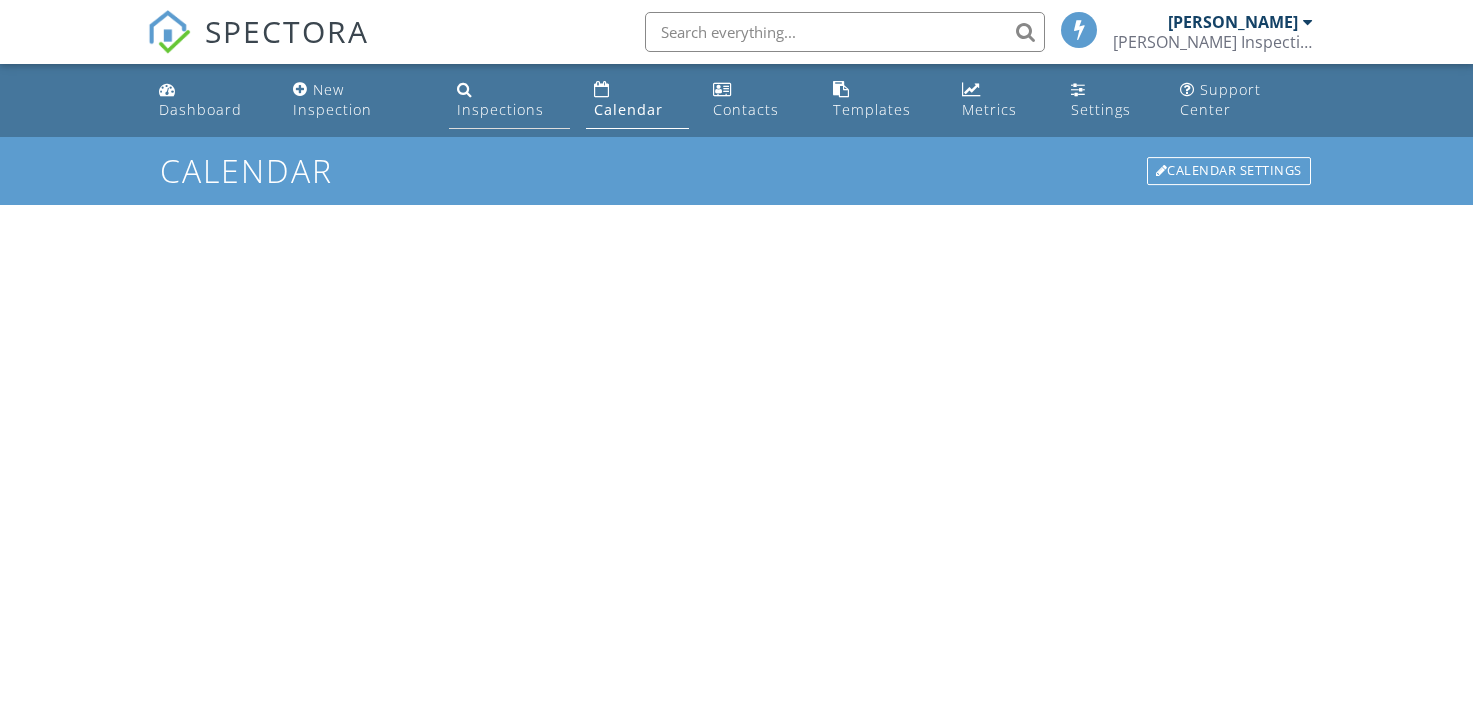 scroll, scrollTop: 0, scrollLeft: 0, axis: both 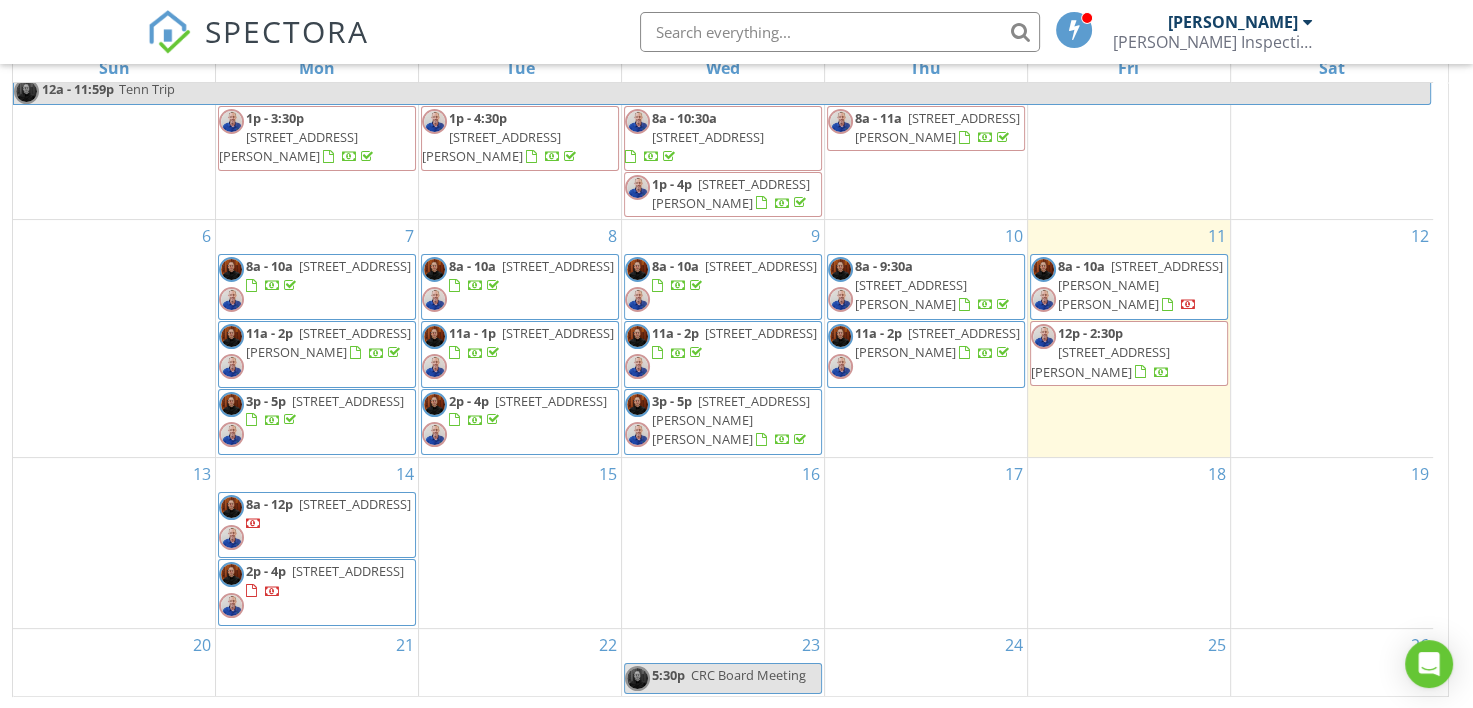 click on "SPECTORA
[PERSON_NAME] Inspection Services, LLC
Role:
Inspector
Dashboard
New Inspection
Inspections
Calendar
Template Editor
Contacts
Automations
Team
Metrics
Payments
Data Exports
Billing
Reporting
Advanced
Settings
What's New
Sign Out" at bounding box center (736, 32) 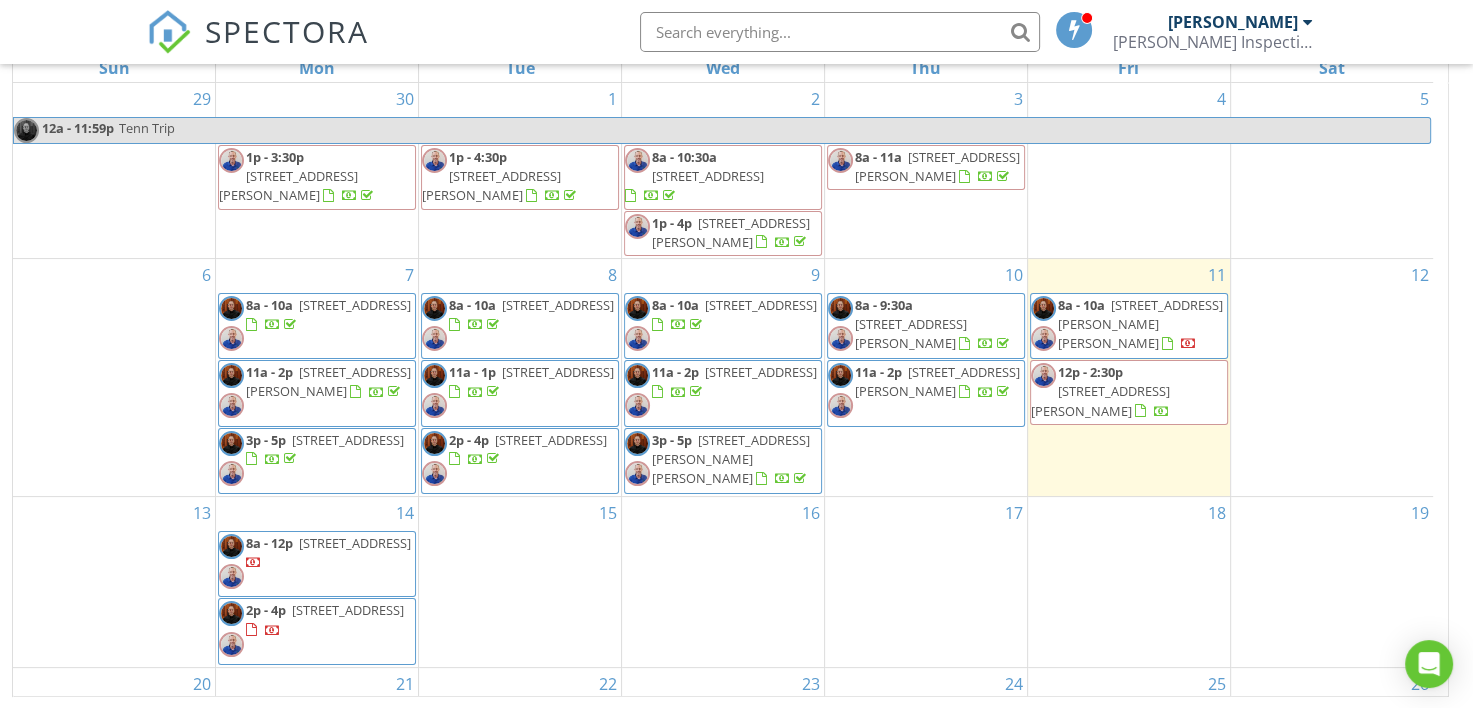 scroll, scrollTop: 50, scrollLeft: 0, axis: vertical 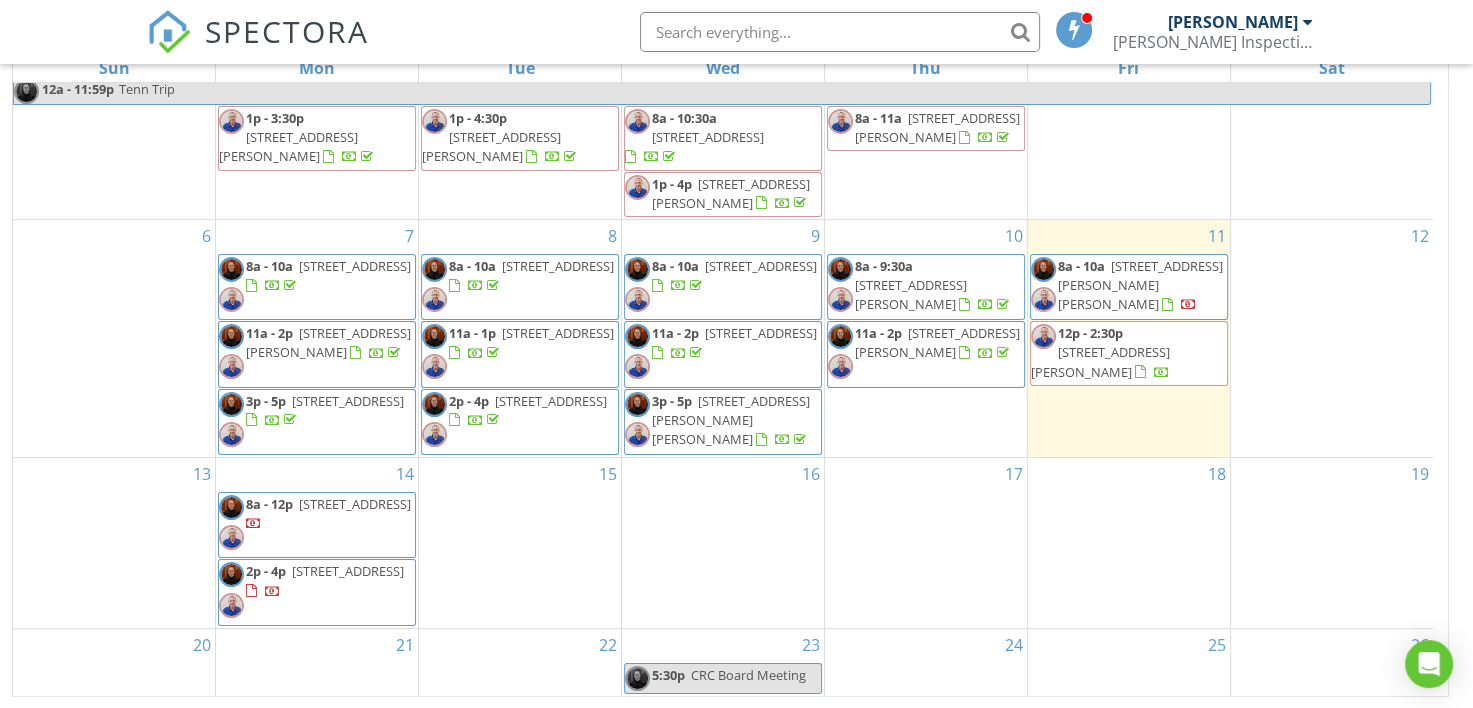 click on "SPECTORA
[PERSON_NAME] Inspection Services, LLC
Role:
Inspector
Dashboard
New Inspection
Inspections
Calendar
Template Editor
Contacts
Automations
Team
Metrics
Payments
Data Exports
Billing
Reporting
Advanced
Settings
What's New
Sign Out" at bounding box center (736, 32) 